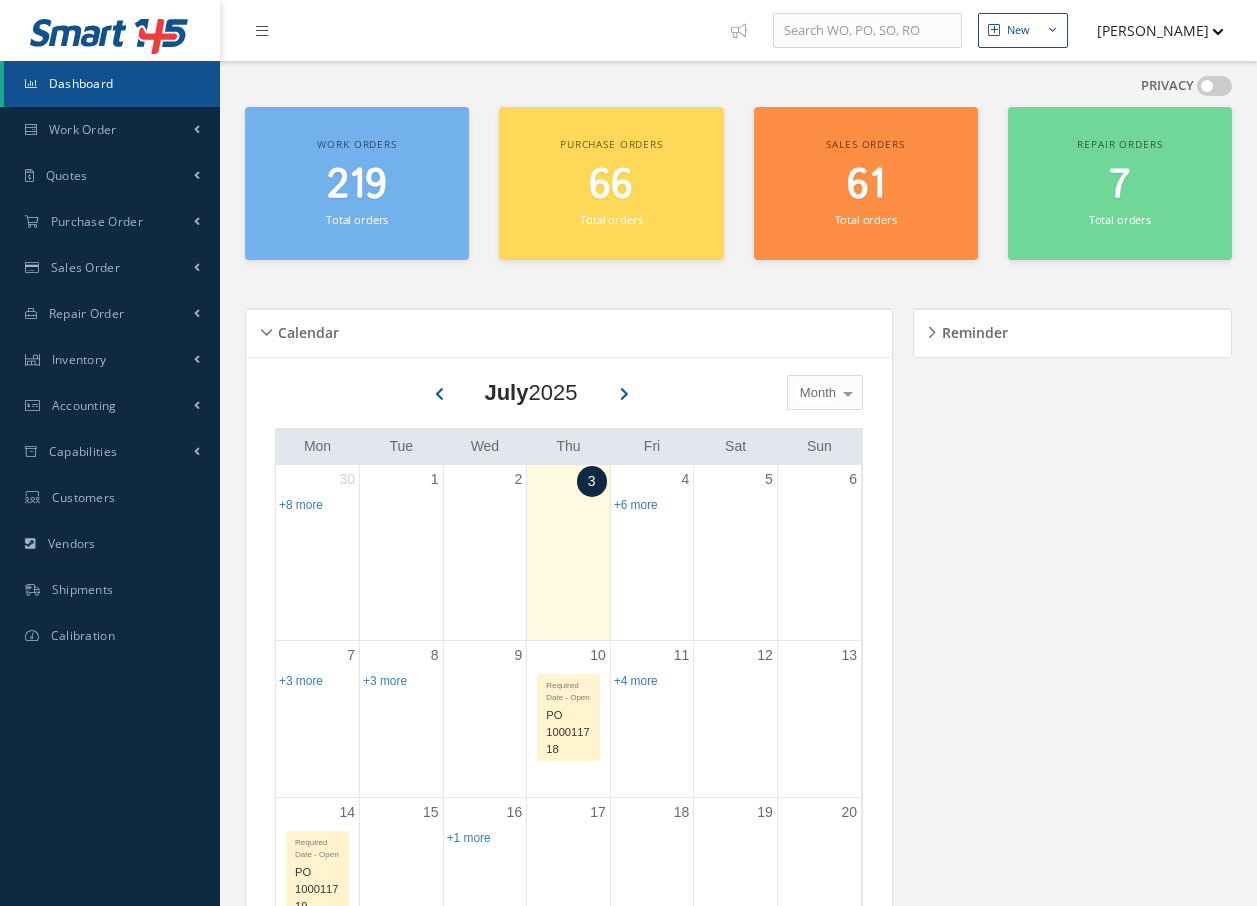 scroll, scrollTop: 0, scrollLeft: 0, axis: both 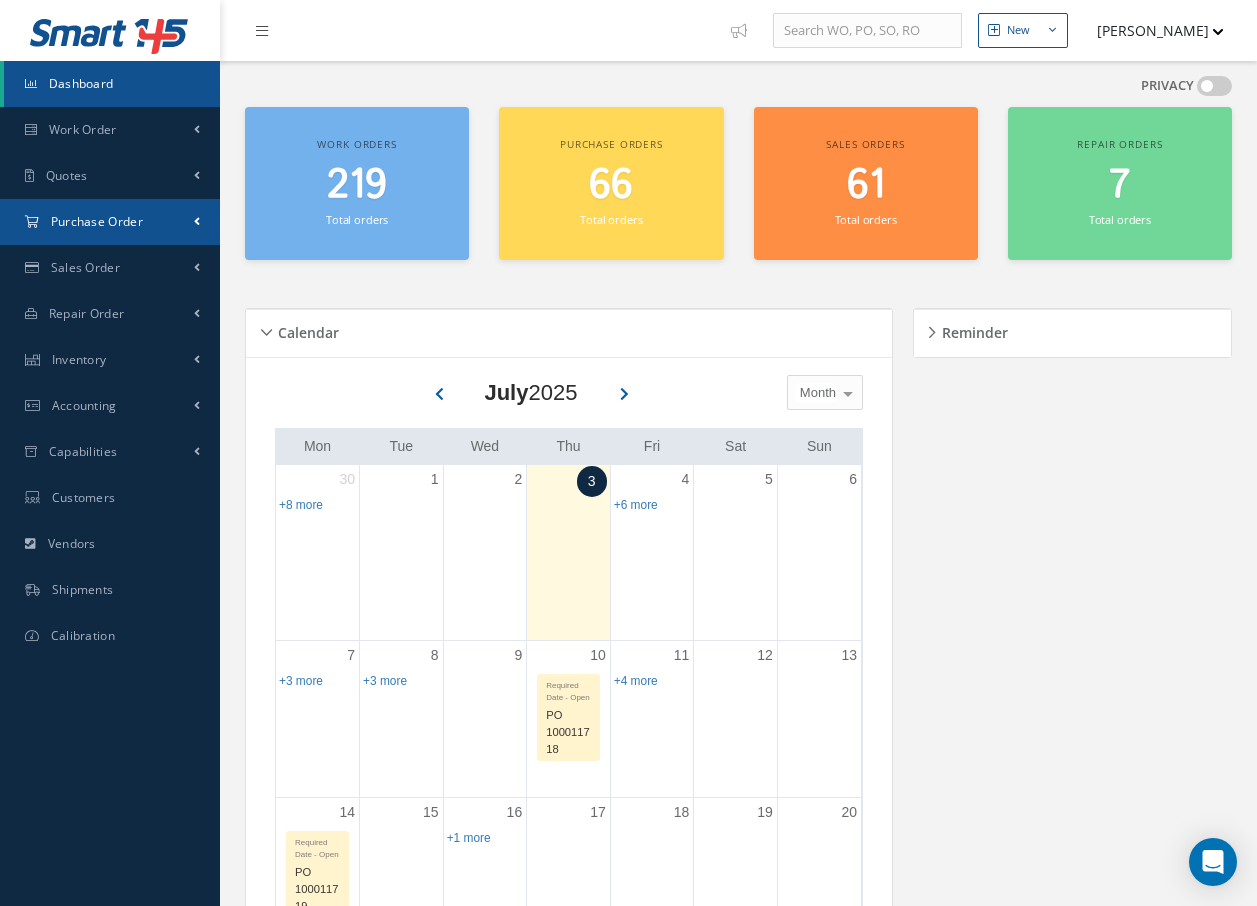 click on "Purchase Order" at bounding box center (97, 221) 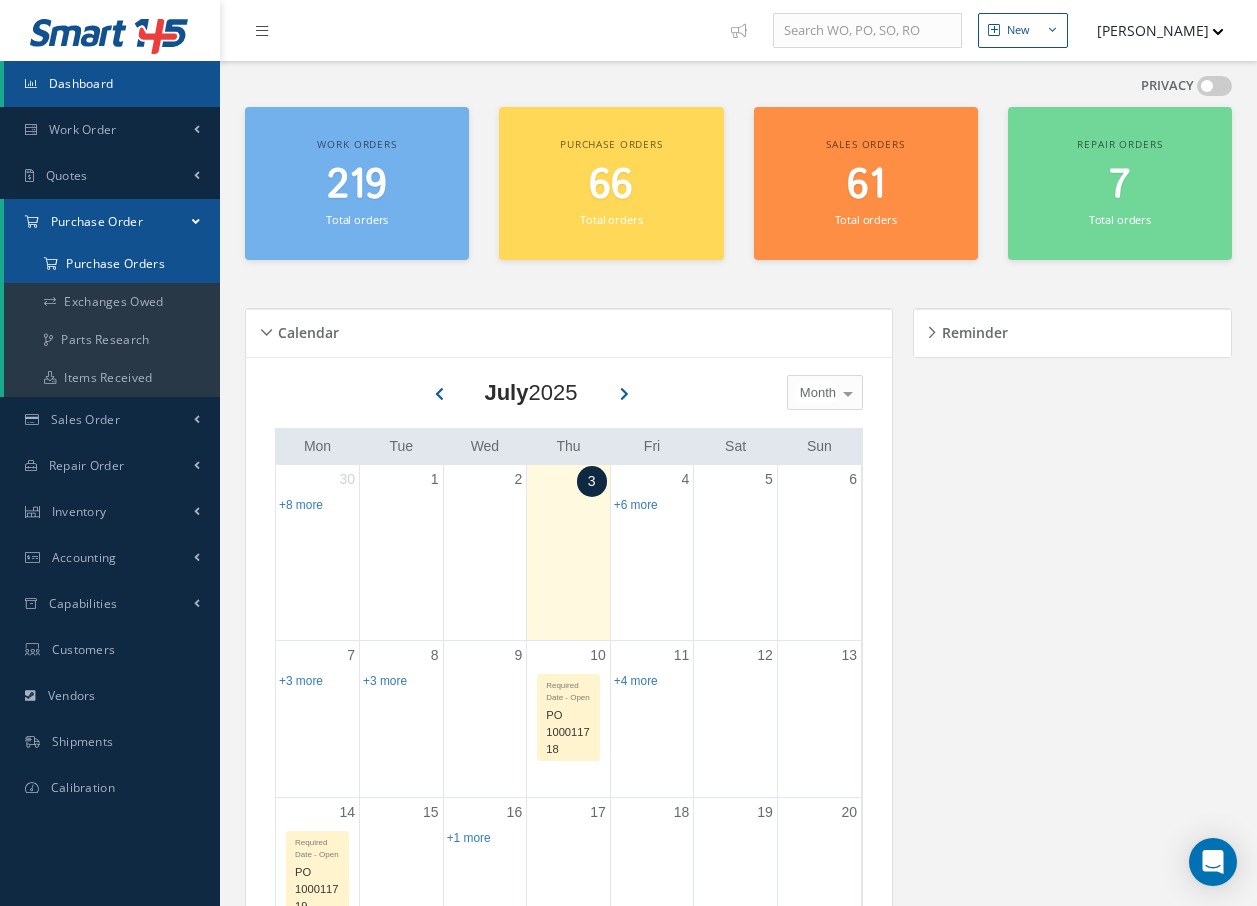 click on "Purchase Orders" at bounding box center (112, 264) 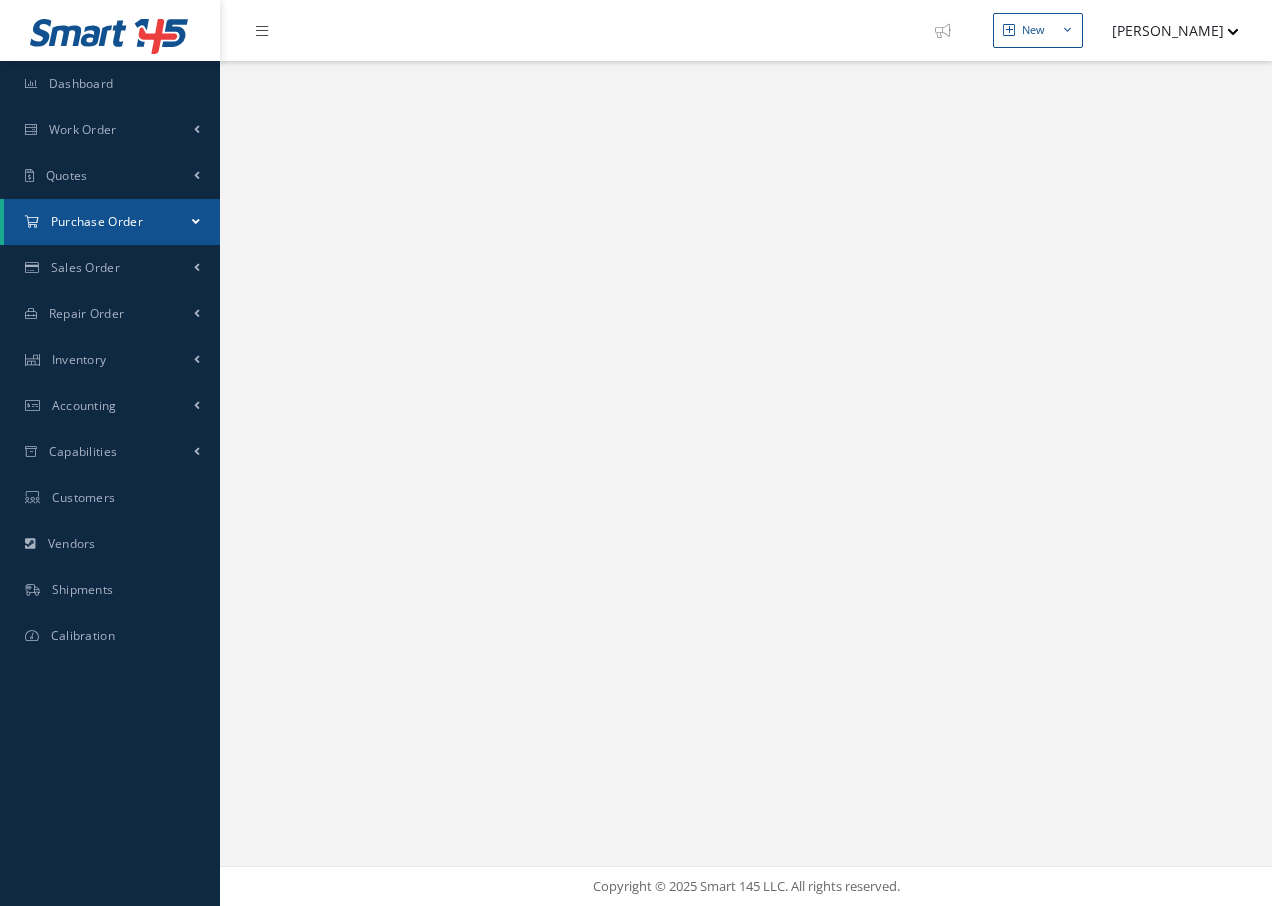 select on "25" 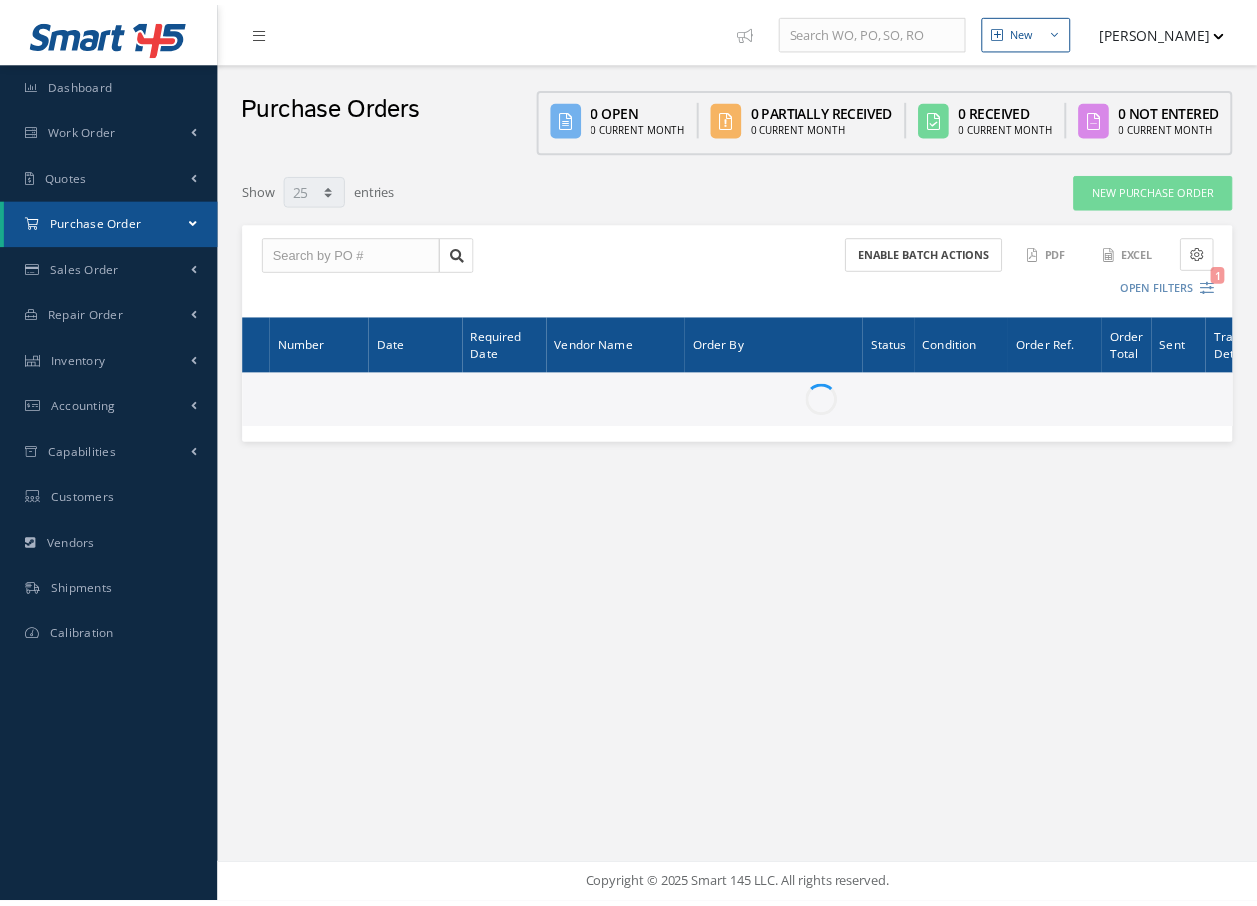 scroll, scrollTop: 0, scrollLeft: 0, axis: both 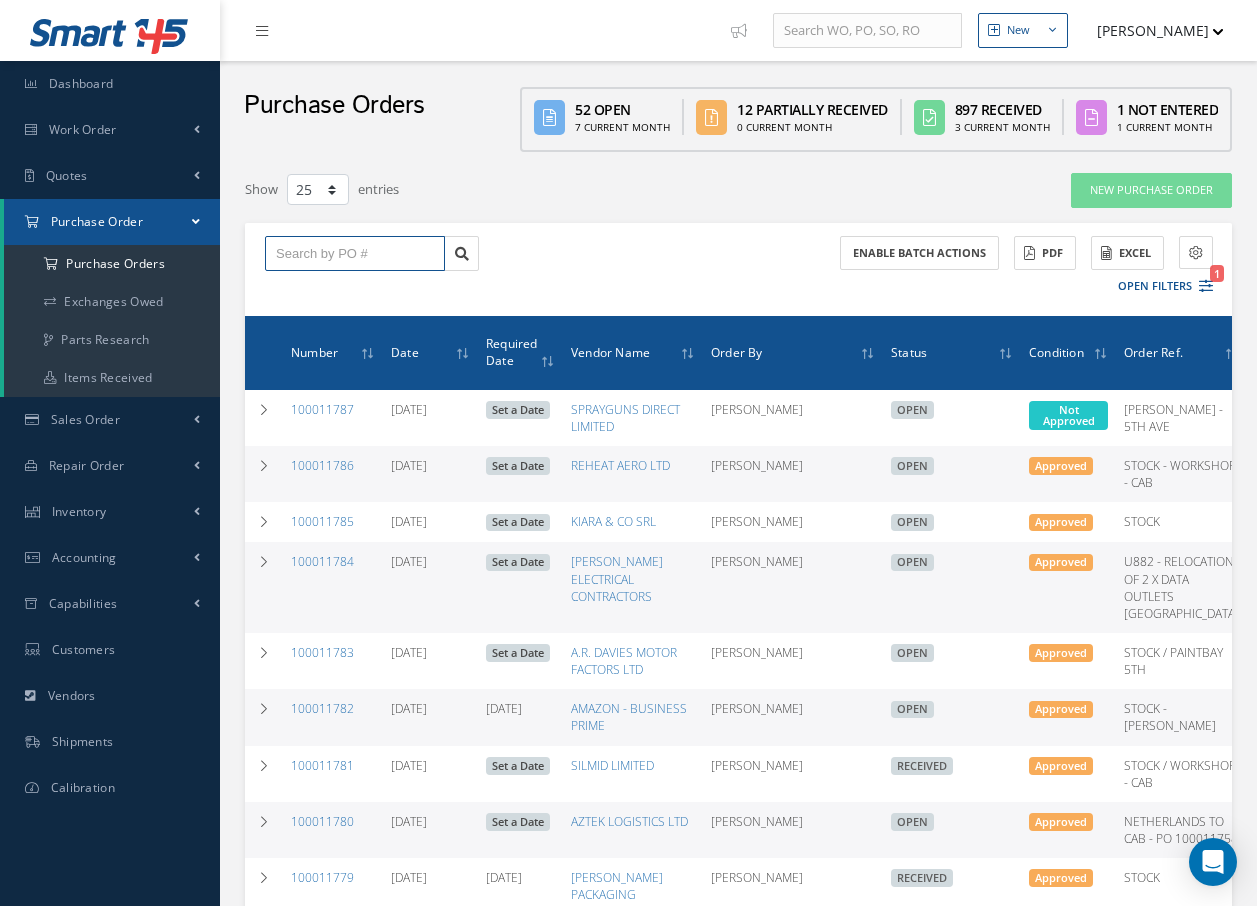 click at bounding box center [355, 254] 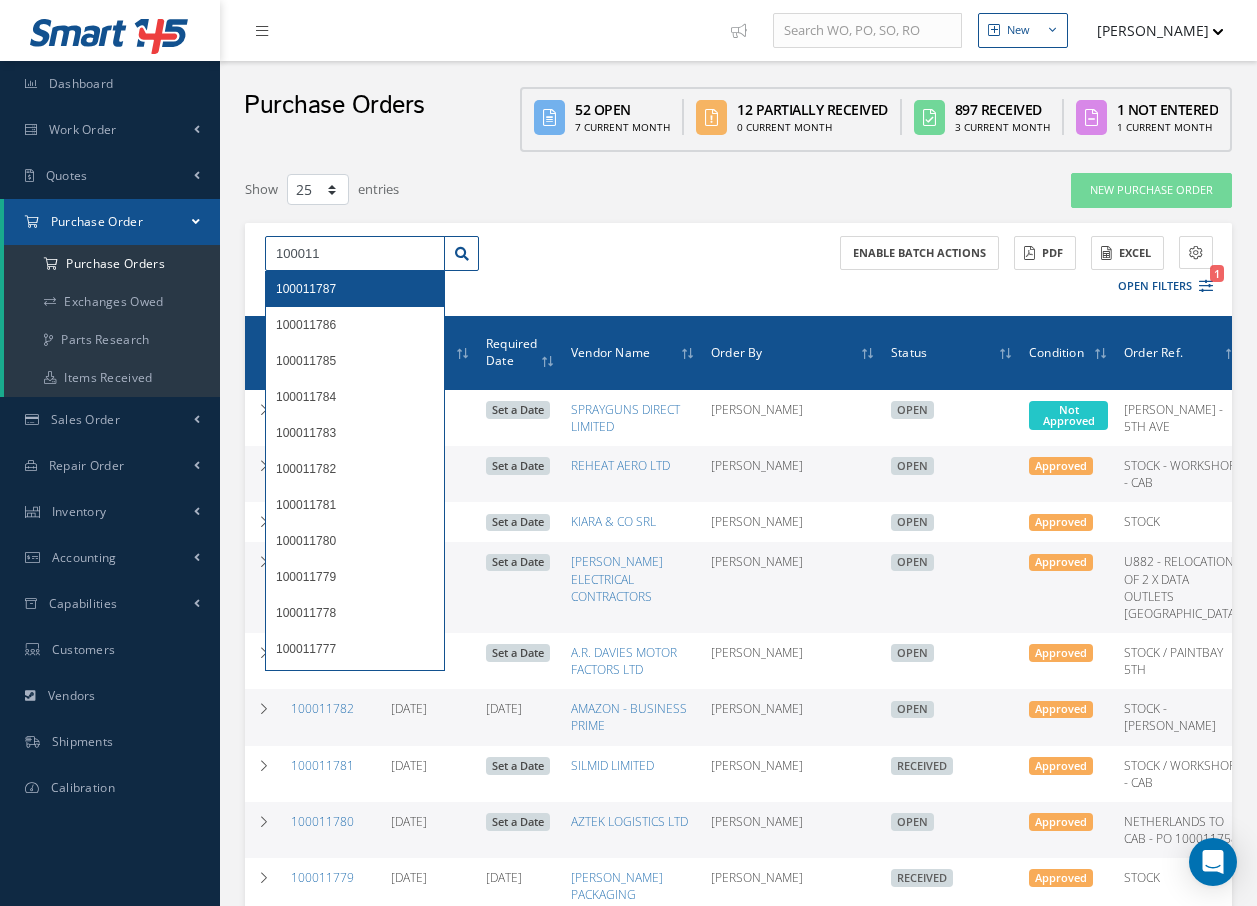 type on "100011" 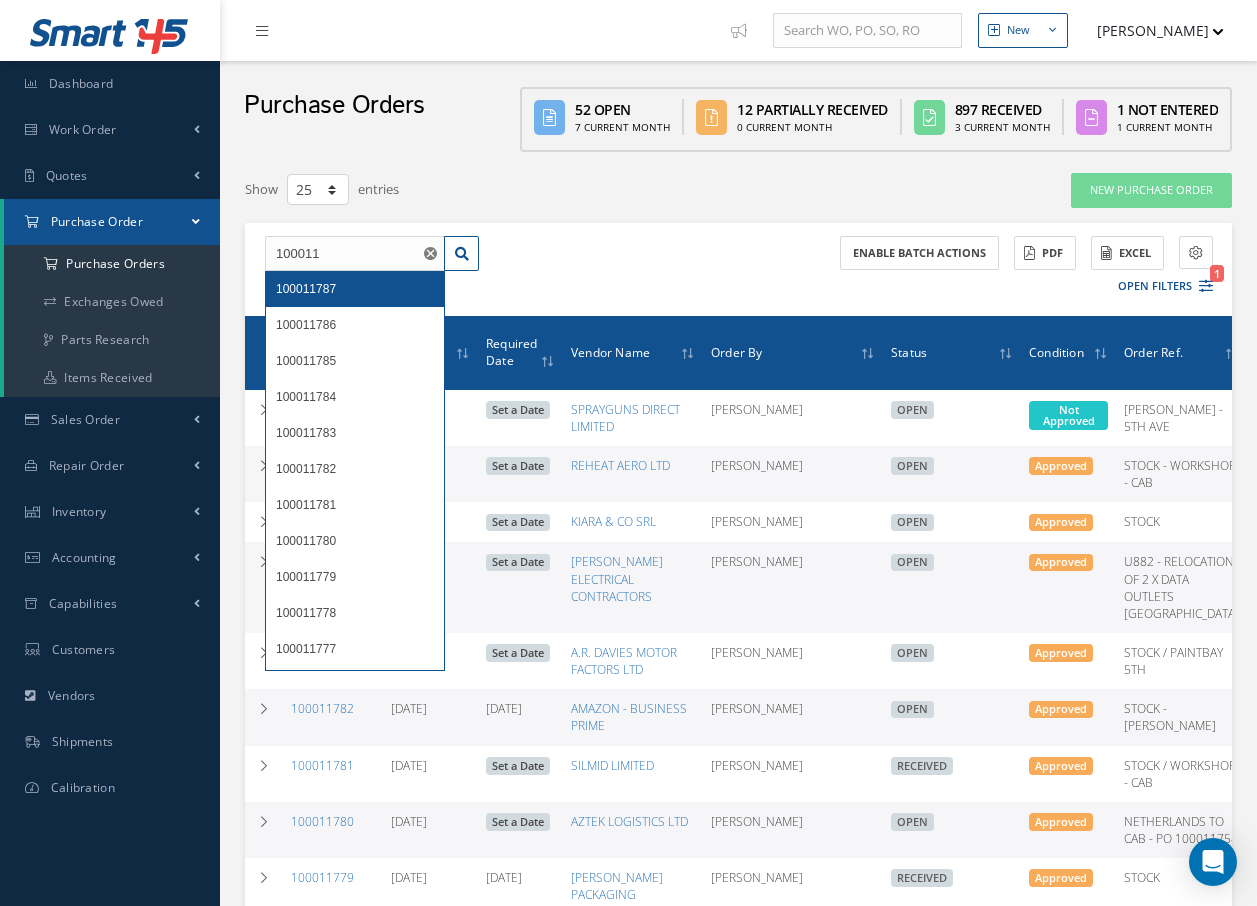 click on "100011
100011787
100011786
100011785
100011784
100011783
100011782
100011781
100011780
100011779
100011778
100011777
100011776
100011775
100011774
100011773" at bounding box center [738, 269] 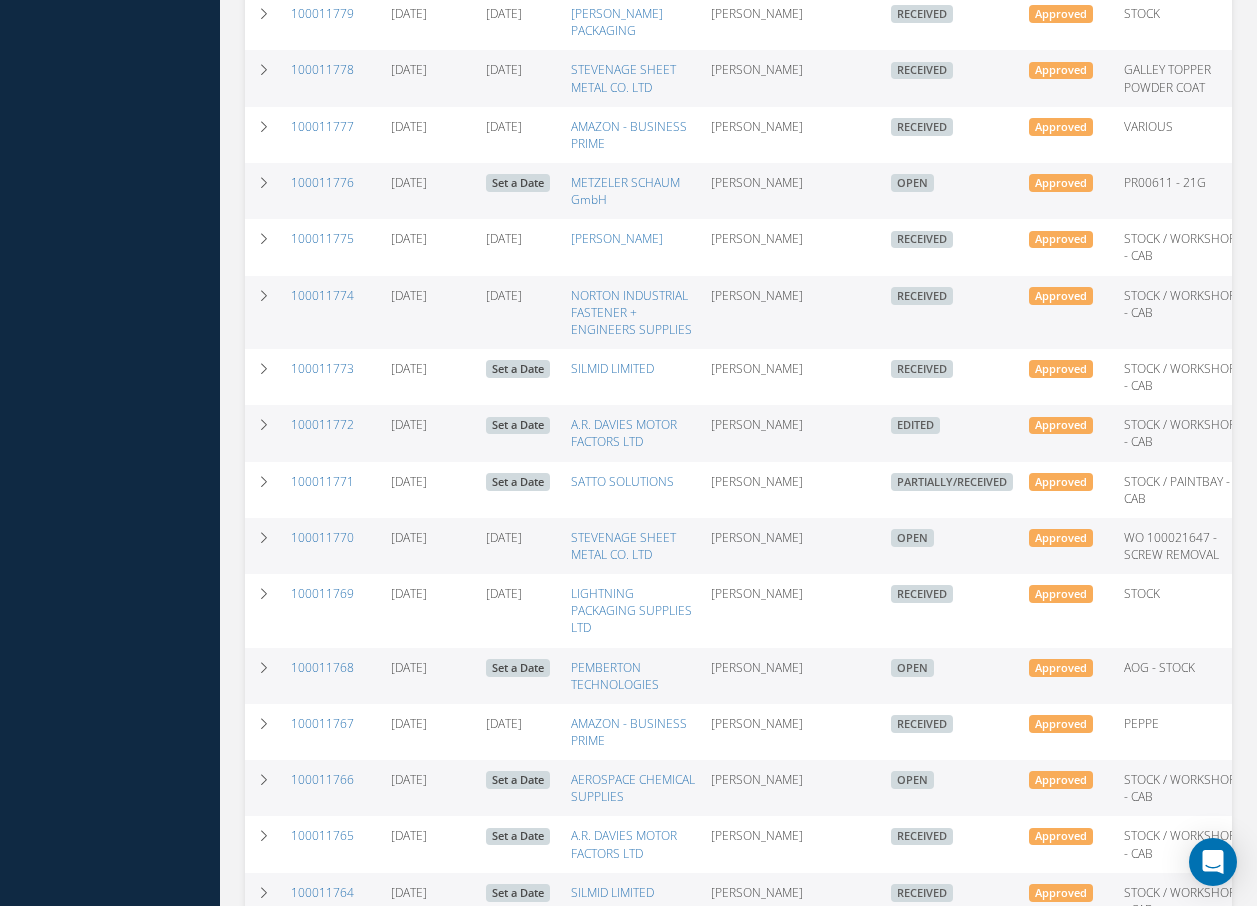 scroll, scrollTop: 900, scrollLeft: 0, axis: vertical 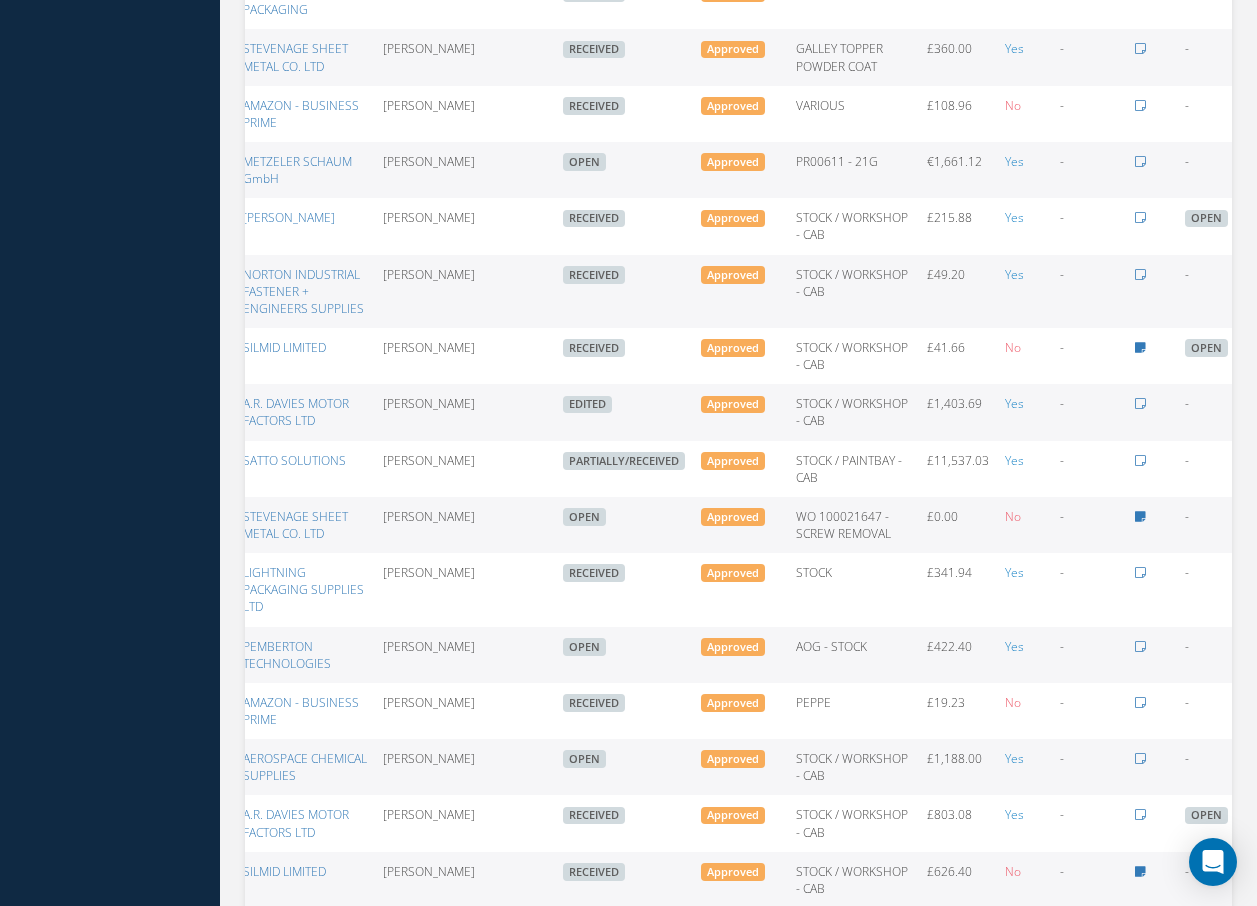 click at bounding box center (1252, 410) 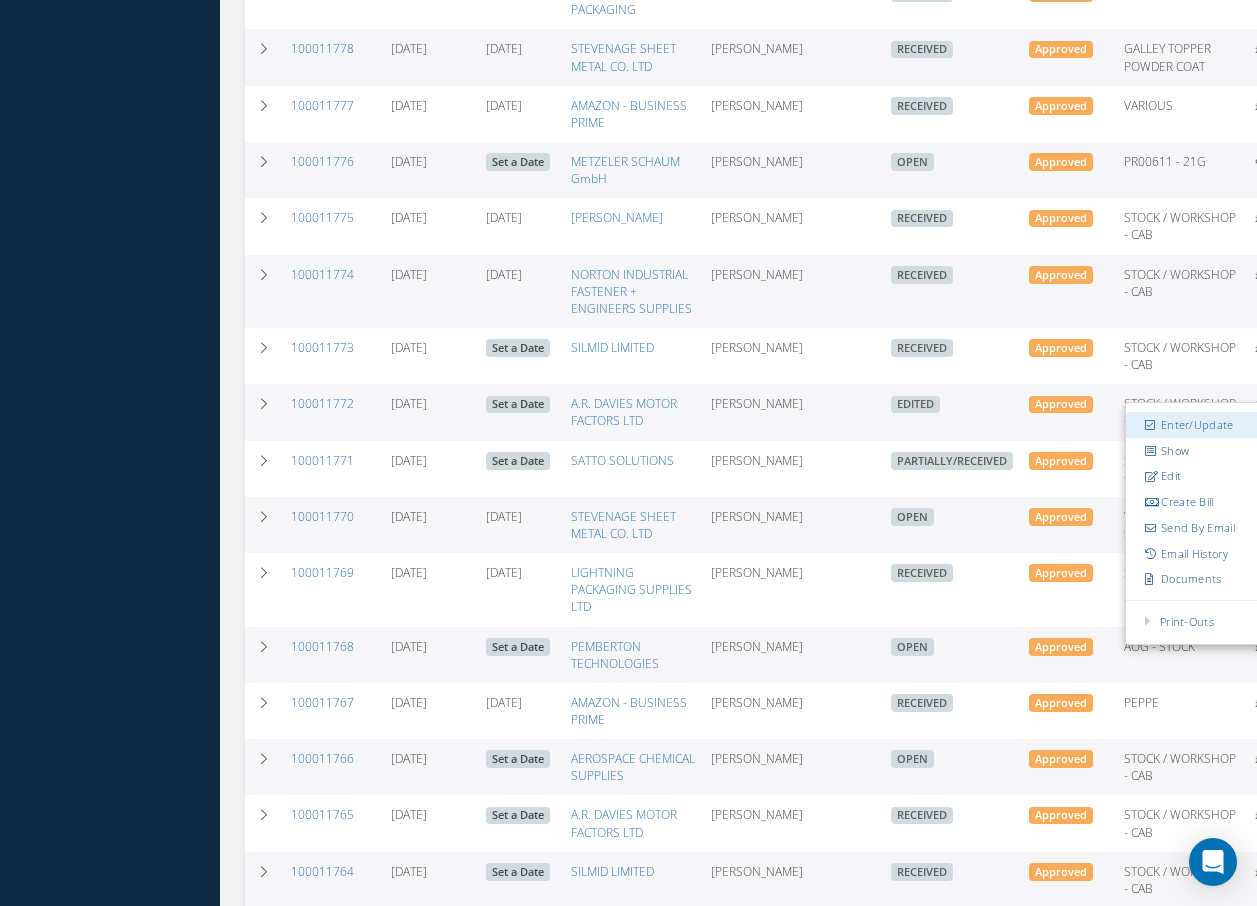 click on "Enter/Update" at bounding box center [1205, 425] 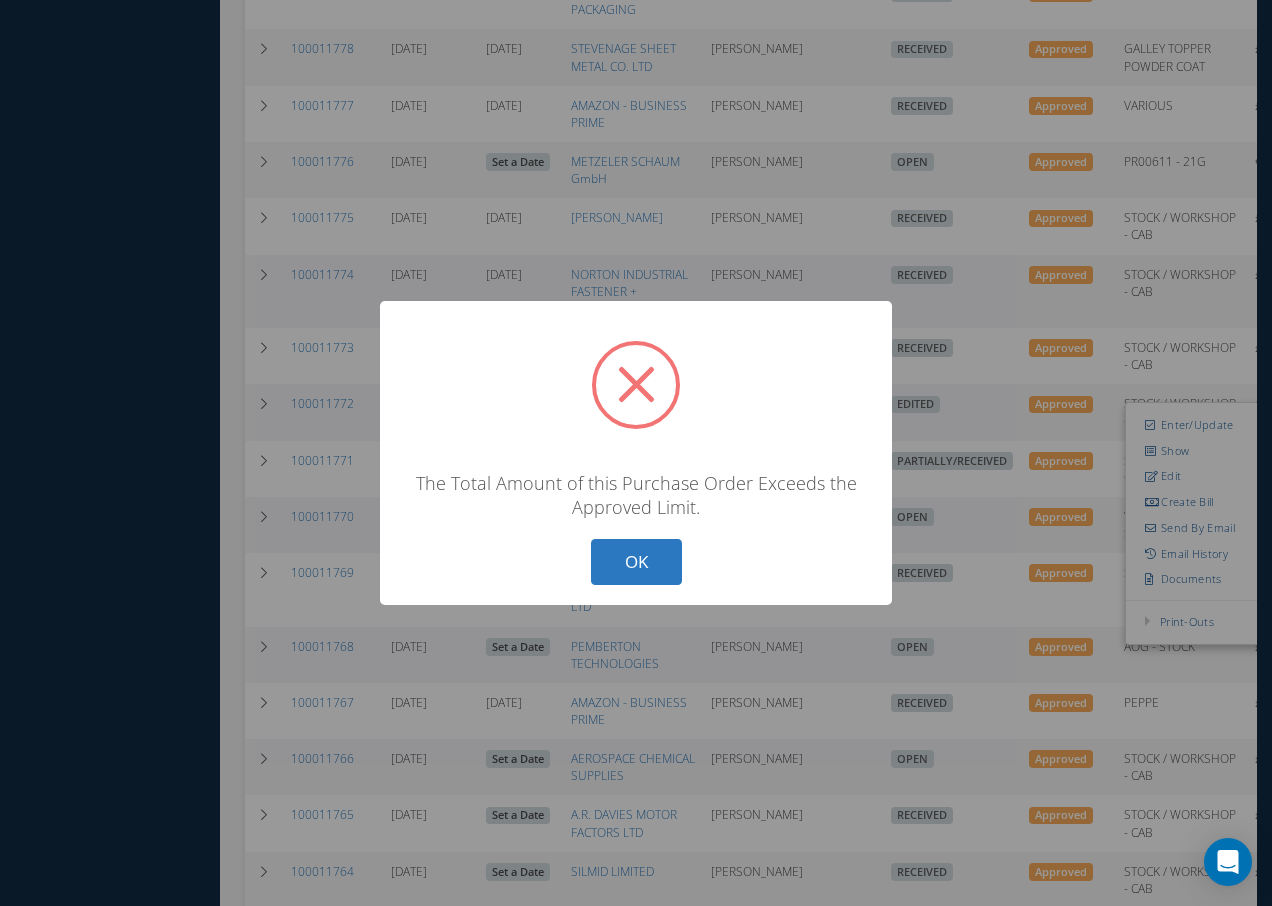 click on "OK" at bounding box center [636, 562] 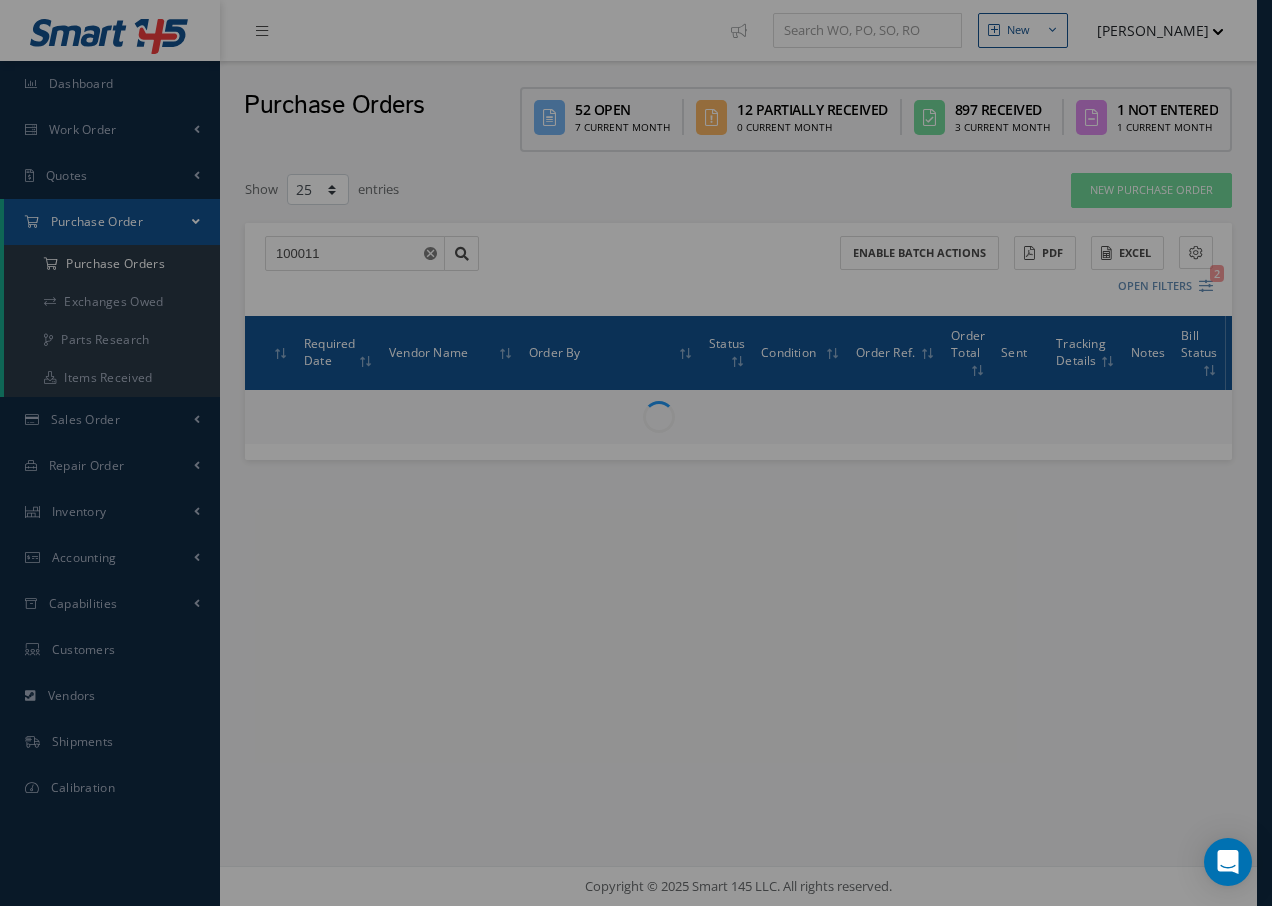 scroll, scrollTop: 0, scrollLeft: 172, axis: horizontal 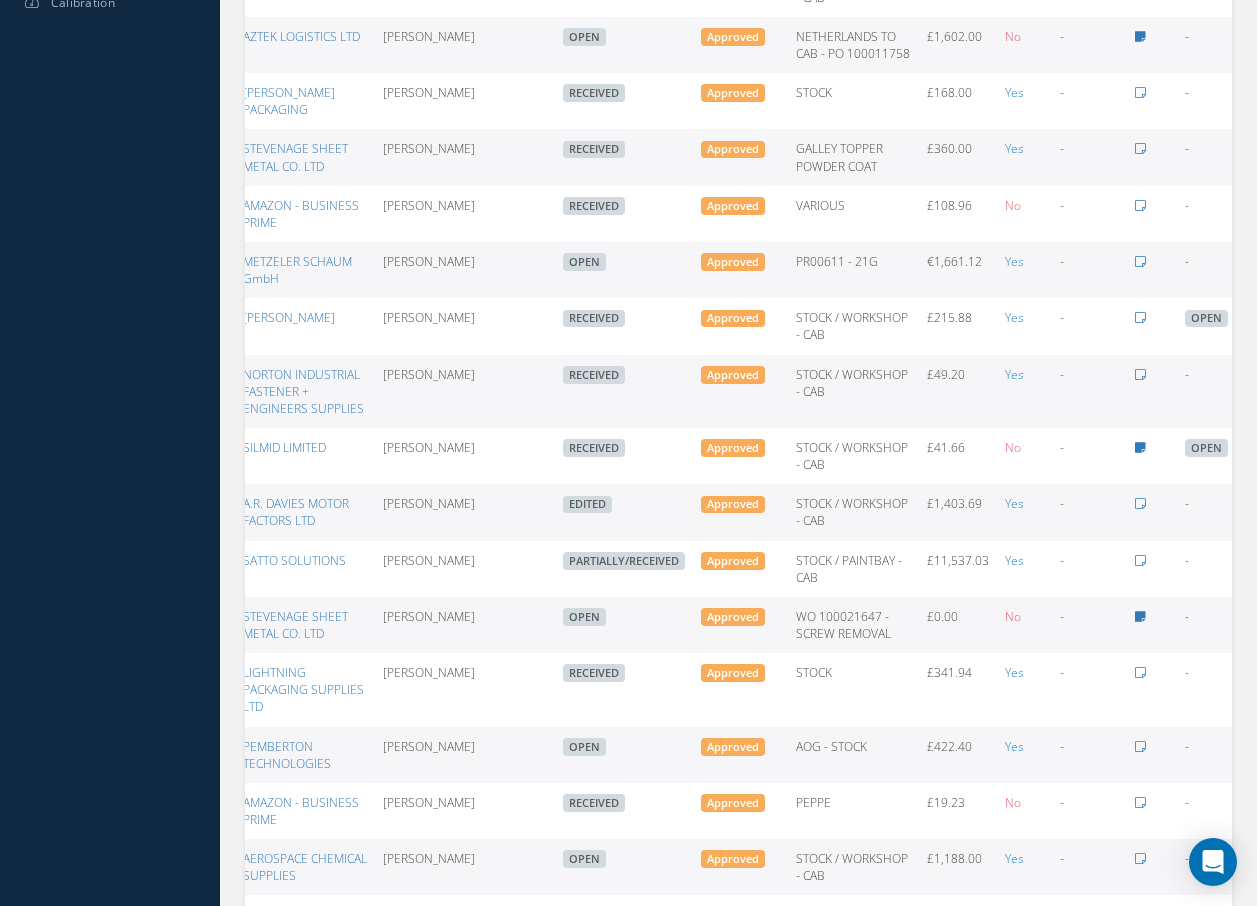 click at bounding box center [1252, 510] 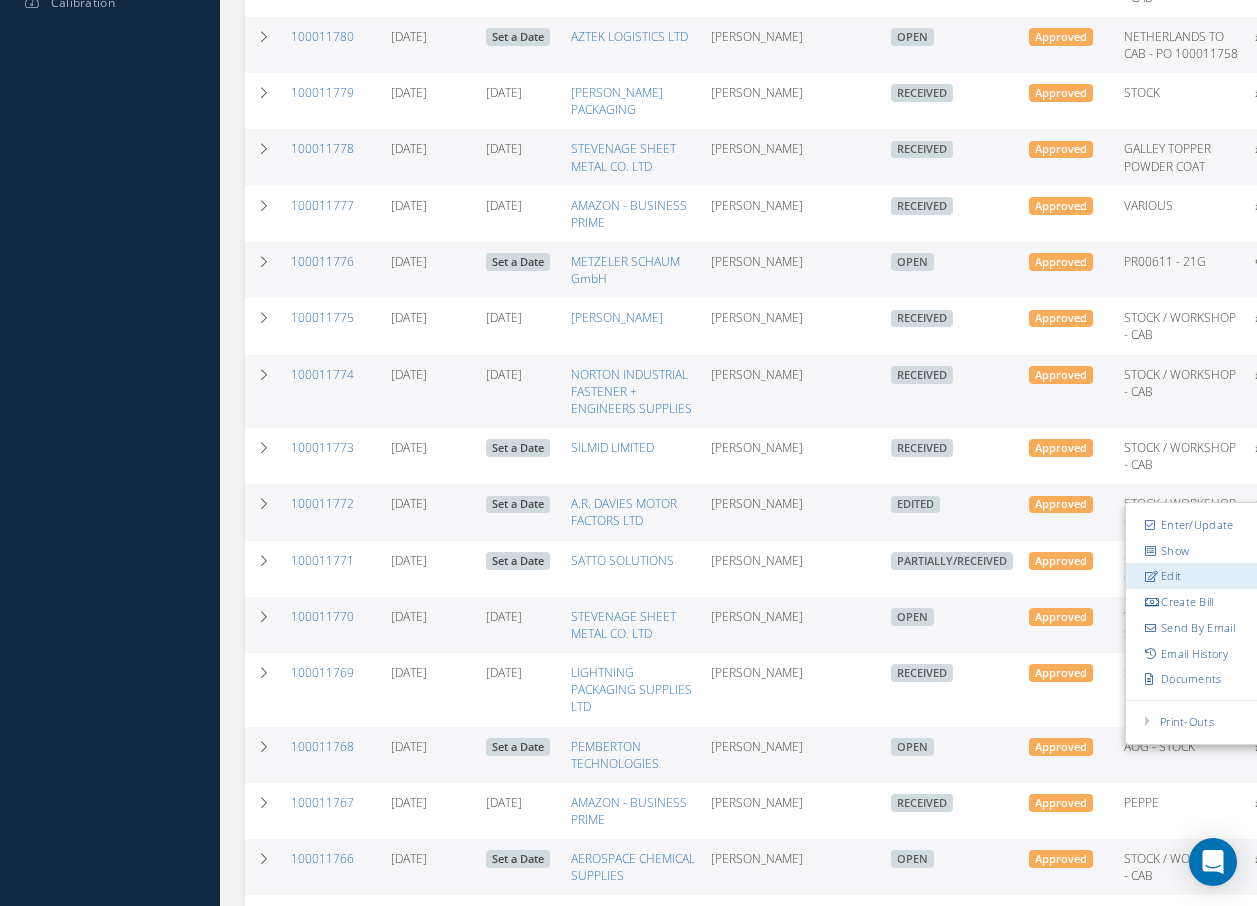 click on "Edit" at bounding box center [1205, 577] 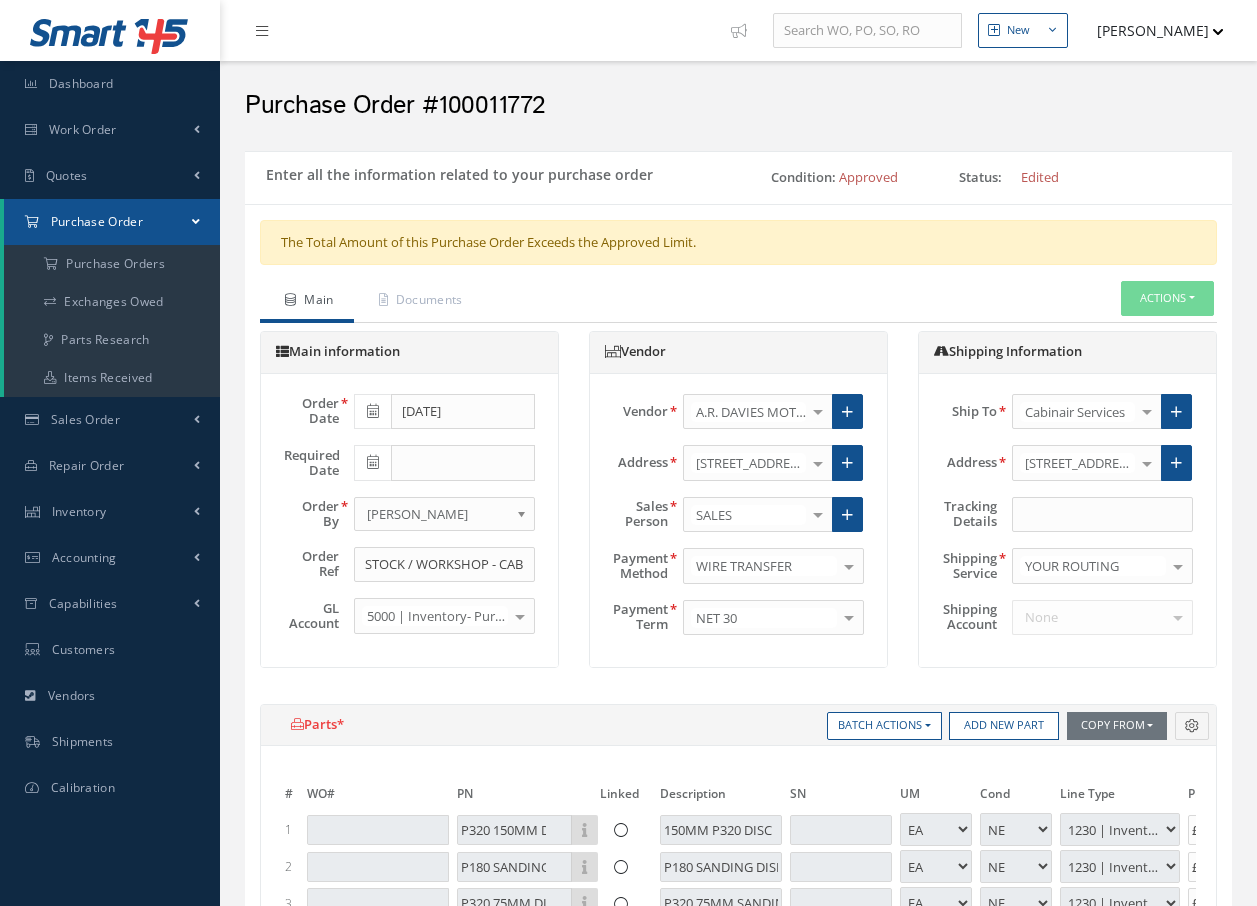 select on "1" 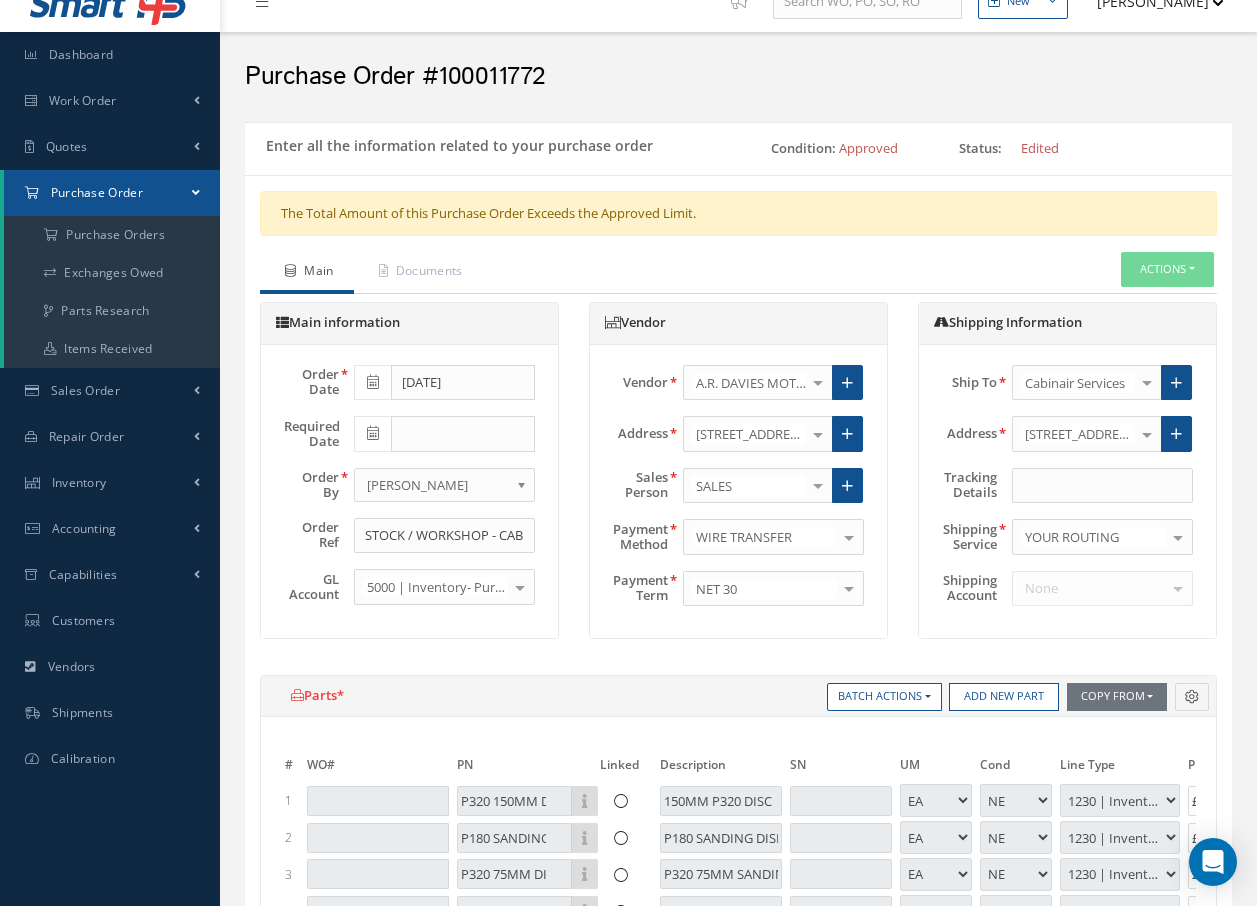 scroll, scrollTop: 0, scrollLeft: 0, axis: both 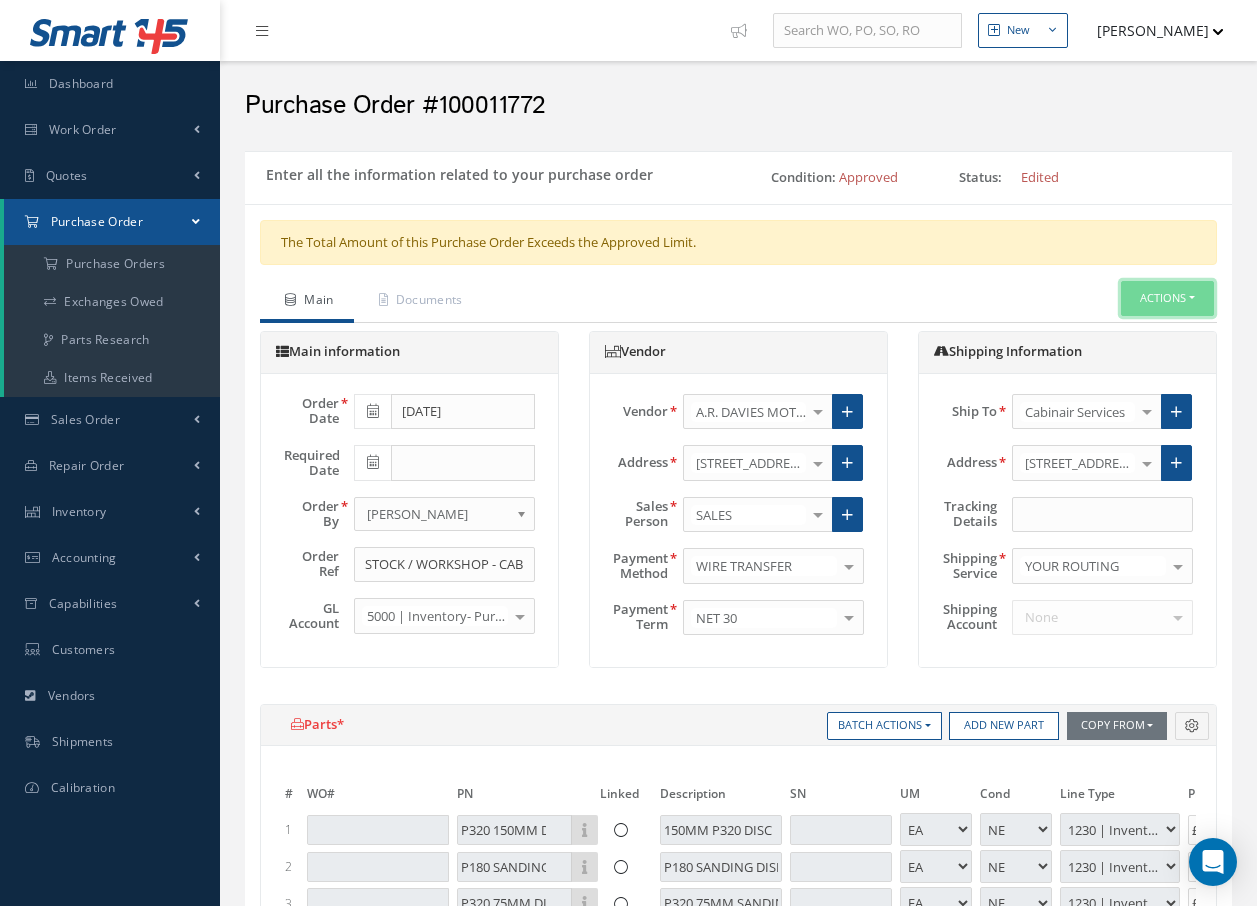 click on "Actions" at bounding box center (1167, 298) 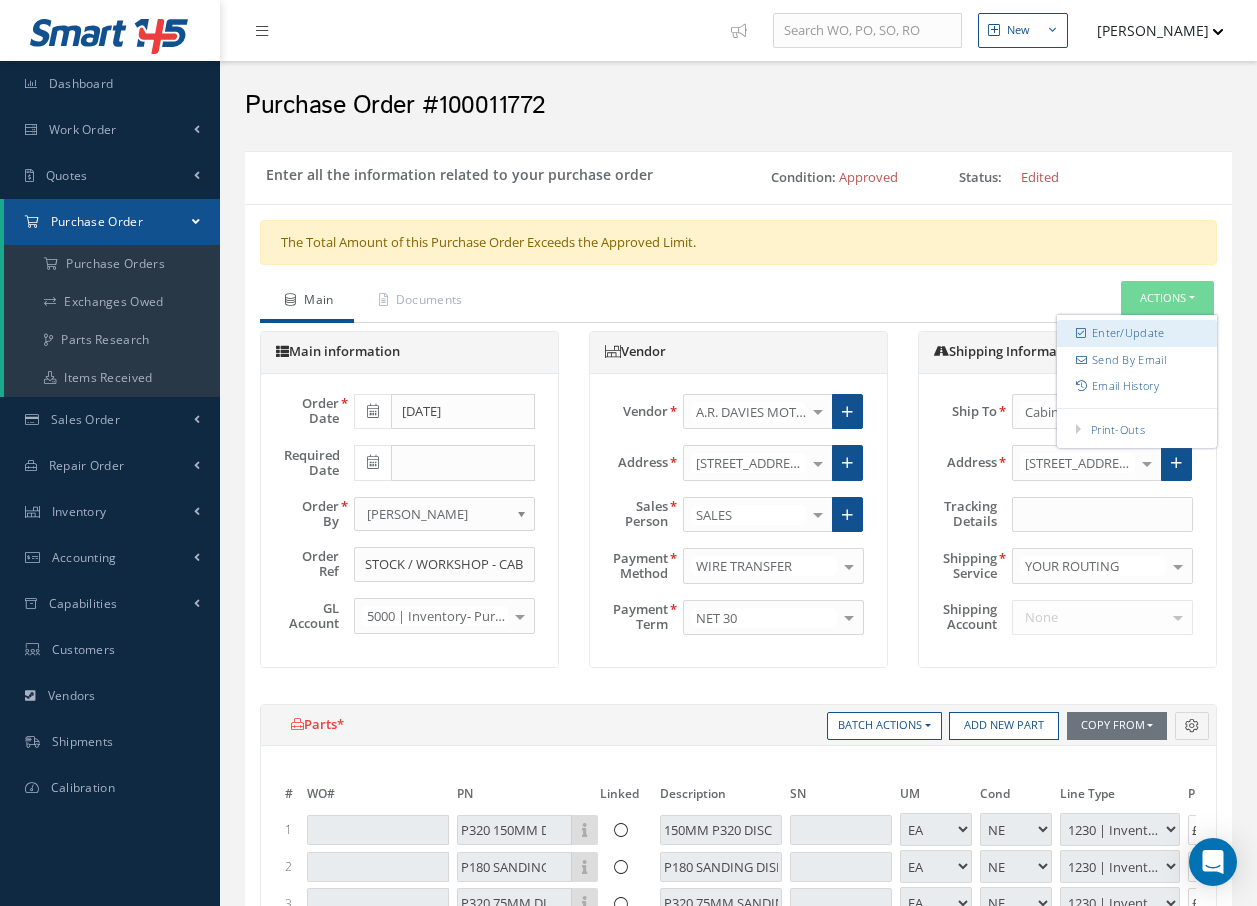click on "Enter/Update" at bounding box center [1137, 333] 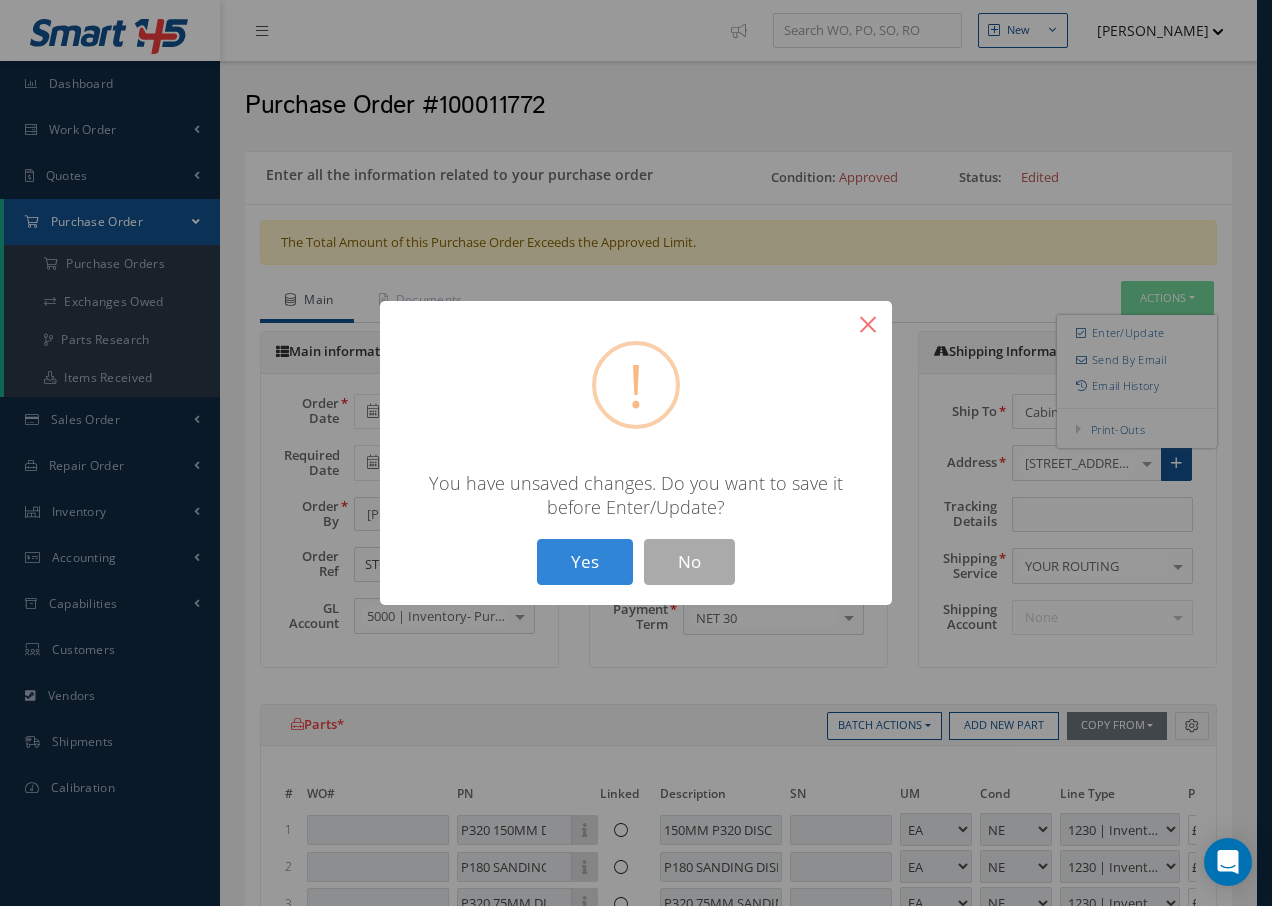 click on "×" at bounding box center [868, 325] 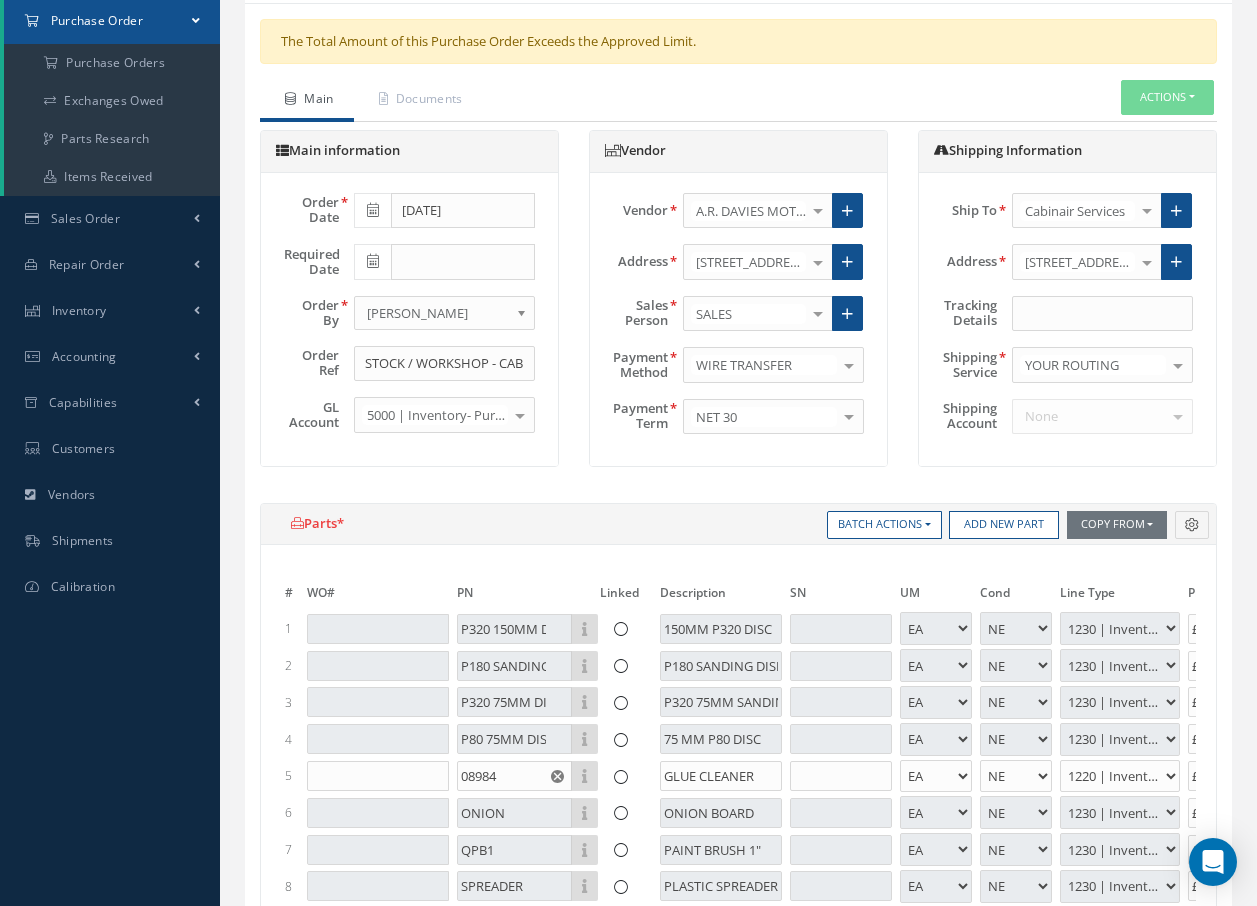 scroll, scrollTop: 0, scrollLeft: 0, axis: both 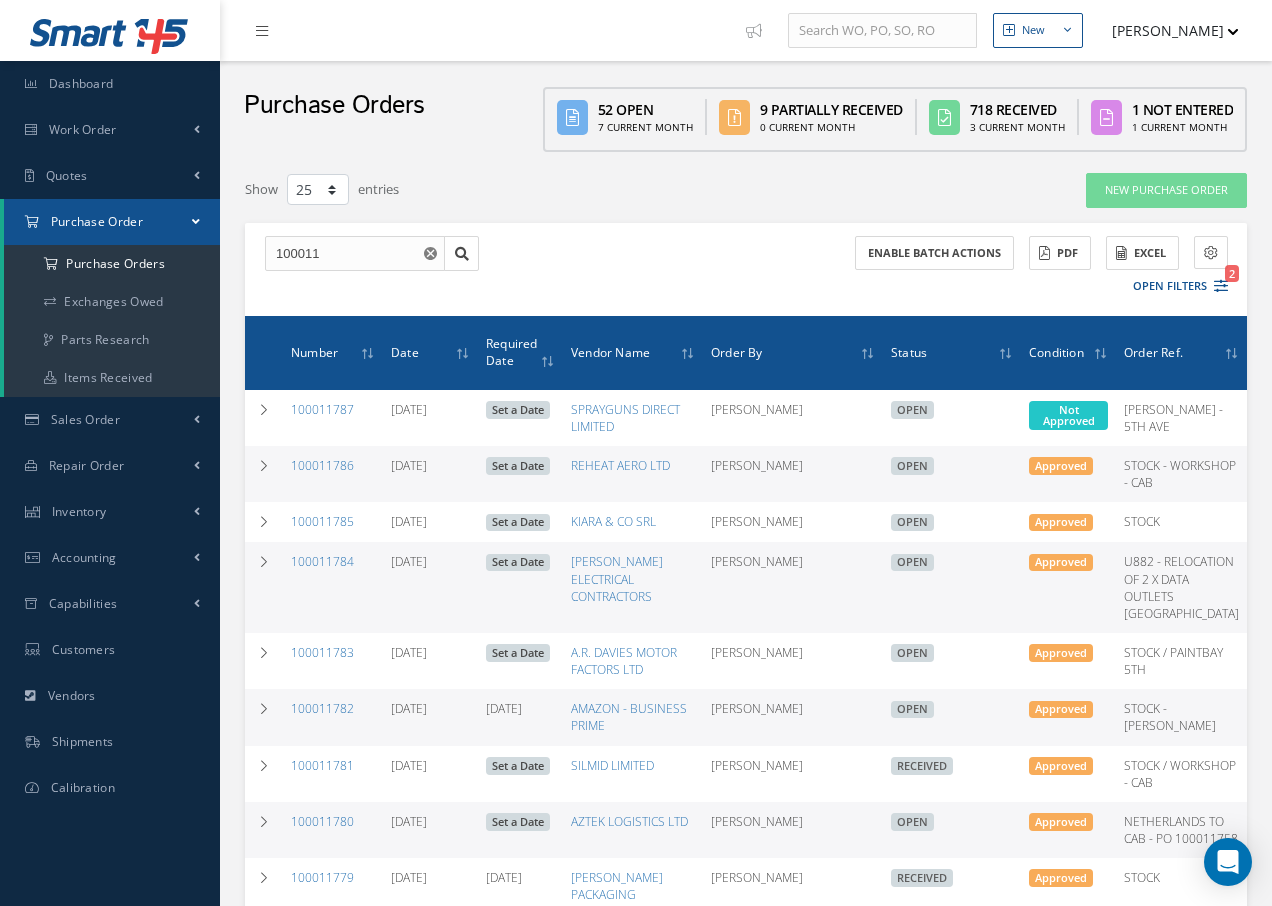 select on "25" 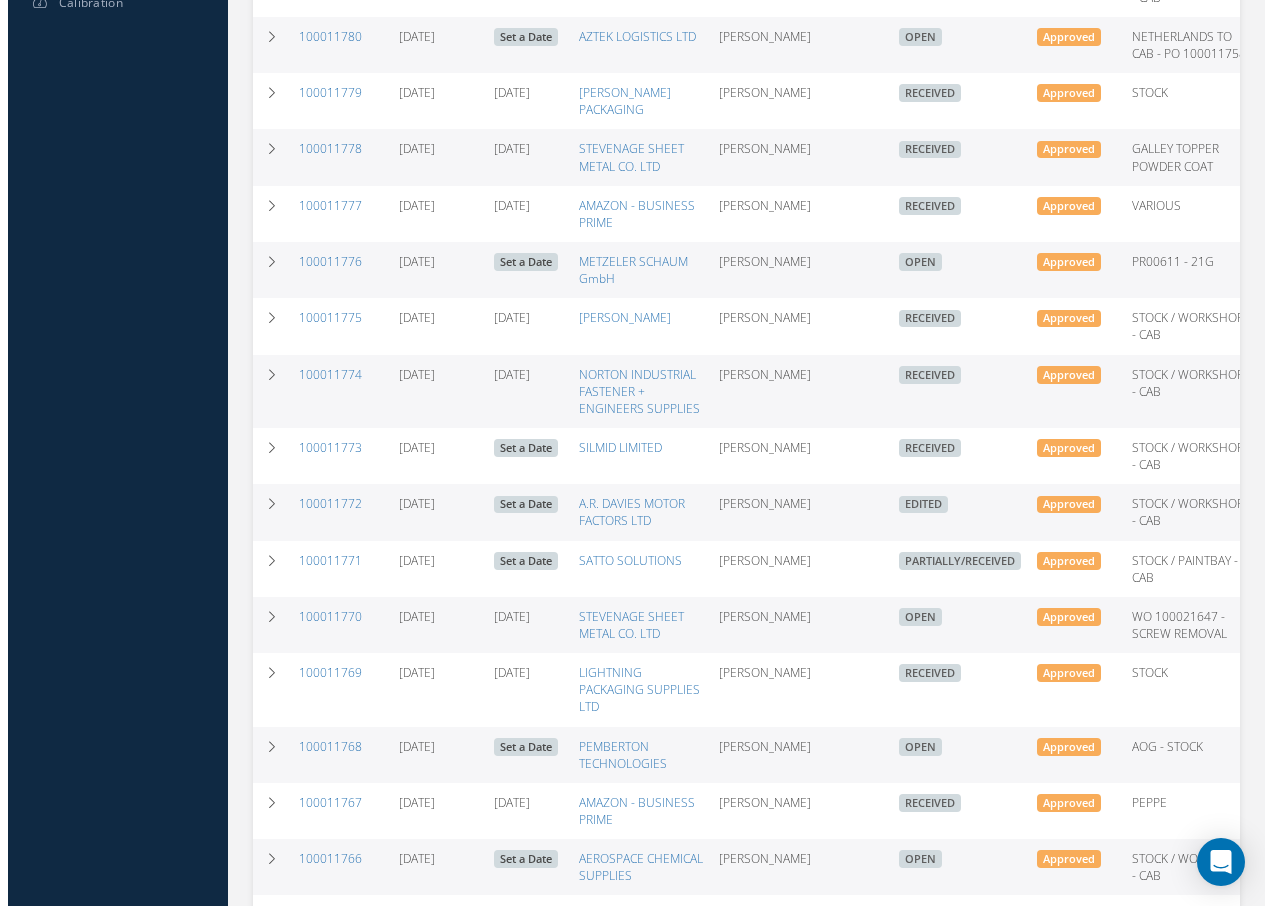 scroll, scrollTop: 0, scrollLeft: 0, axis: both 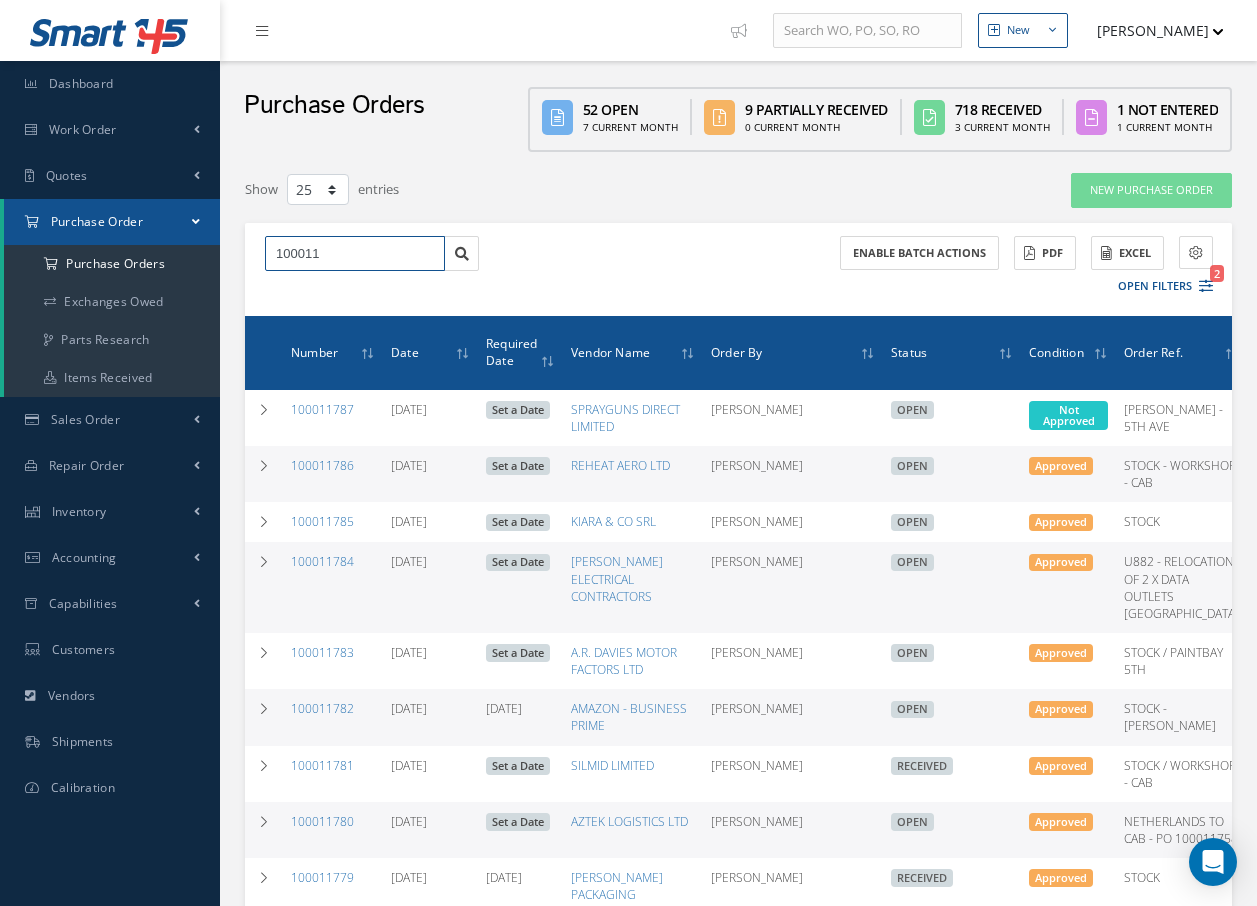 click on "100011" 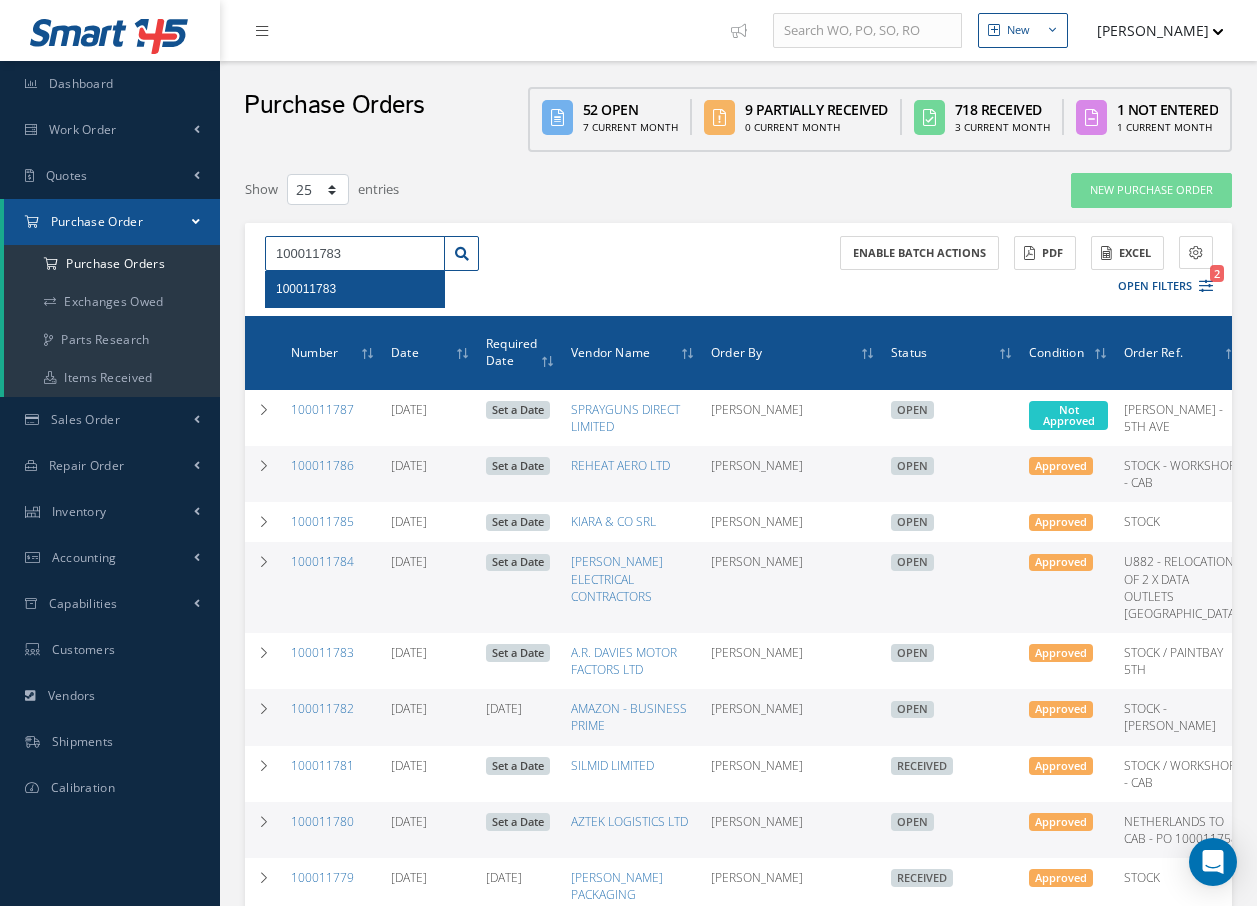 type on "100011783" 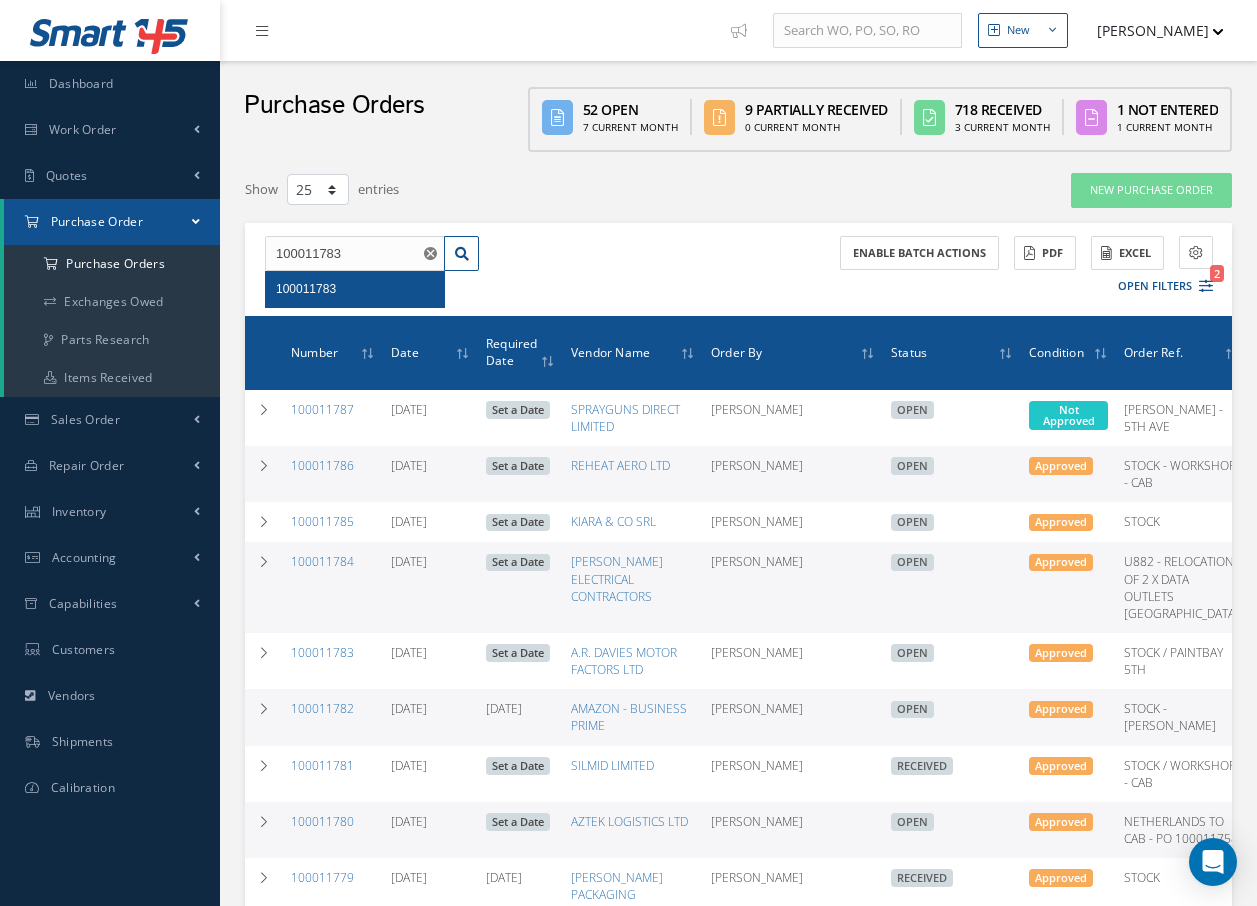 click on "100011783" 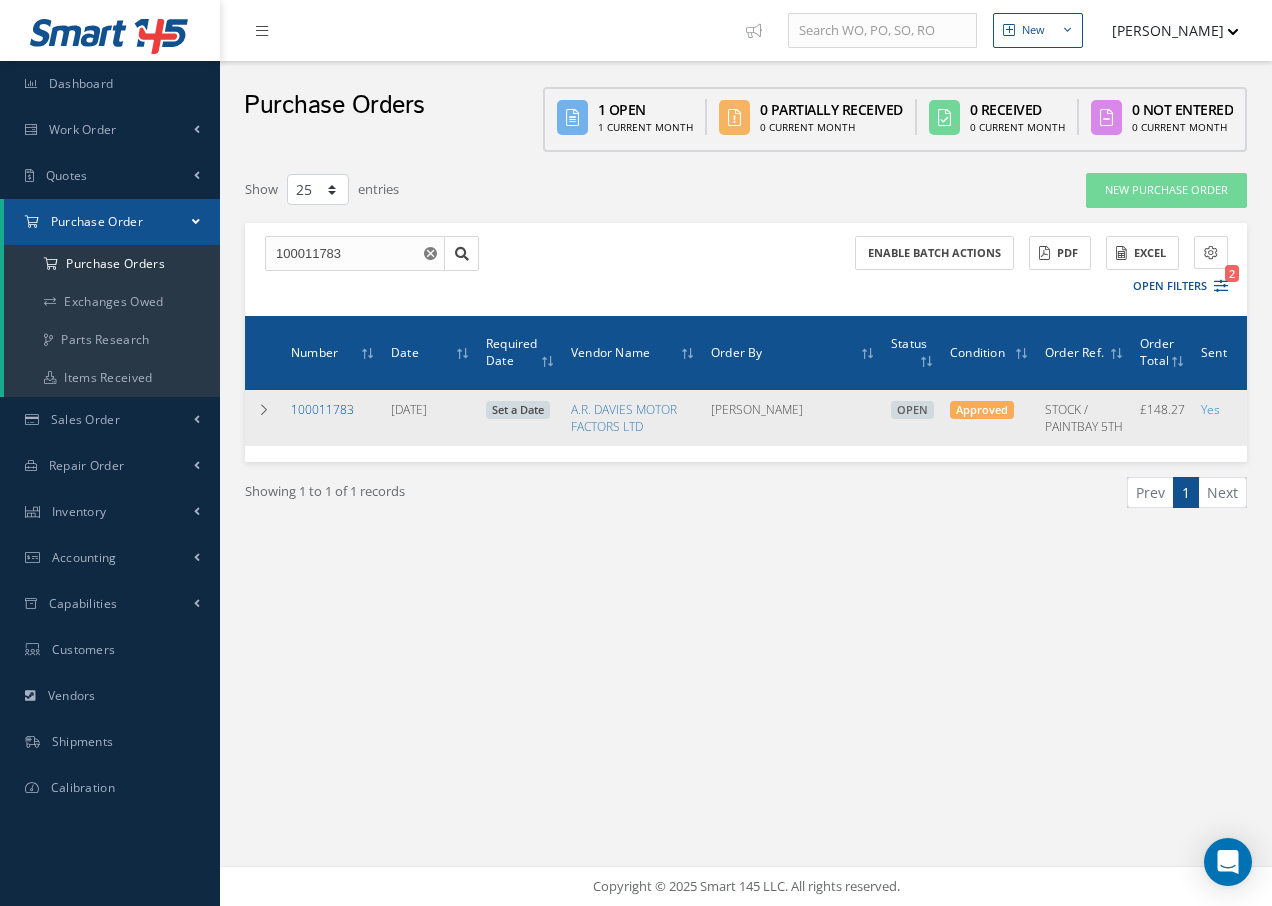click on "100011783" 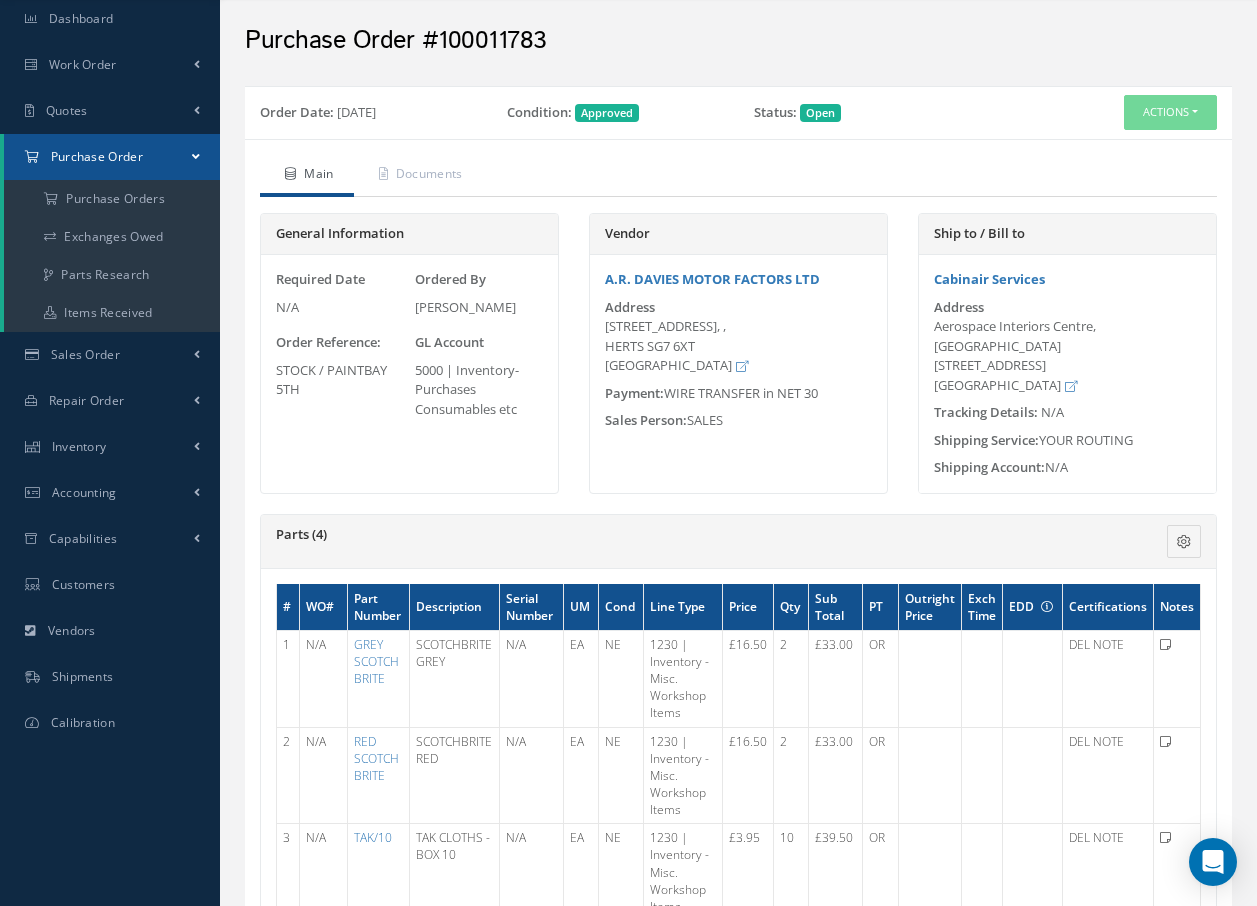 scroll, scrollTop: 100, scrollLeft: 0, axis: vertical 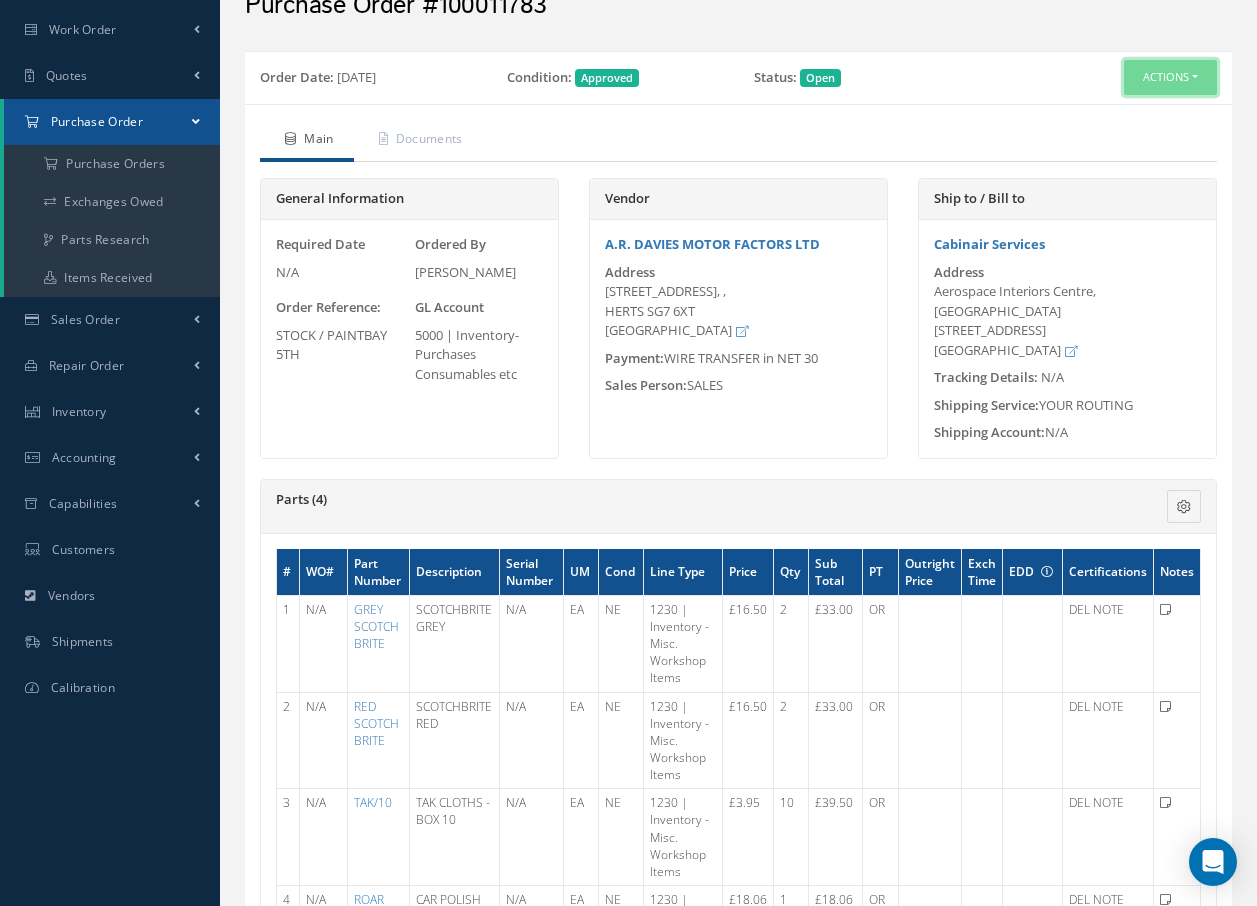 click on "Actions" at bounding box center [1170, 77] 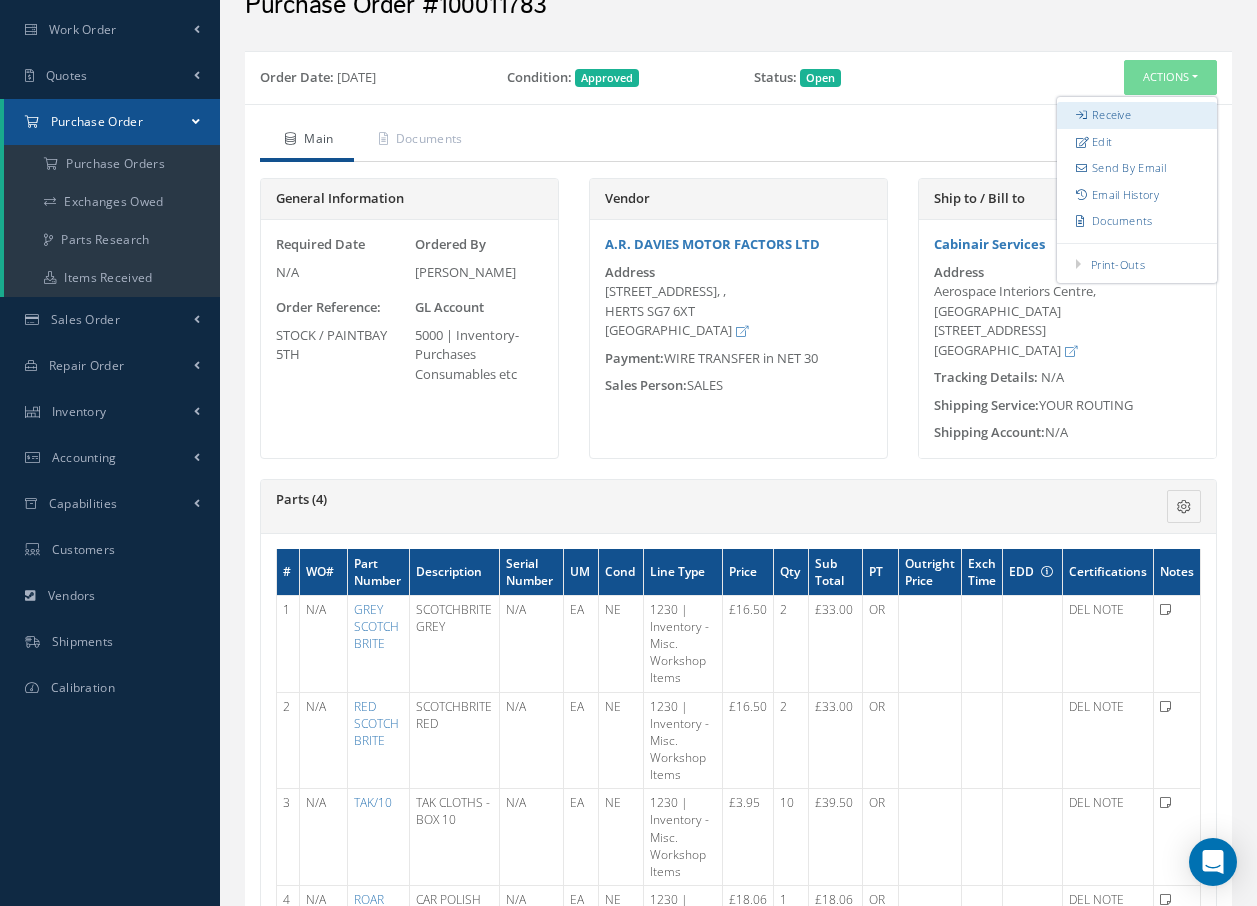 click on "Receive" at bounding box center (1137, 115) 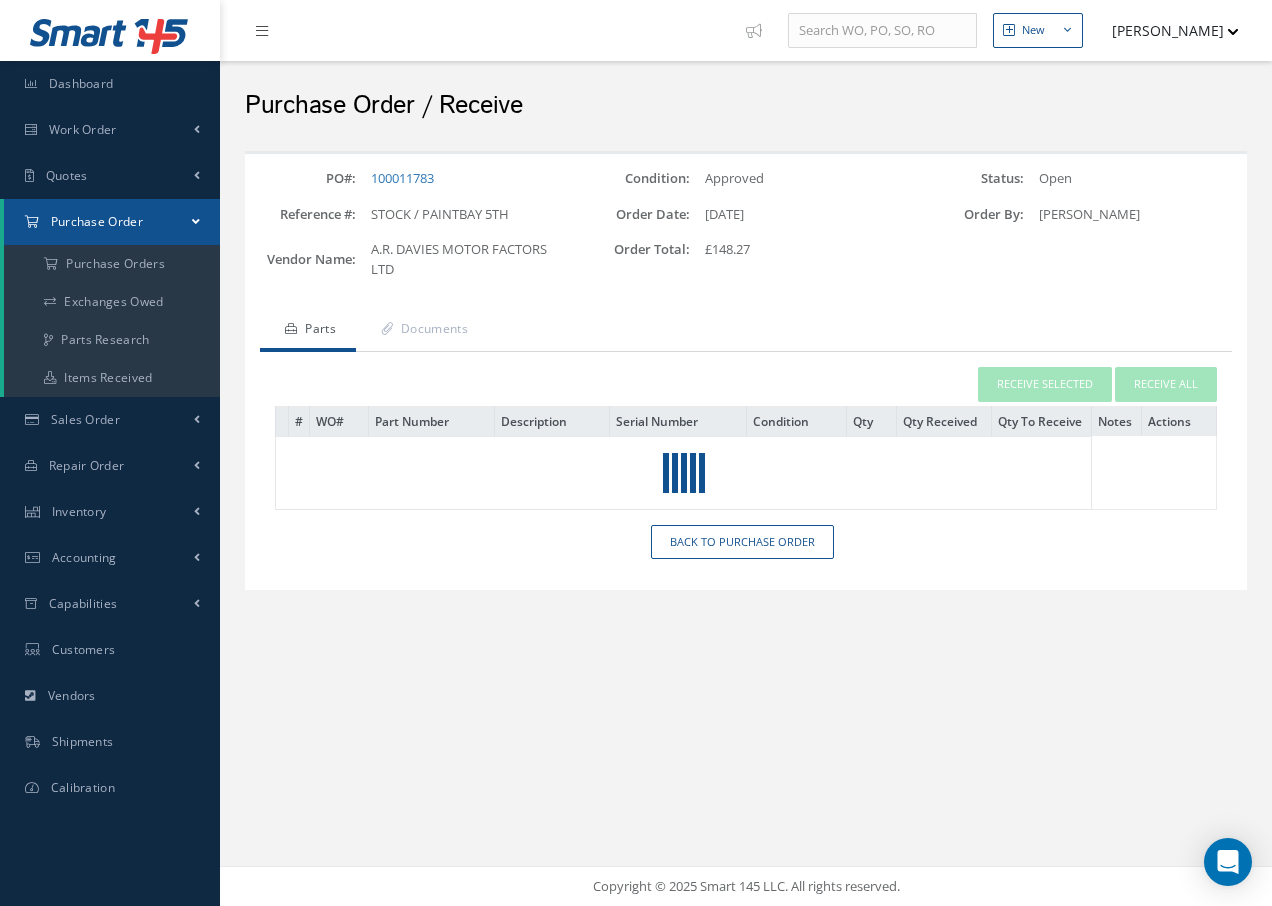 scroll, scrollTop: 0, scrollLeft: 0, axis: both 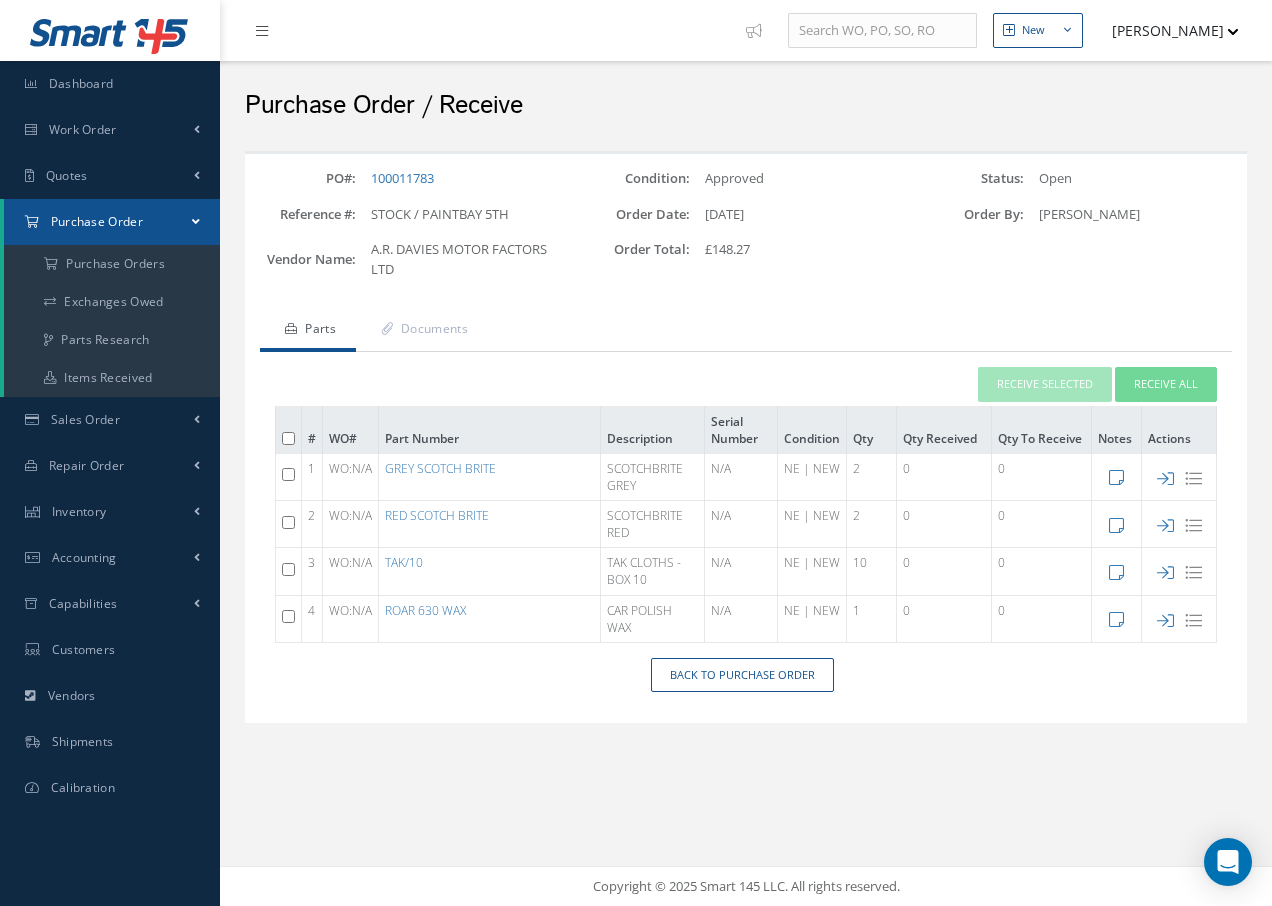 click at bounding box center [288, 474] 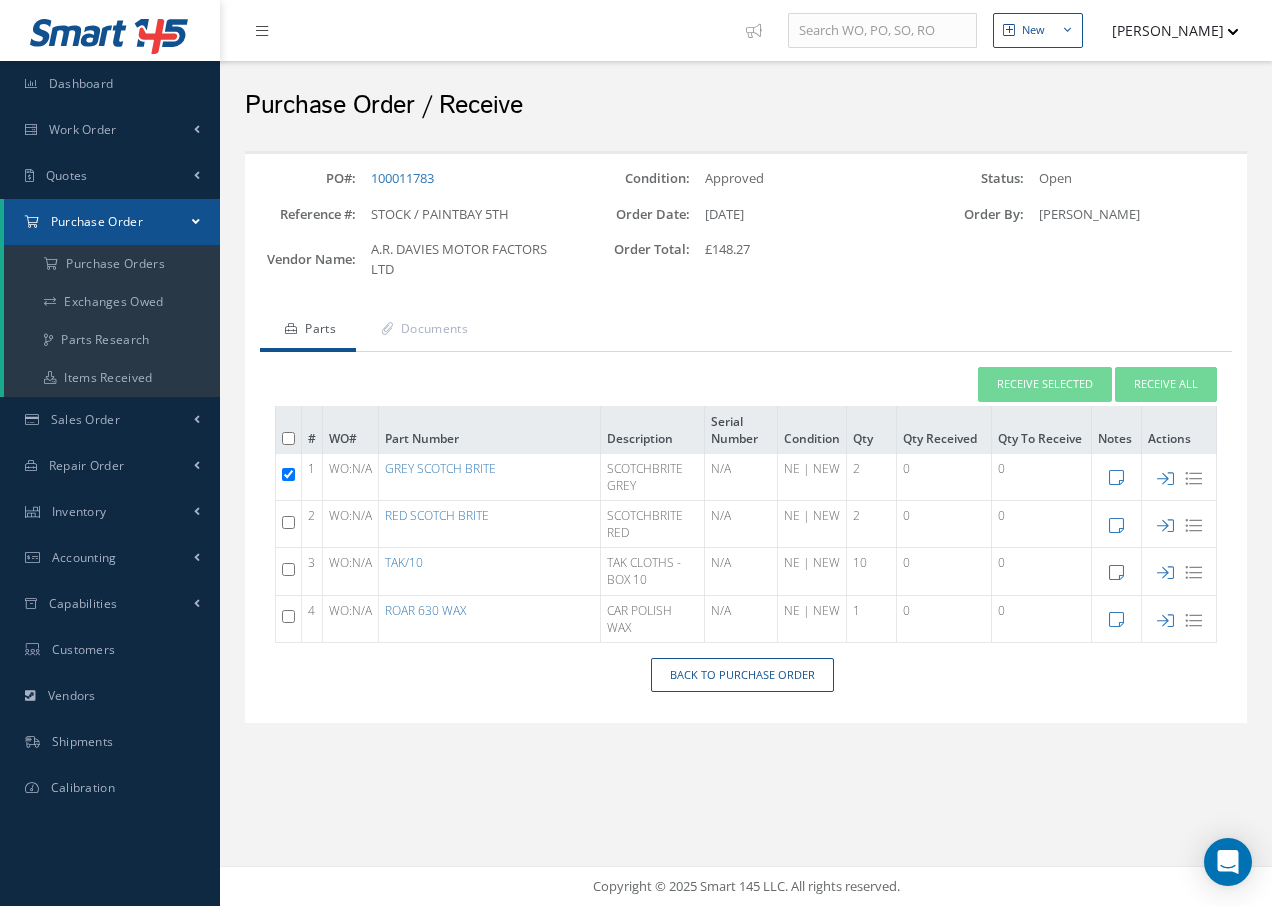 click at bounding box center [288, 522] 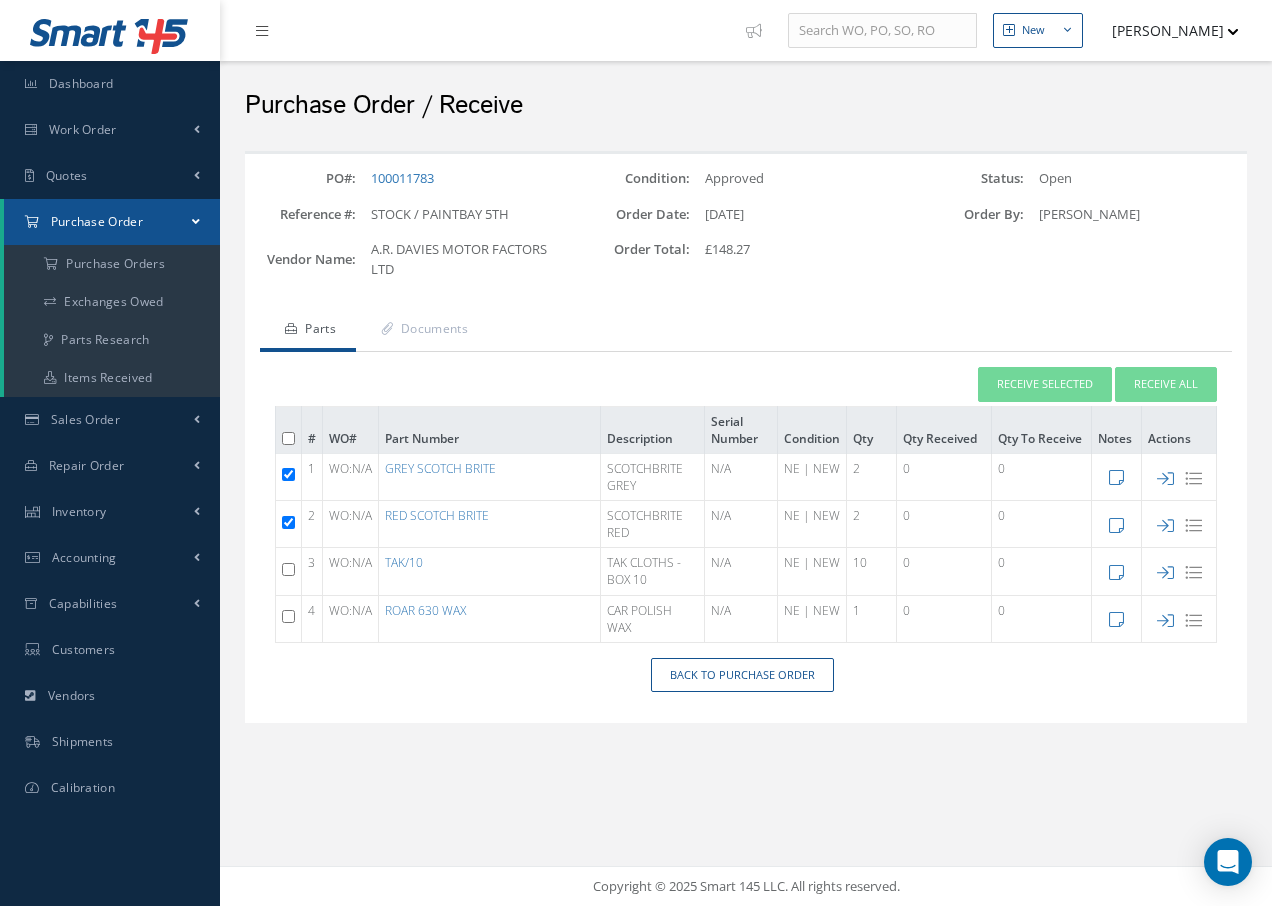 click at bounding box center [289, 571] 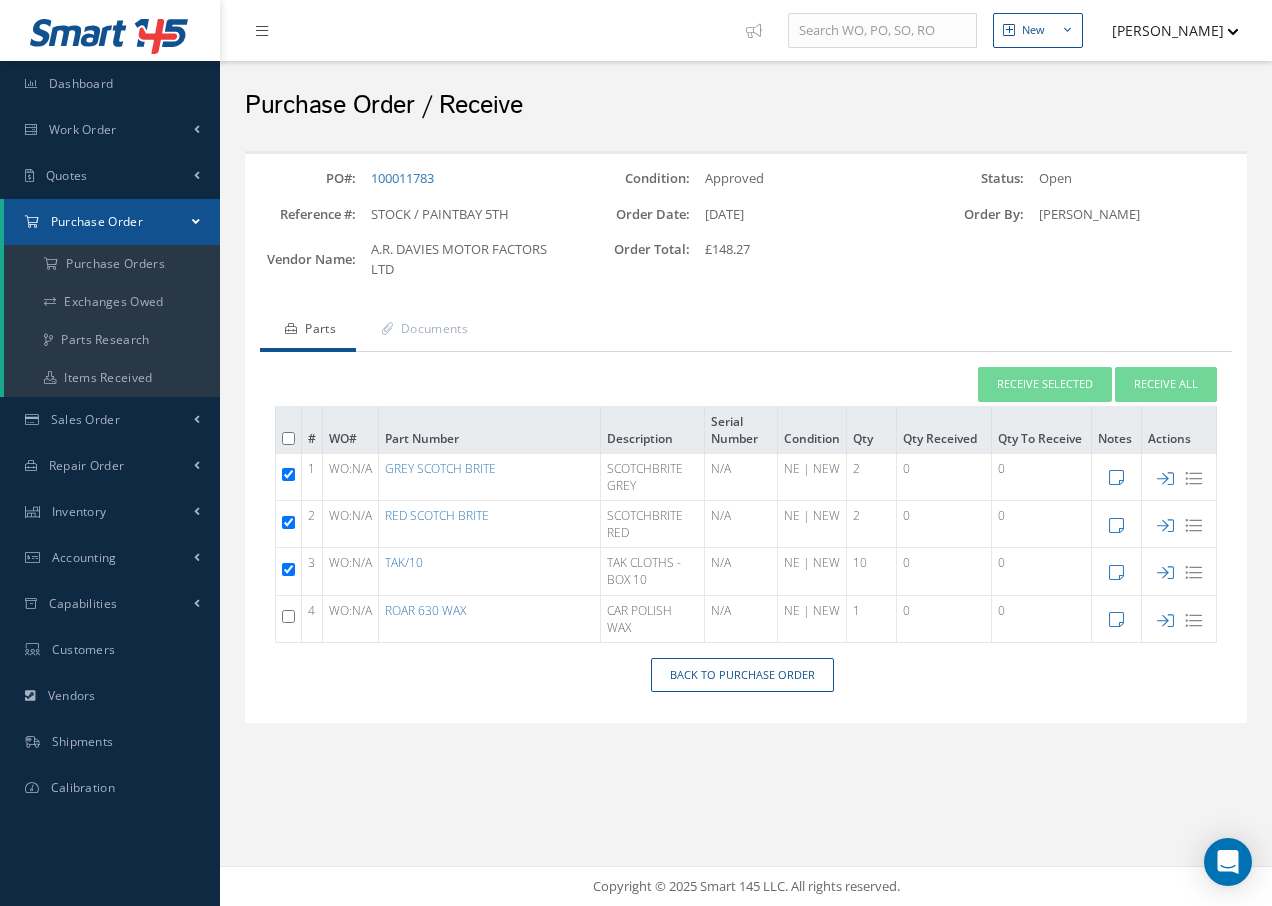 click at bounding box center (288, 616) 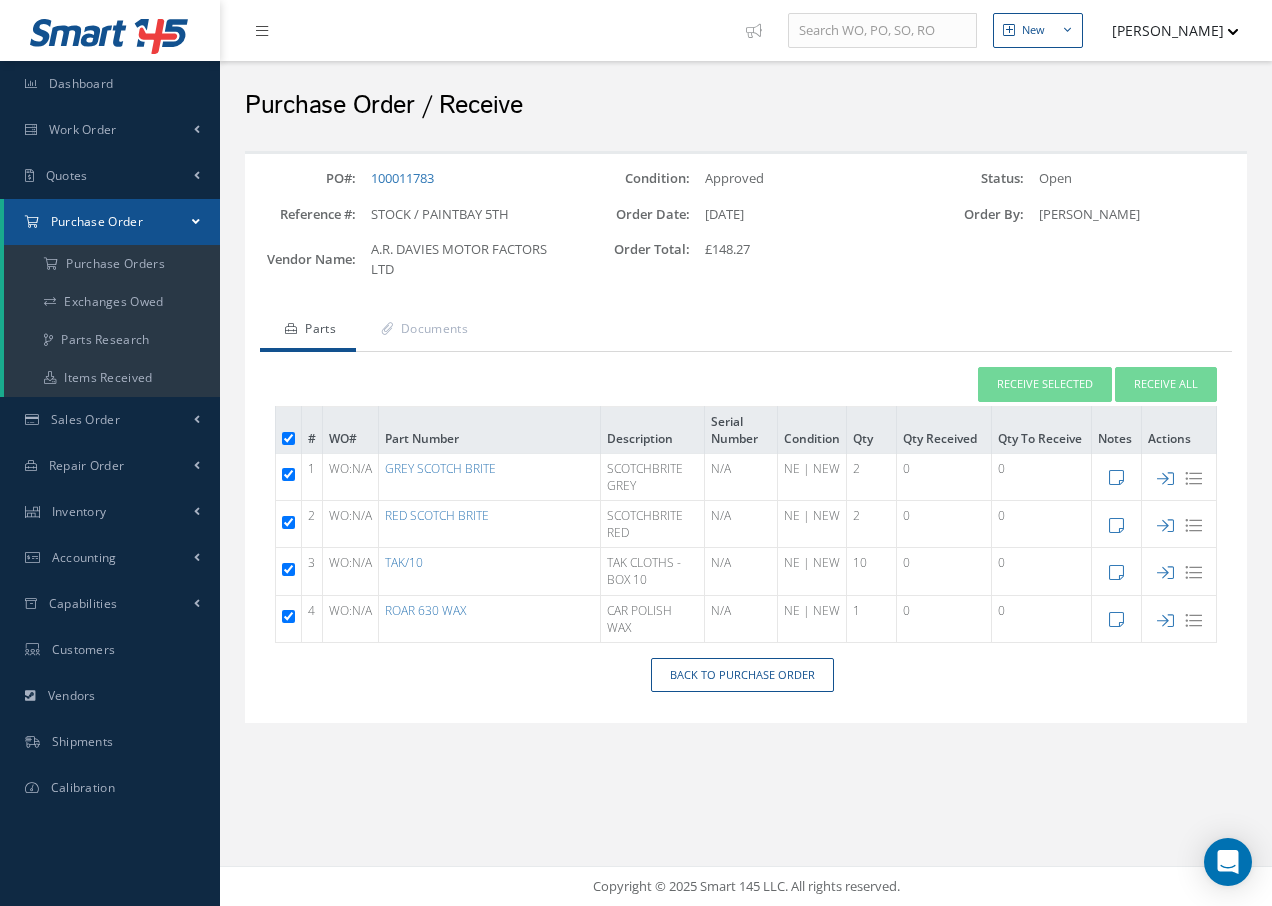 checkbox on "true" 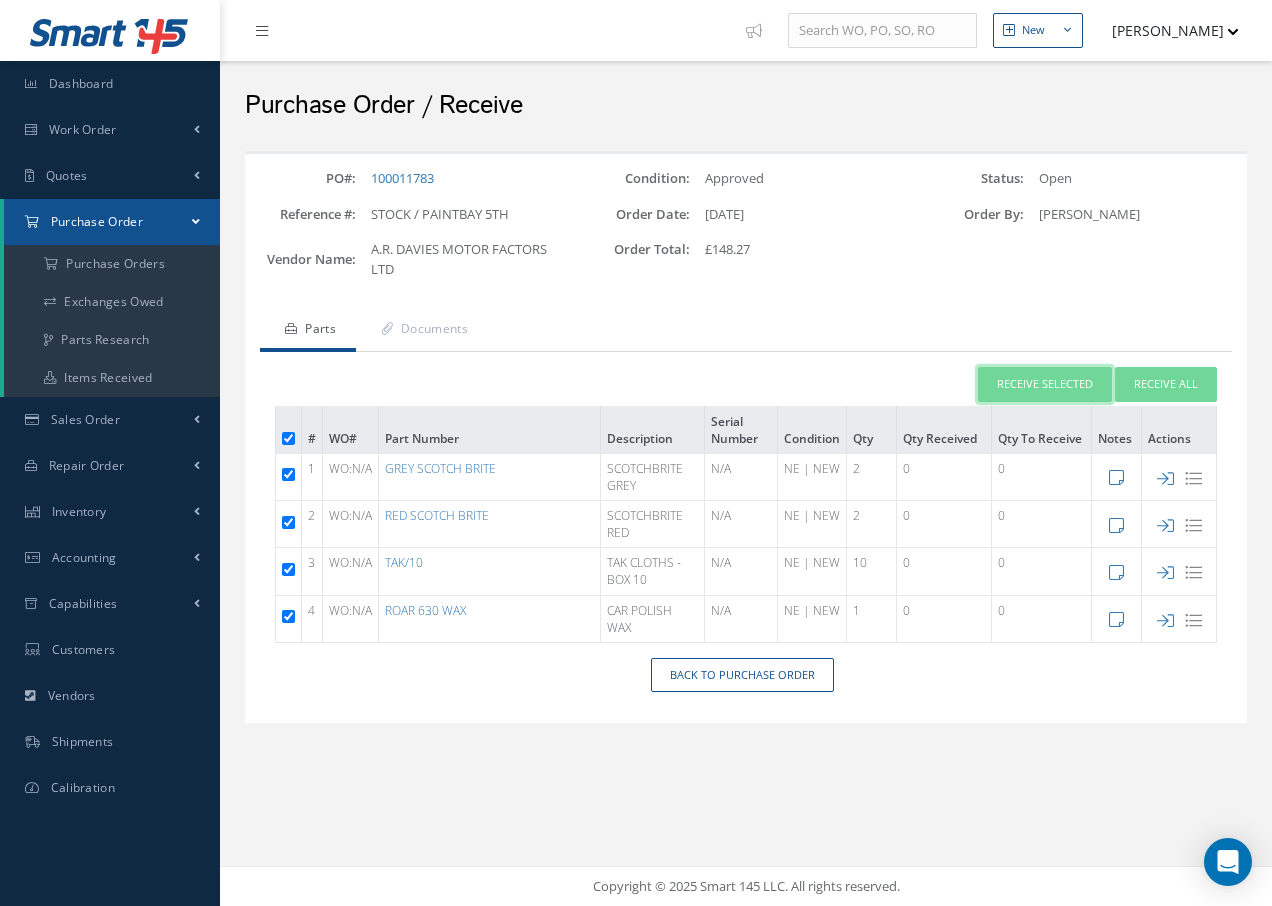 click on "Receive Selected" at bounding box center (1045, 384) 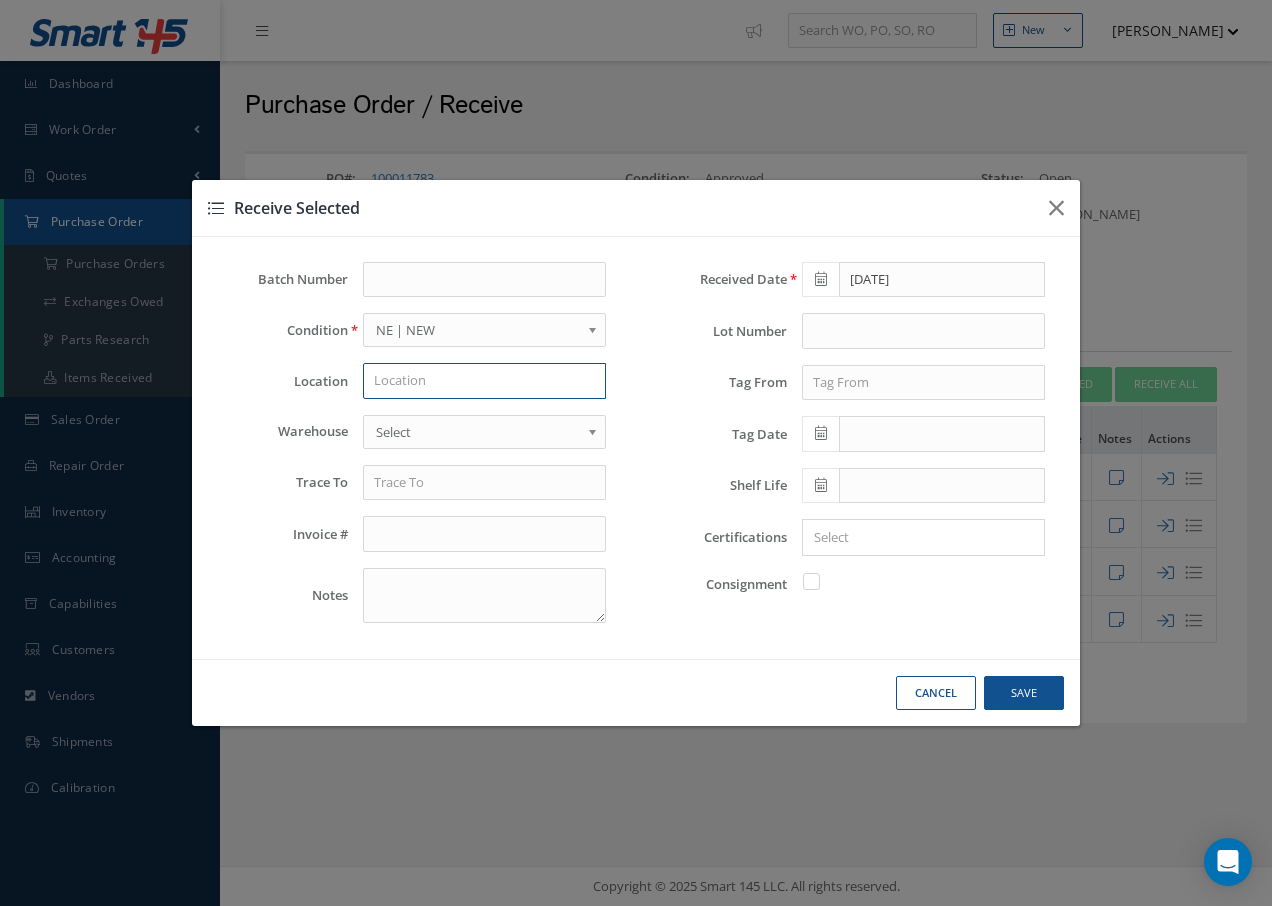 click at bounding box center [484, 381] 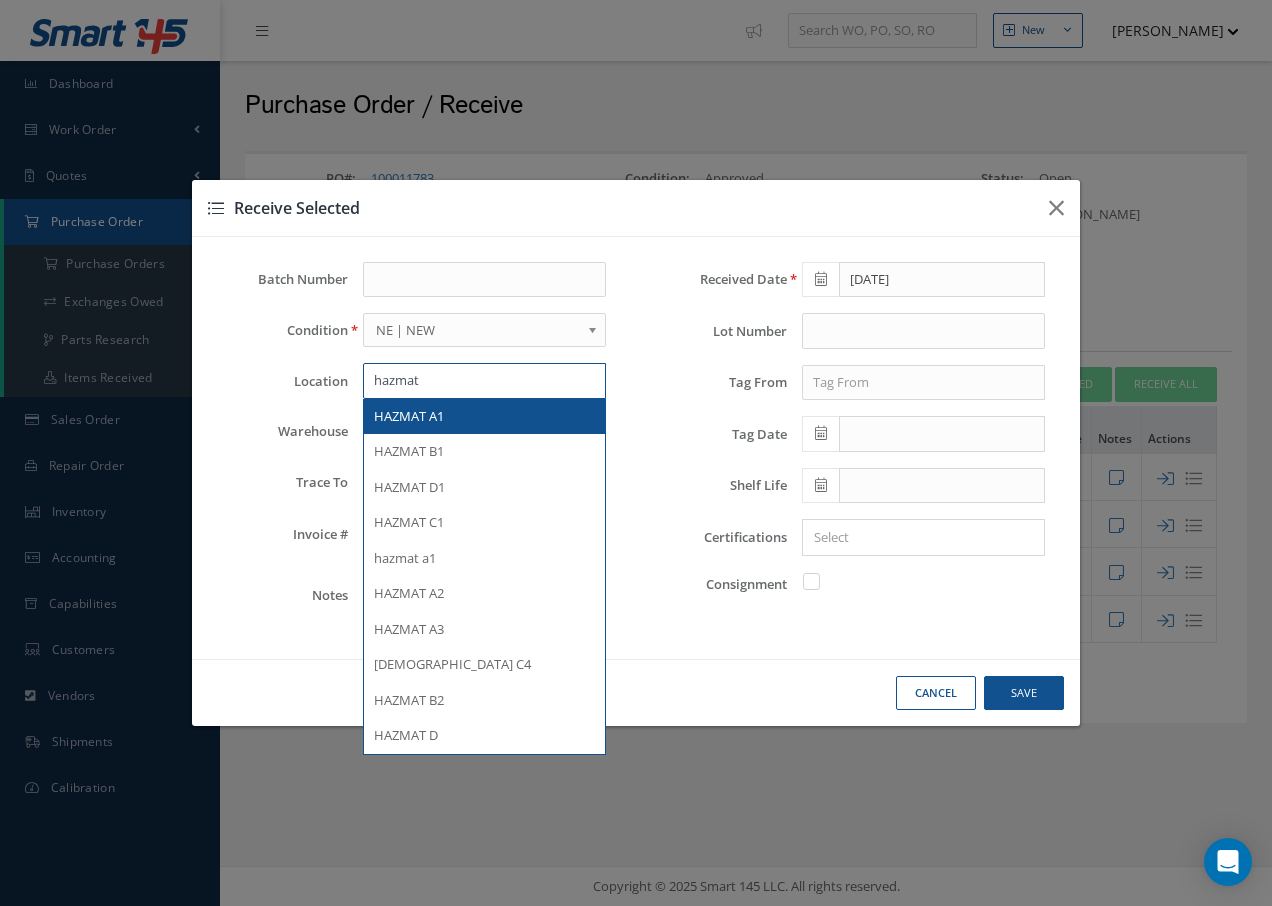 type on "hazmat" 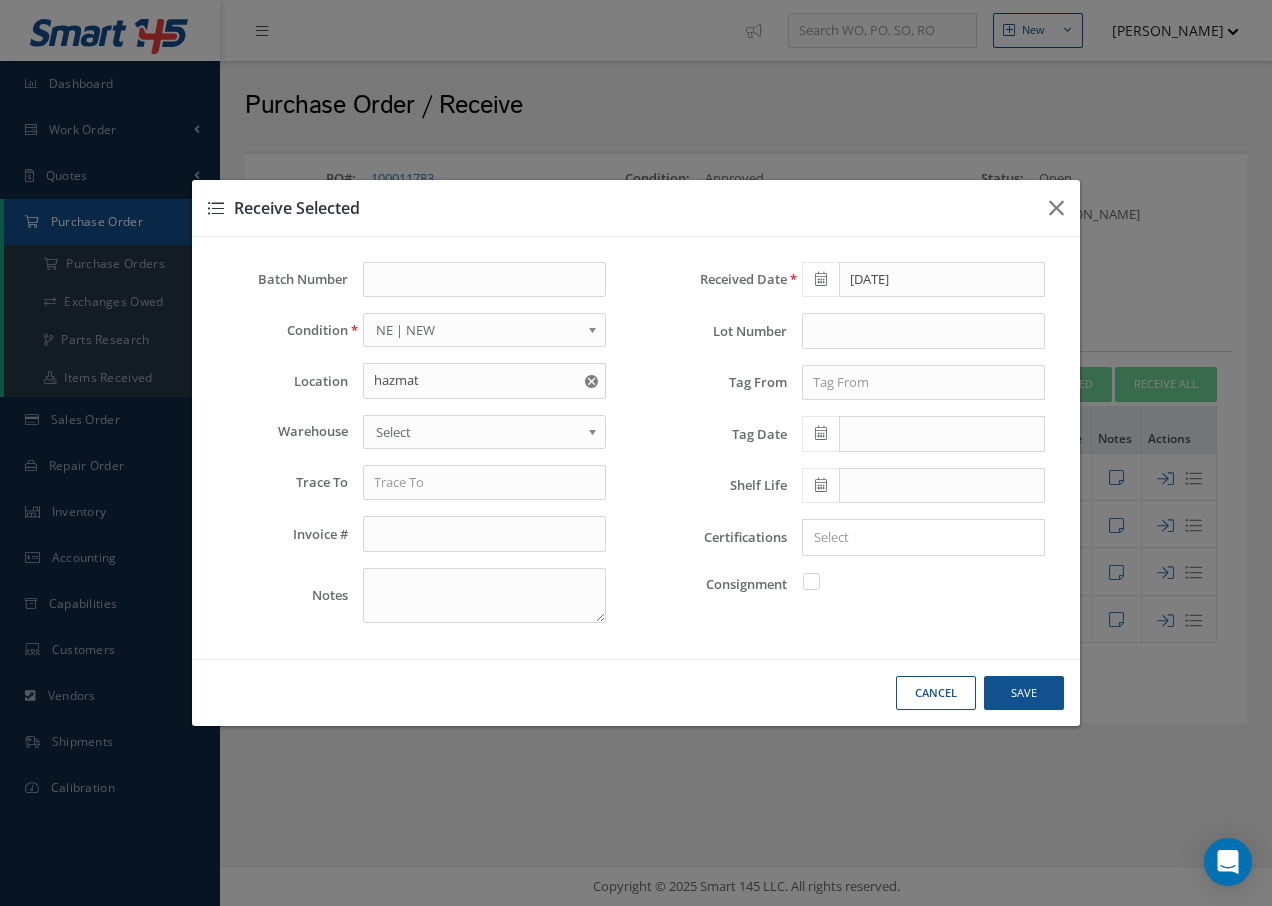 click on "Batch Number     Condition
OH | OVERHAUL
SV | SERVICEABLE
RP | REPAIRED
AR | AS REMOVED
NE | NEW
FN | FACTORY NEW
NS | NEW SURPLUS
RE | RECERT
FP | FOR PARTS ONLY
BER | BEYOND ECONOMICAL REPAIR
N/A | NOT APPLICABLE
INSP | INSPECTED
BC | BENCH CHECK
AI | AS IS
MD | MODIFIED
RF | REFURBISHED
SCR | SCRAP
TS | TESTED
USE | UNSERVICEABLE
TL | TOOLING
SP | SURPLUS
NU | NU
AS | AS
[GEOGRAPHIC_DATA] | [GEOGRAPHIC_DATA]
PM | PARTS MISSING
NE | NEW
Location      hazmat
HAZMAT A1
HAZMAT B1
Warehouse" at bounding box center (416, 450) 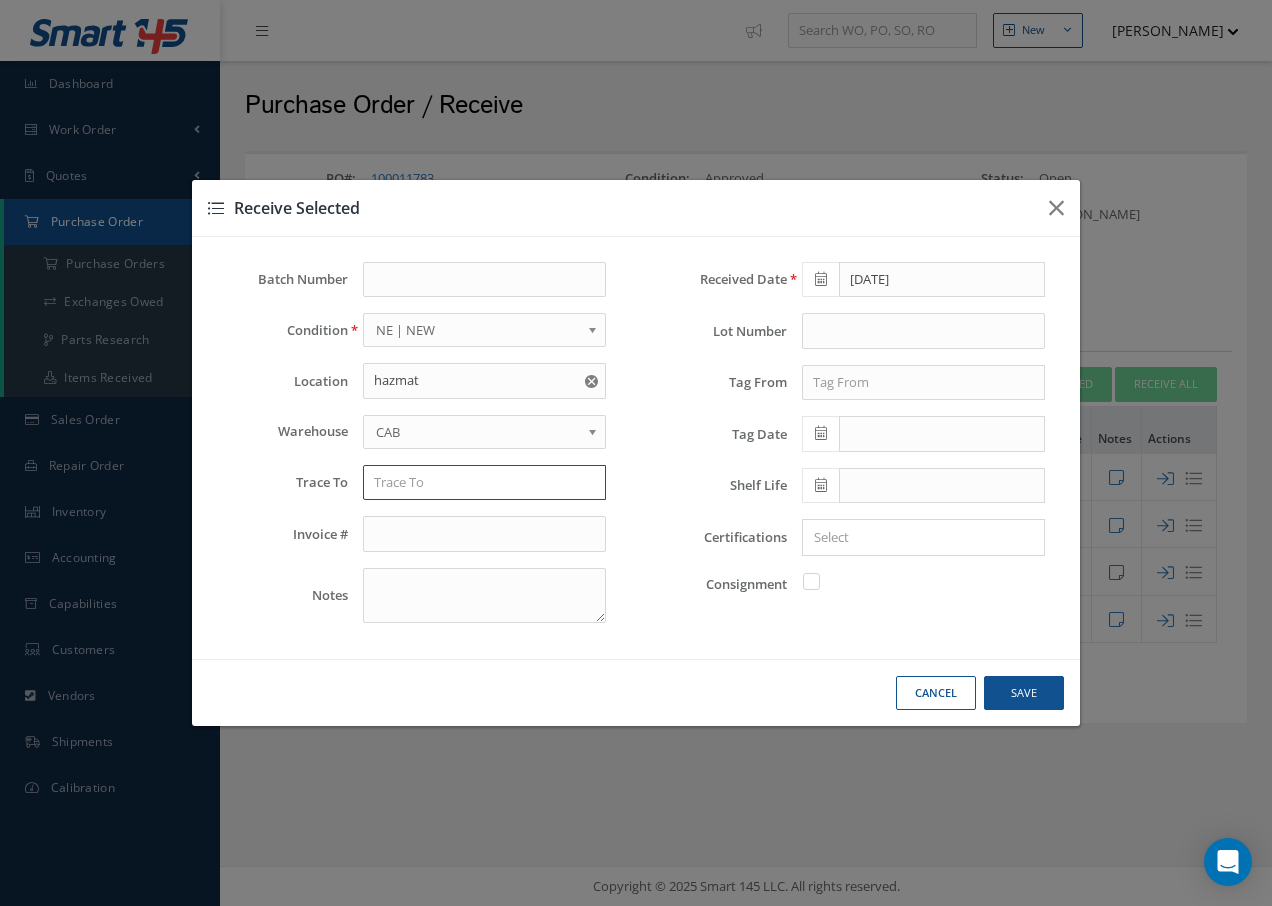 click at bounding box center [484, 483] 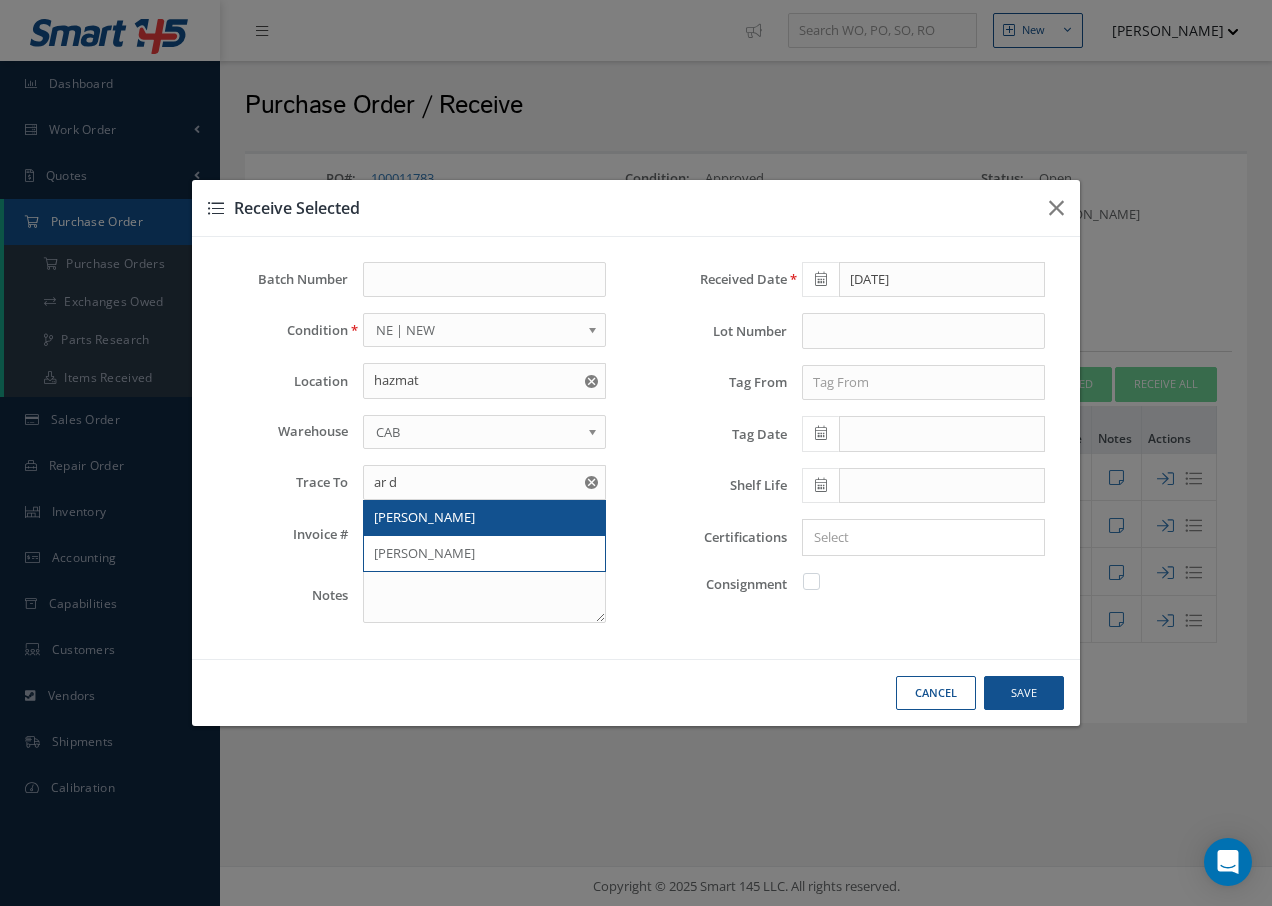click on "[PERSON_NAME]" at bounding box center [484, 518] 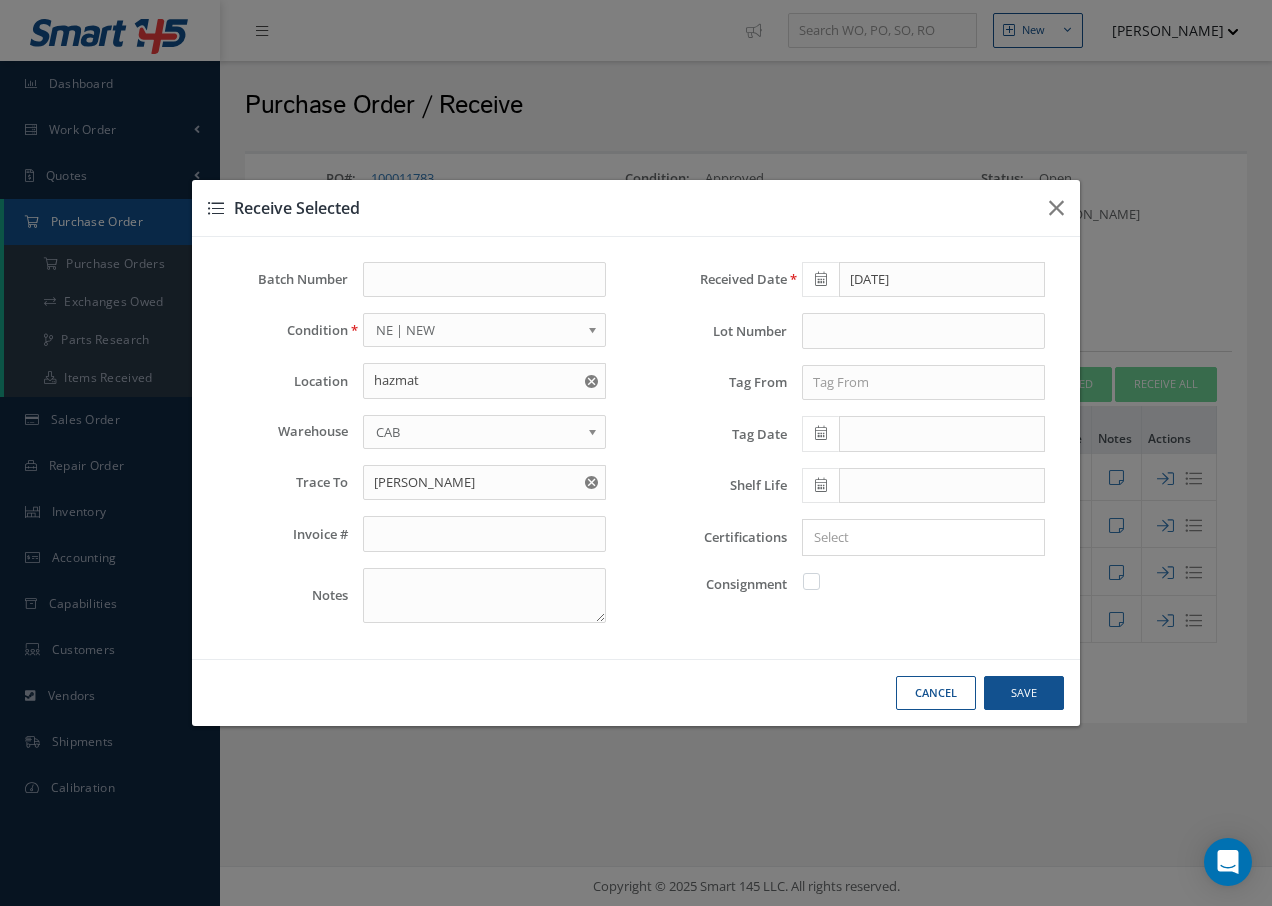 click on "Received Date     [DATE]   Lot Number     Tag From                Tag Date       Shelf Life       Certifications
×
Loading...
Consignment" at bounding box center (855, 450) 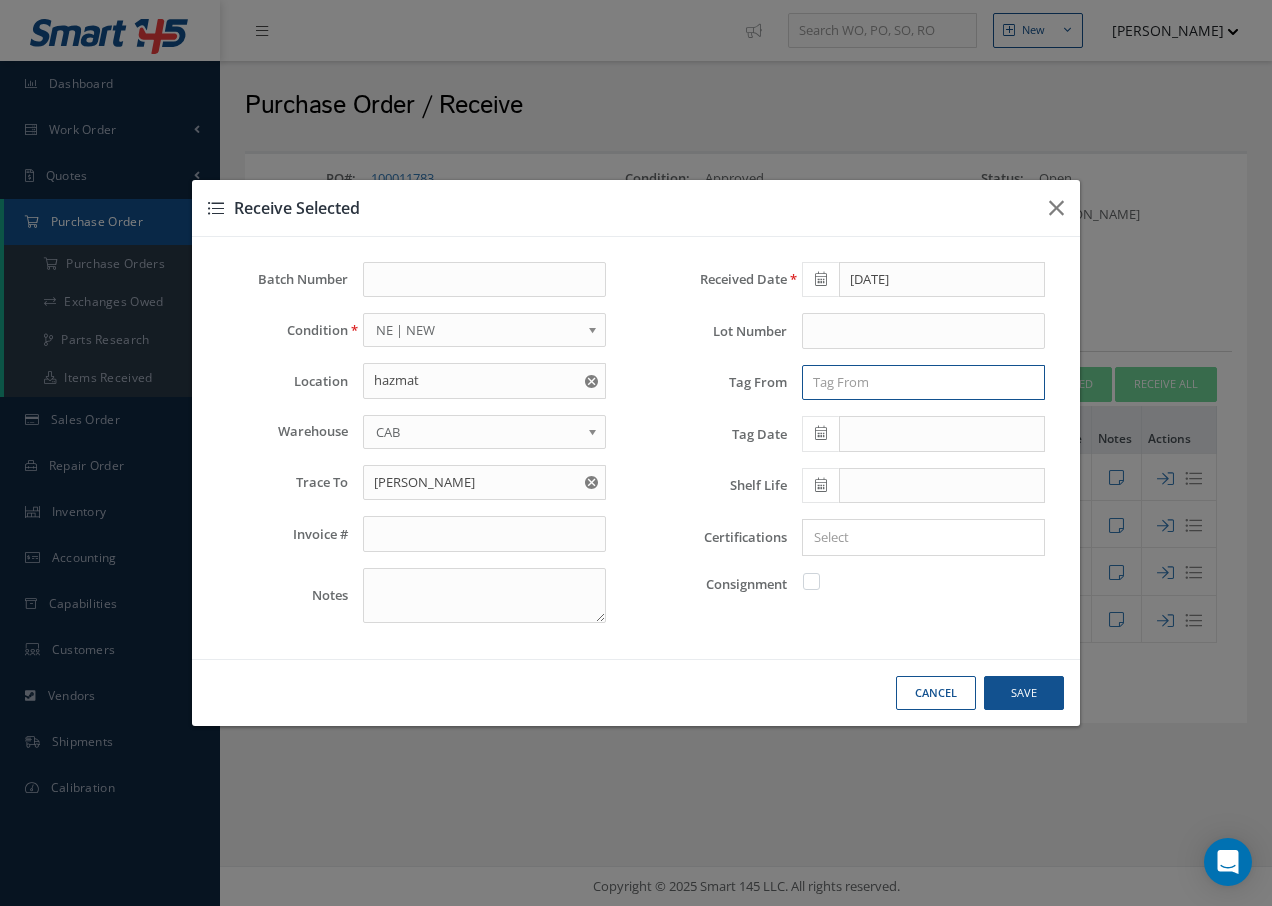 click at bounding box center [923, 383] 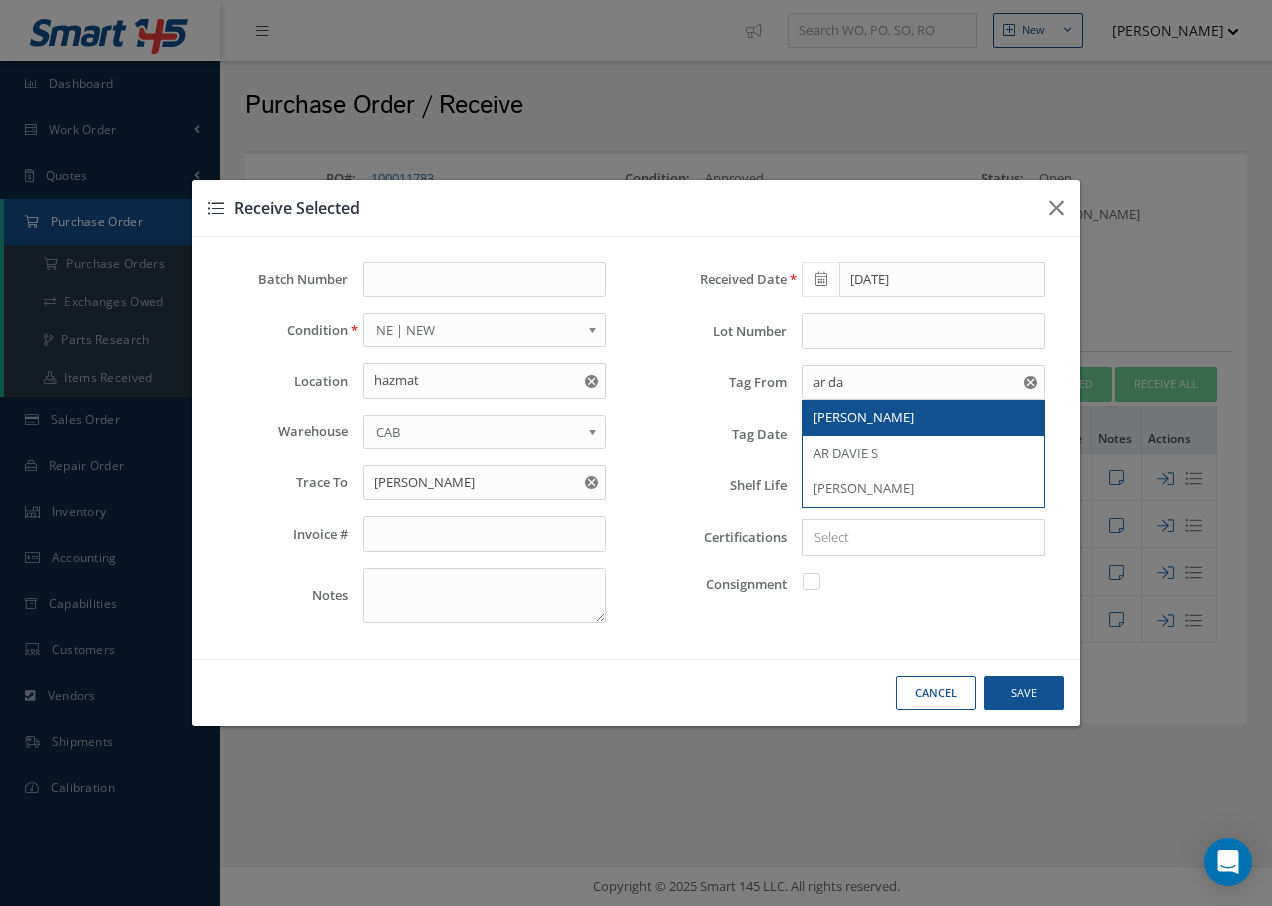 click on "[PERSON_NAME]" at bounding box center (863, 417) 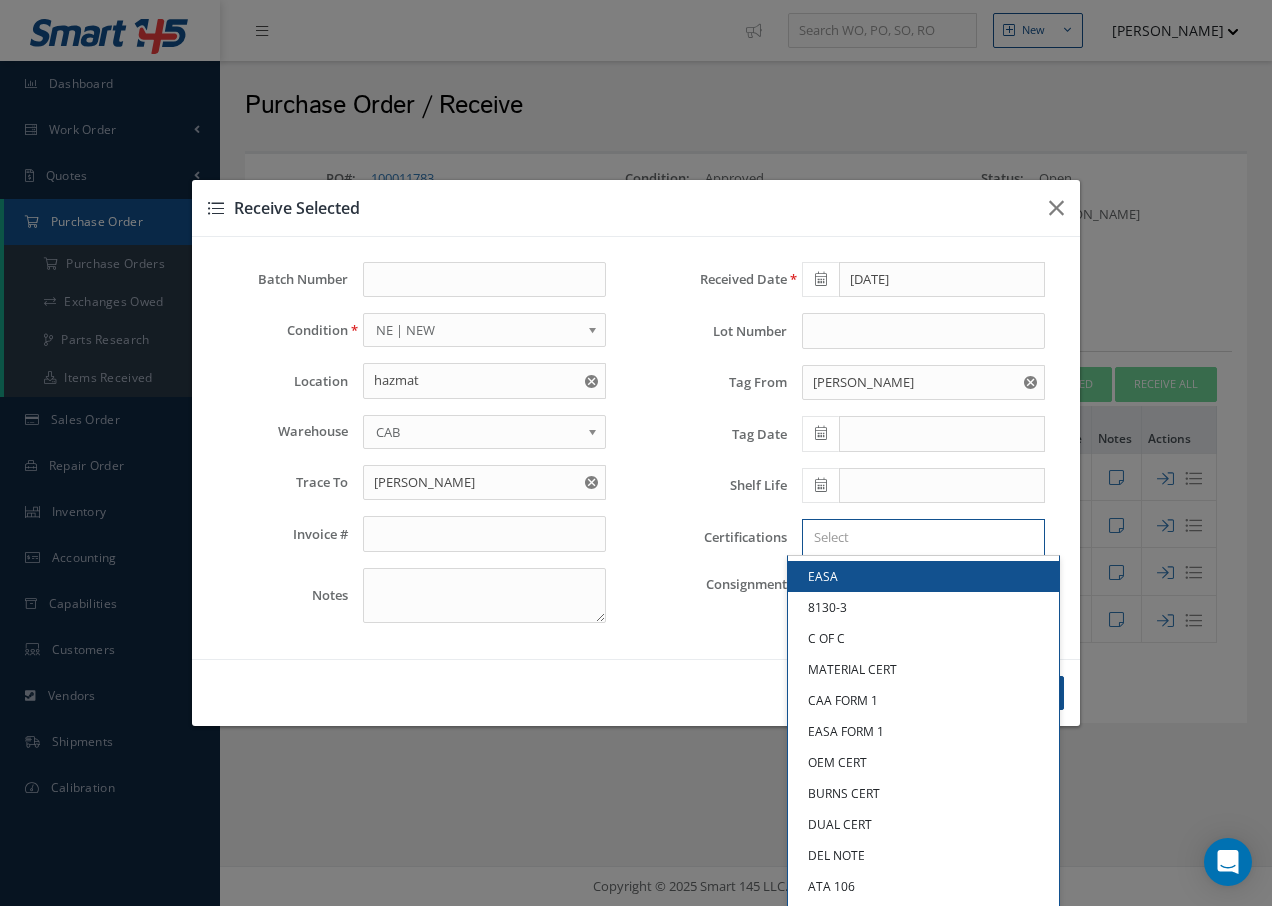 click at bounding box center [919, 537] 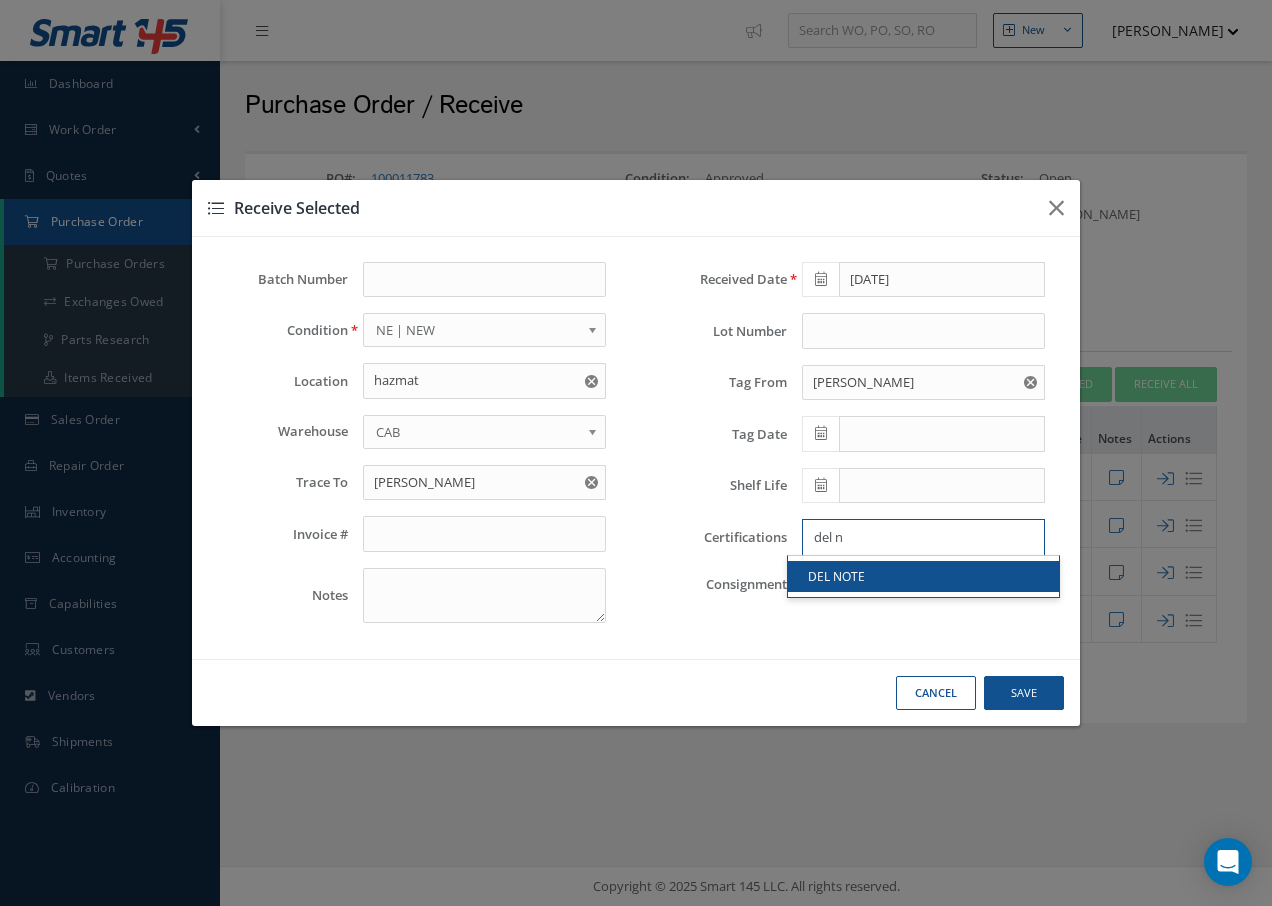 type on "del n" 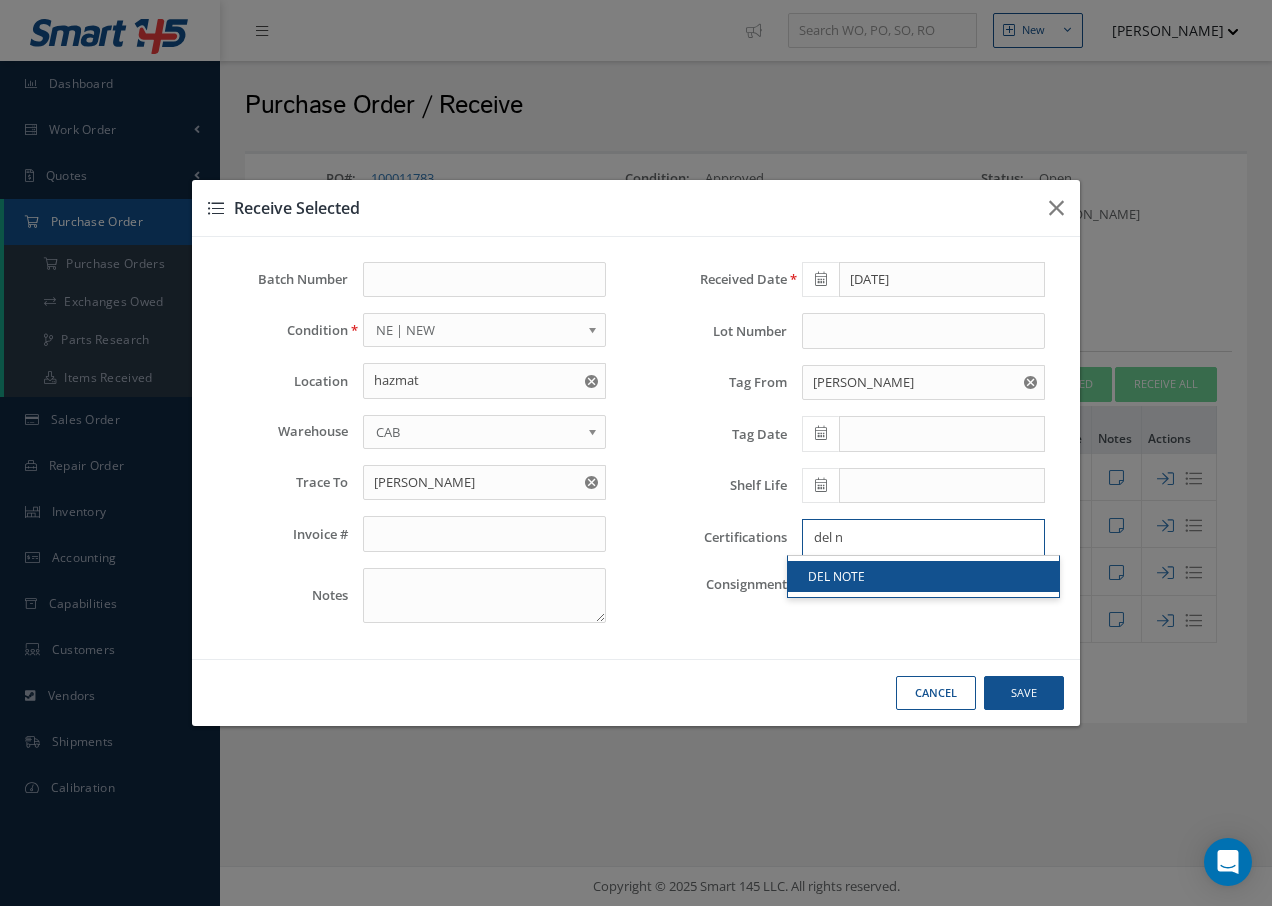 type 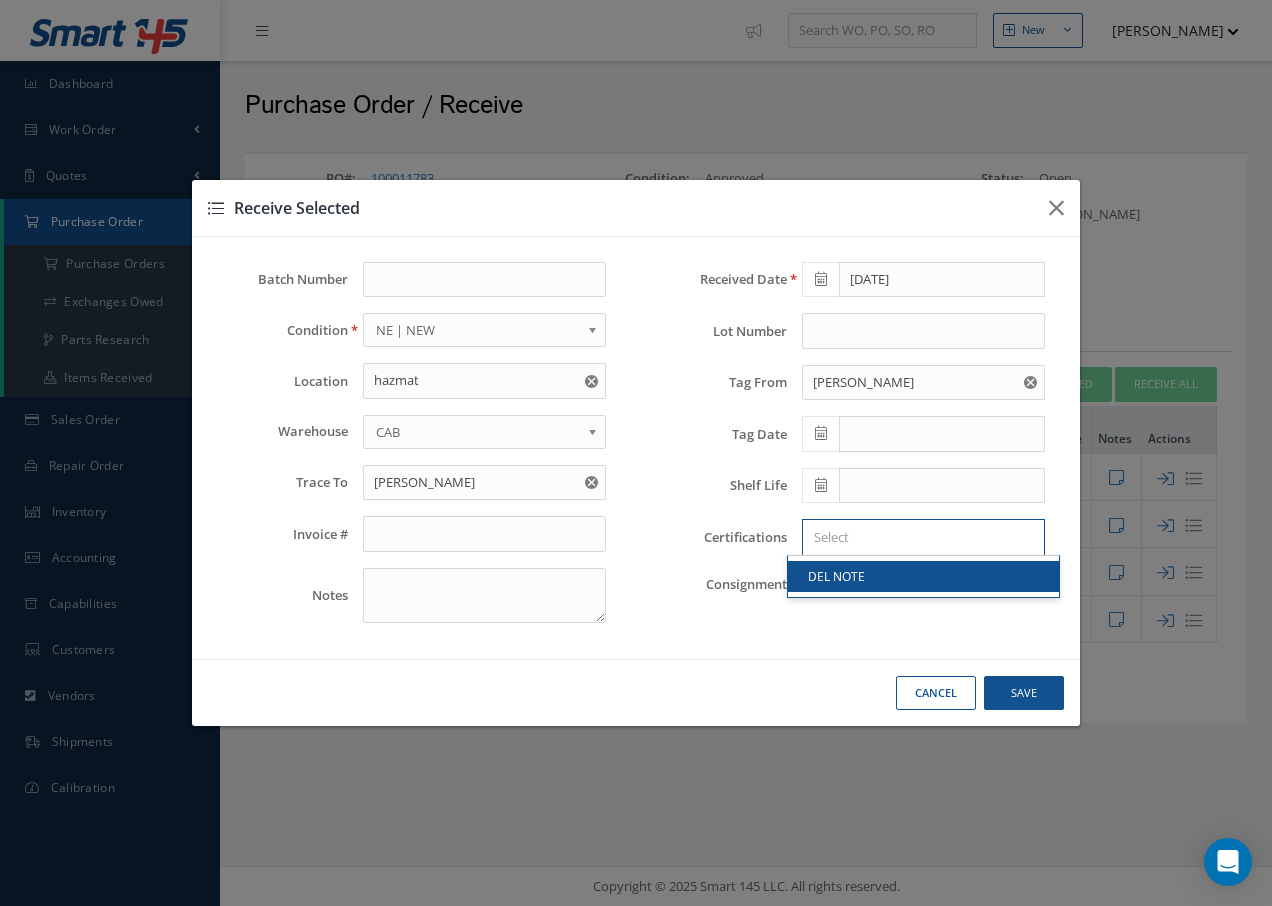 click on "DEL NOTE" at bounding box center (923, 576) 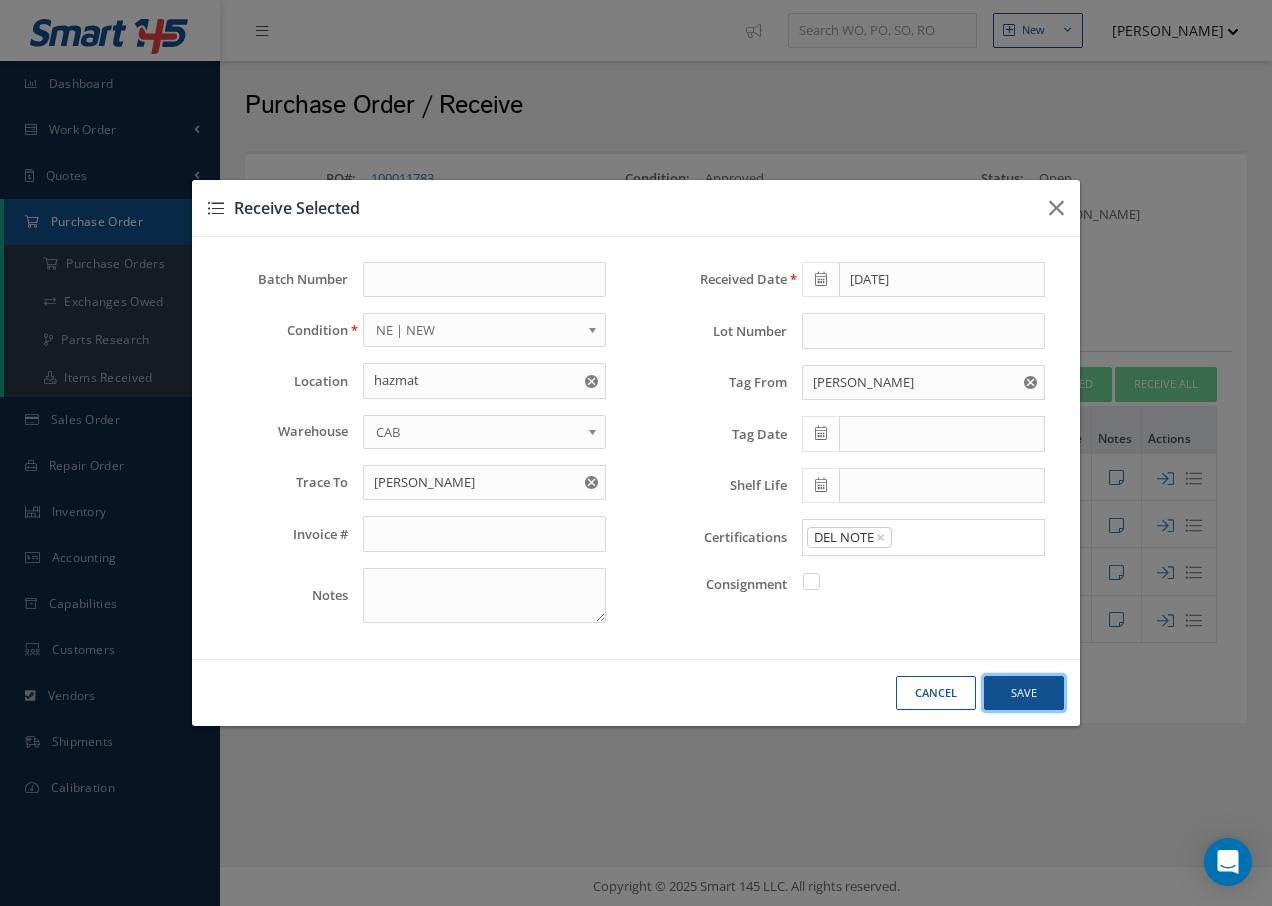 click on "Save" at bounding box center [0, 0] 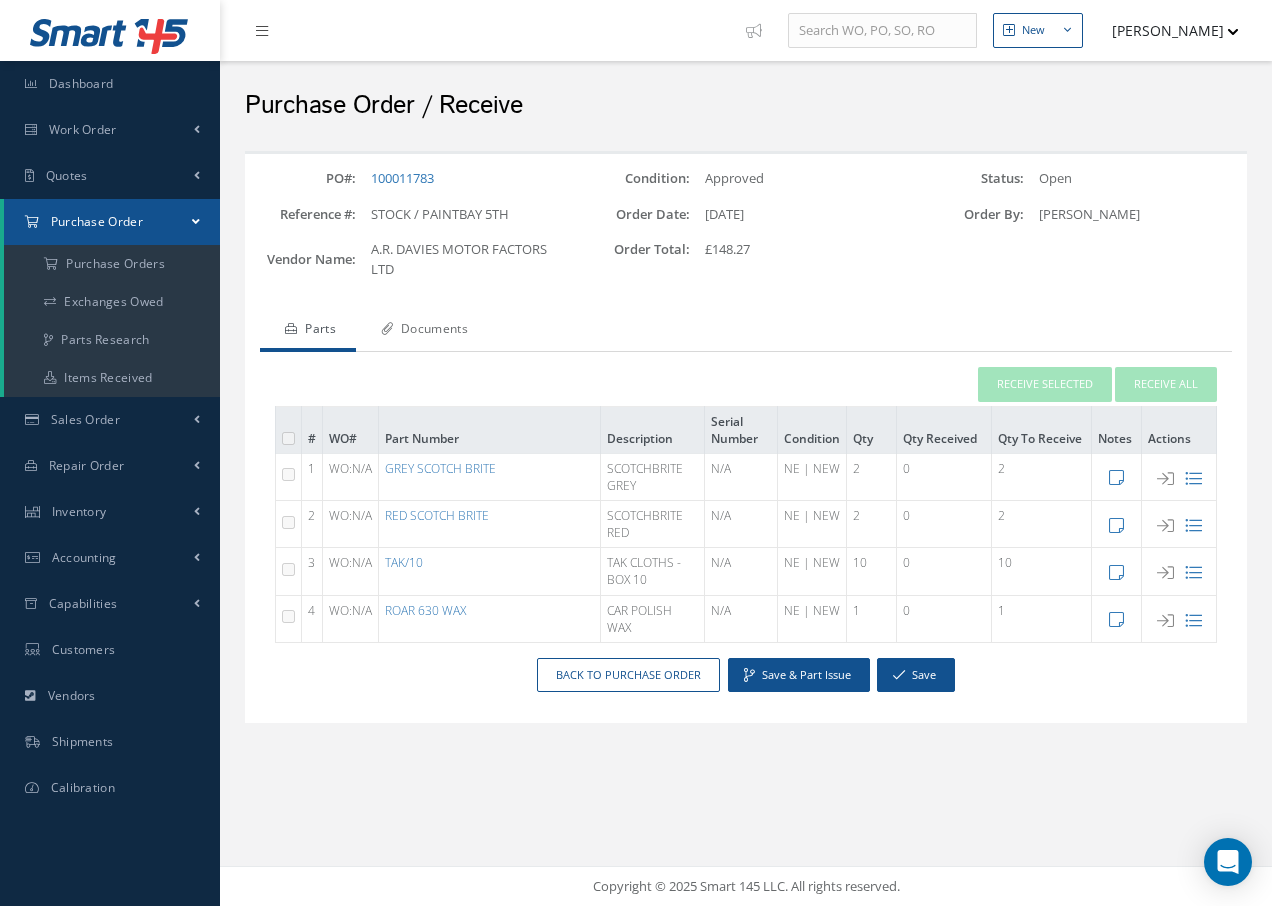 click on "Documents" at bounding box center [422, 331] 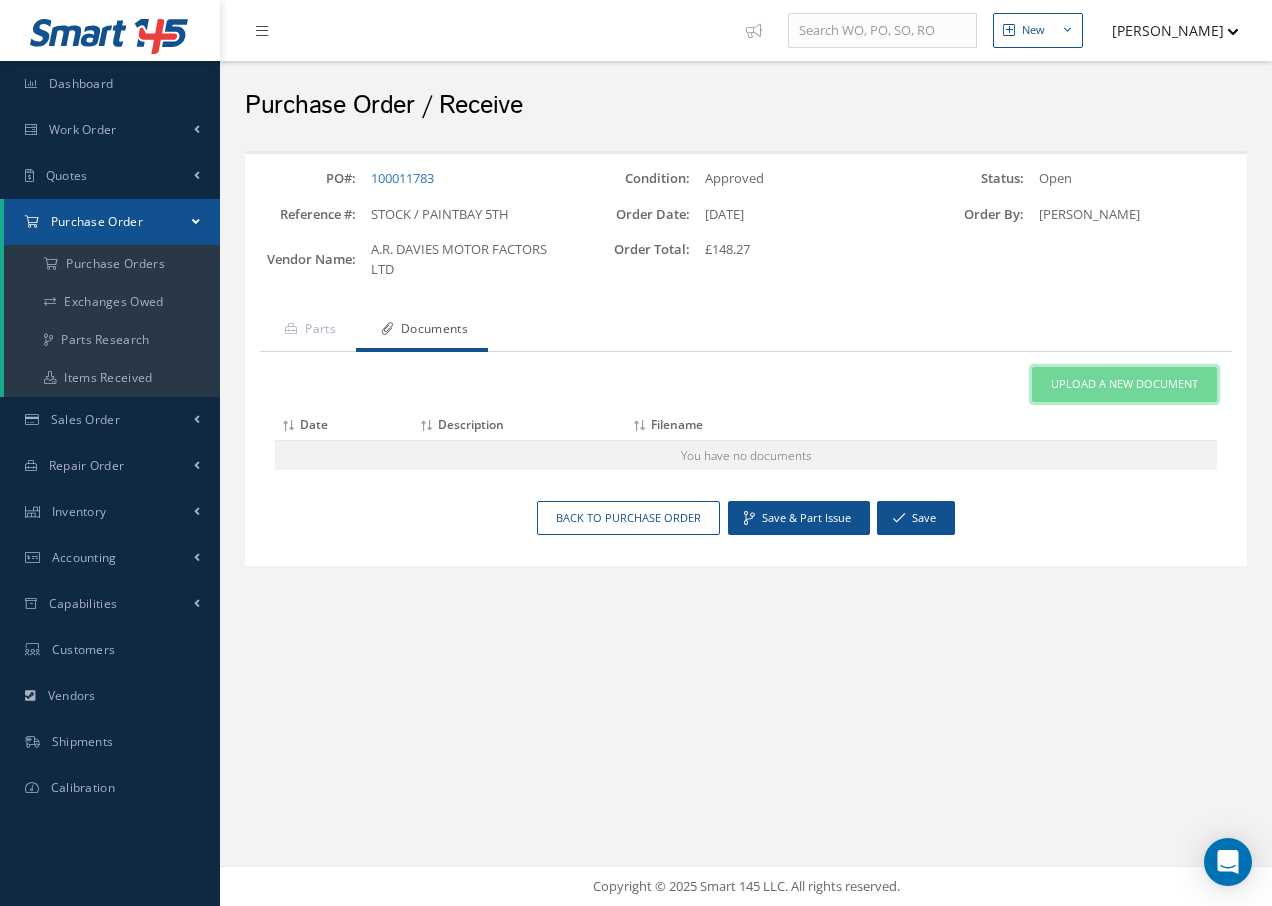 click on "Upload a New Document" at bounding box center [1124, 384] 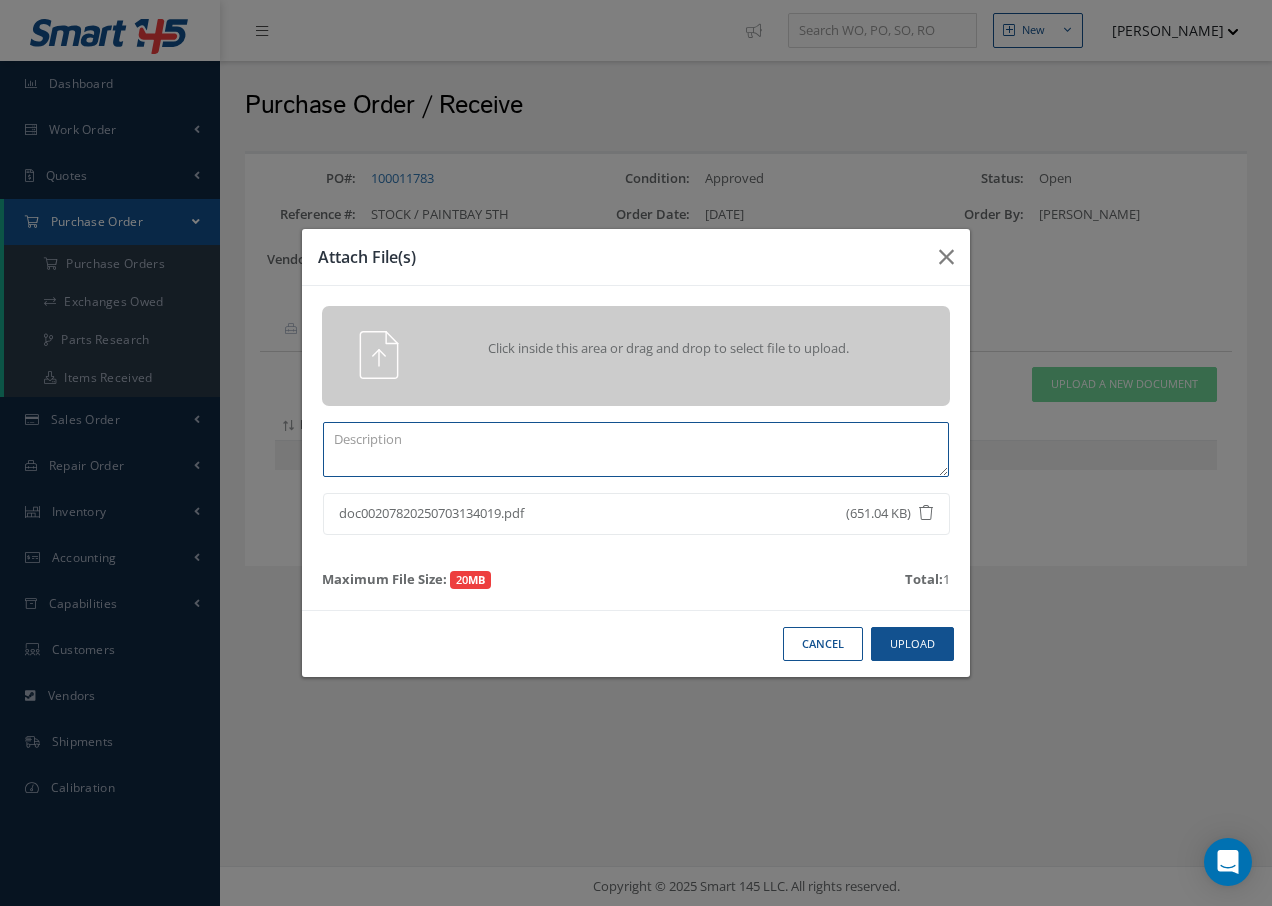 click at bounding box center (636, 449) 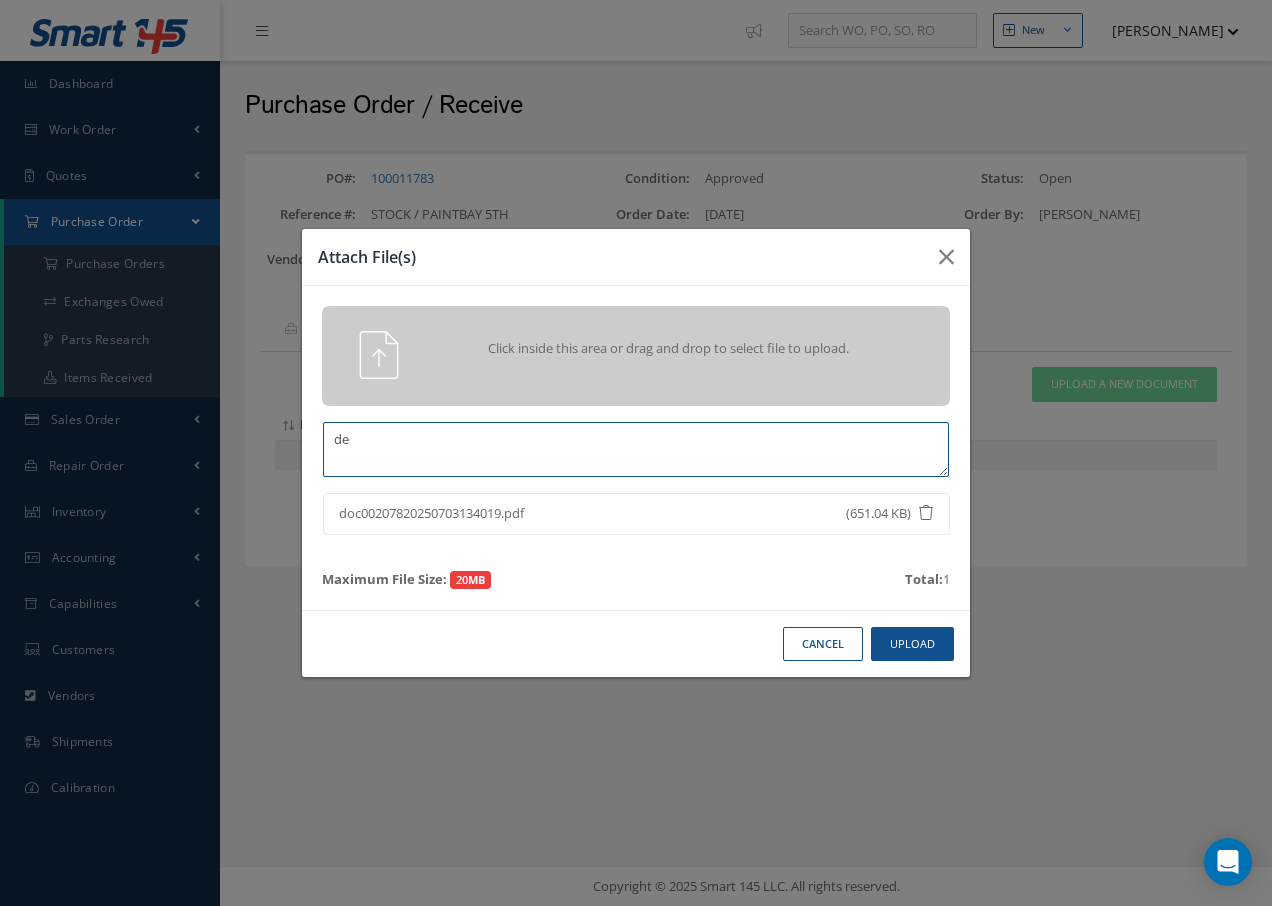 type on "d" 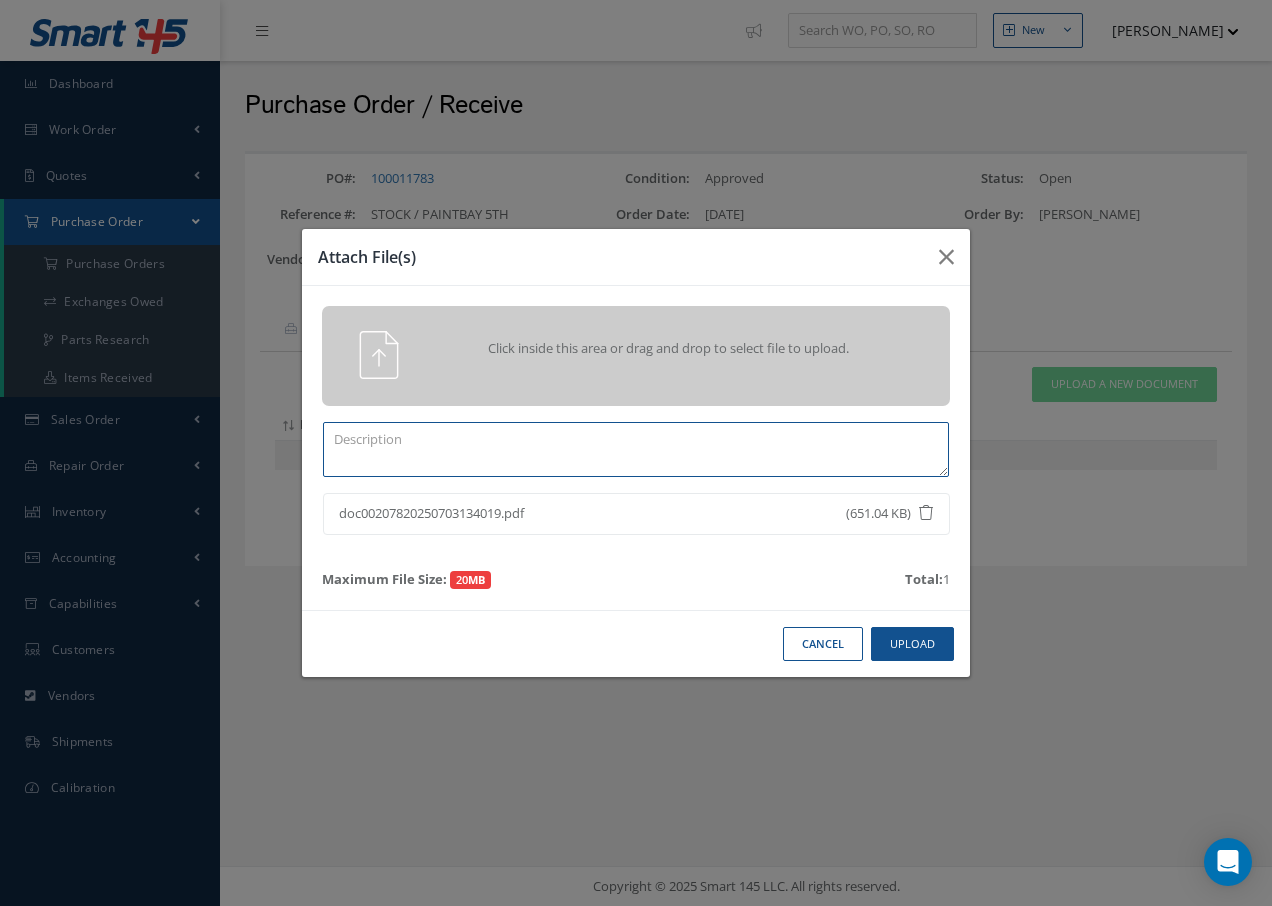 type on "F" 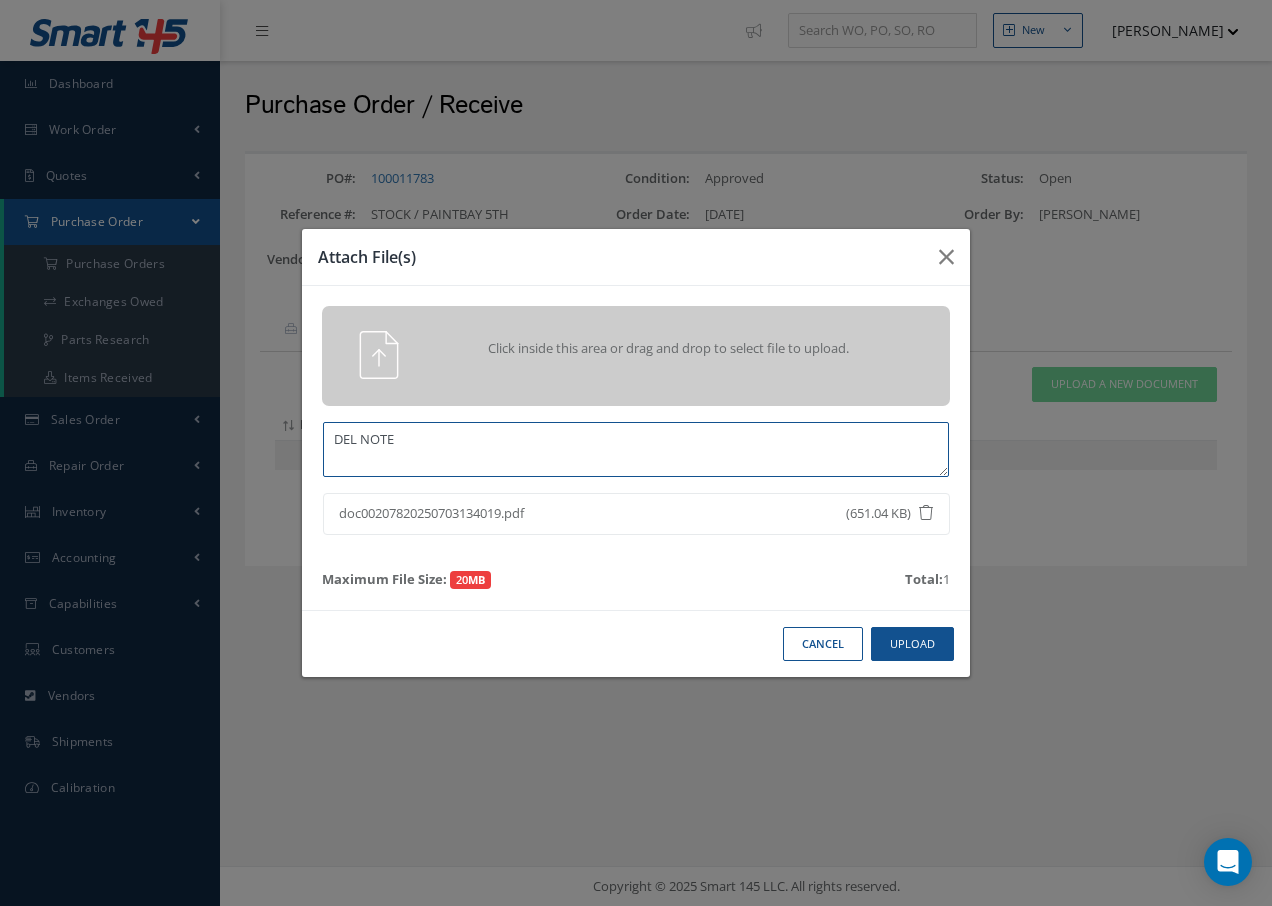 type on "DEL NOTE" 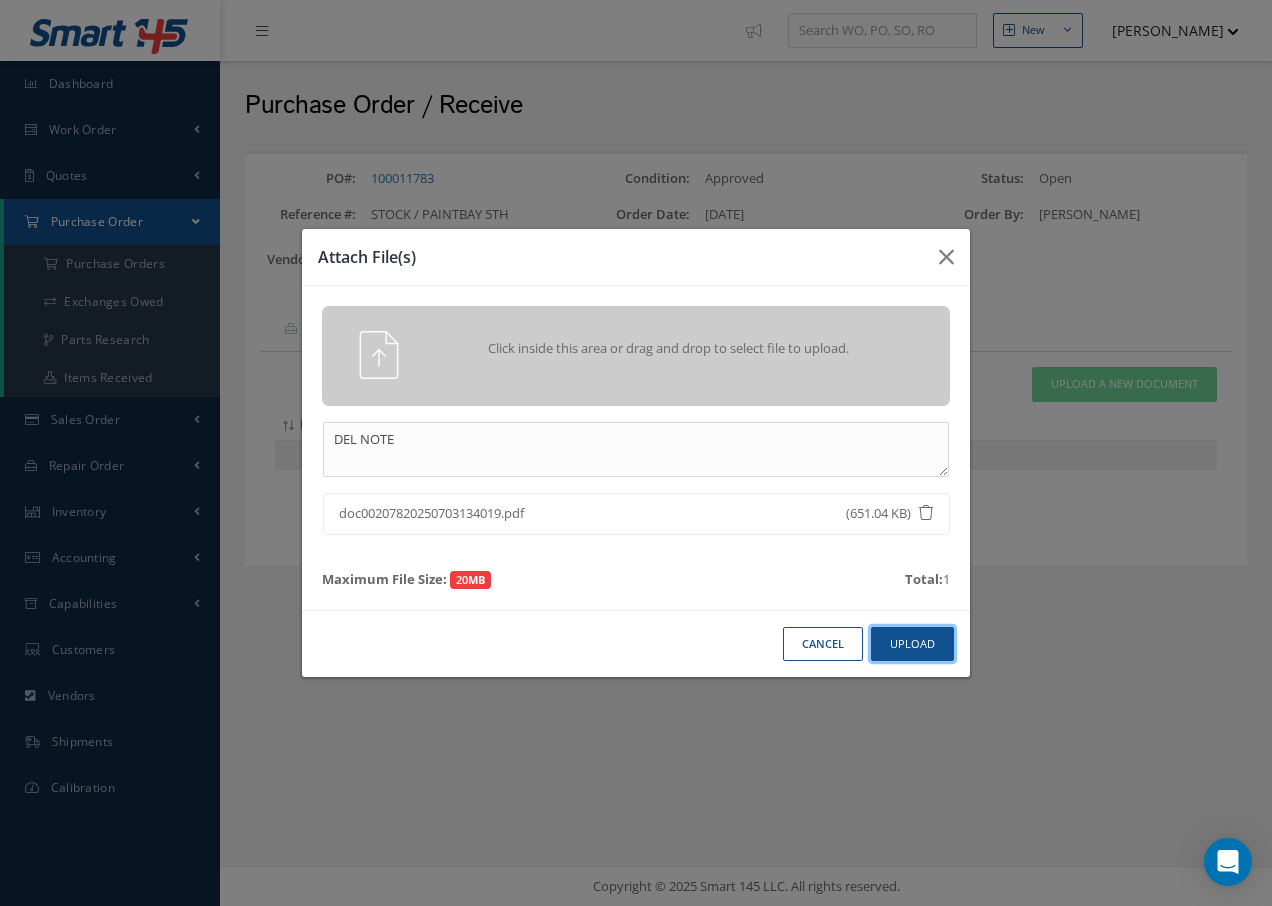 click on "Upload" at bounding box center [912, 644] 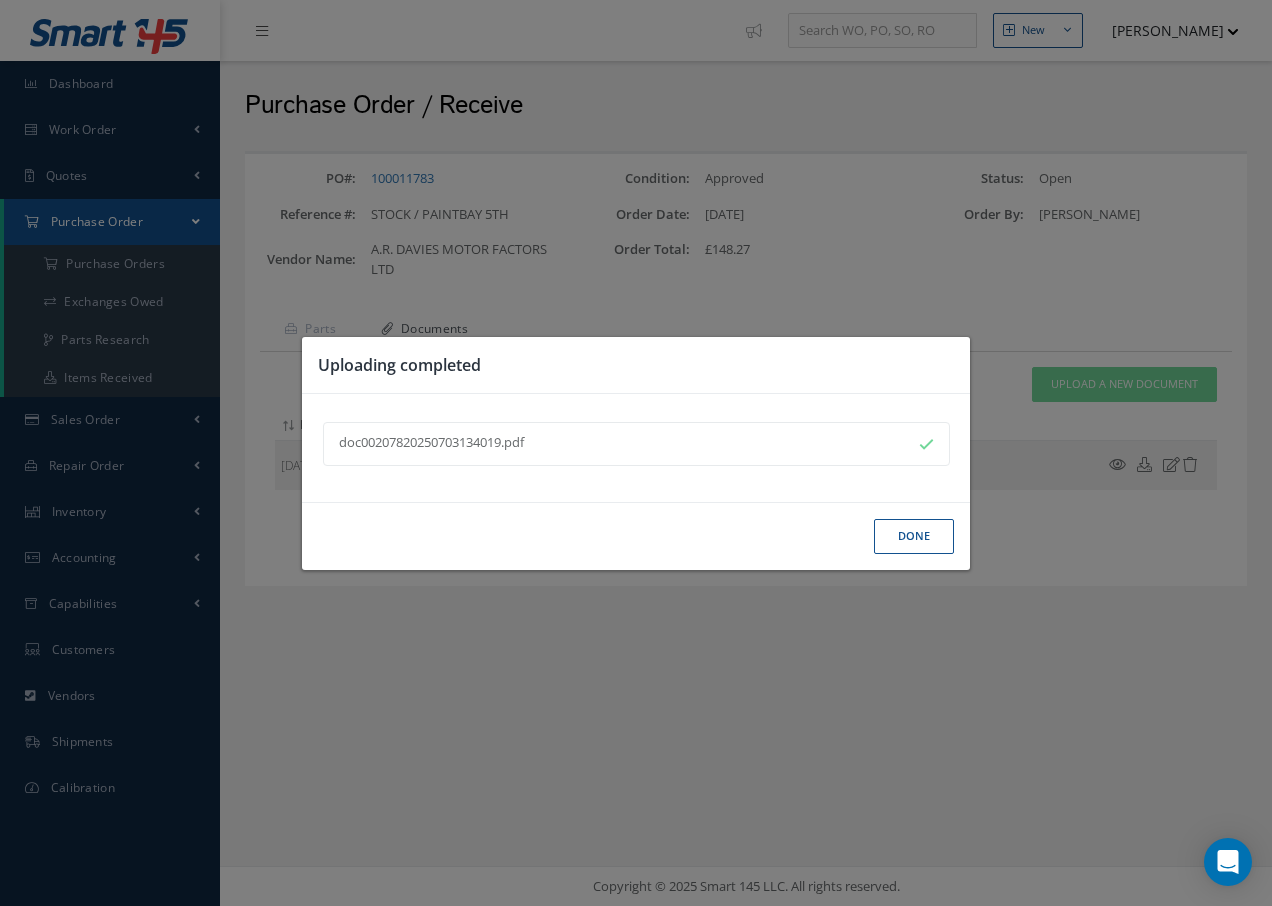 click on "Done" at bounding box center (914, 536) 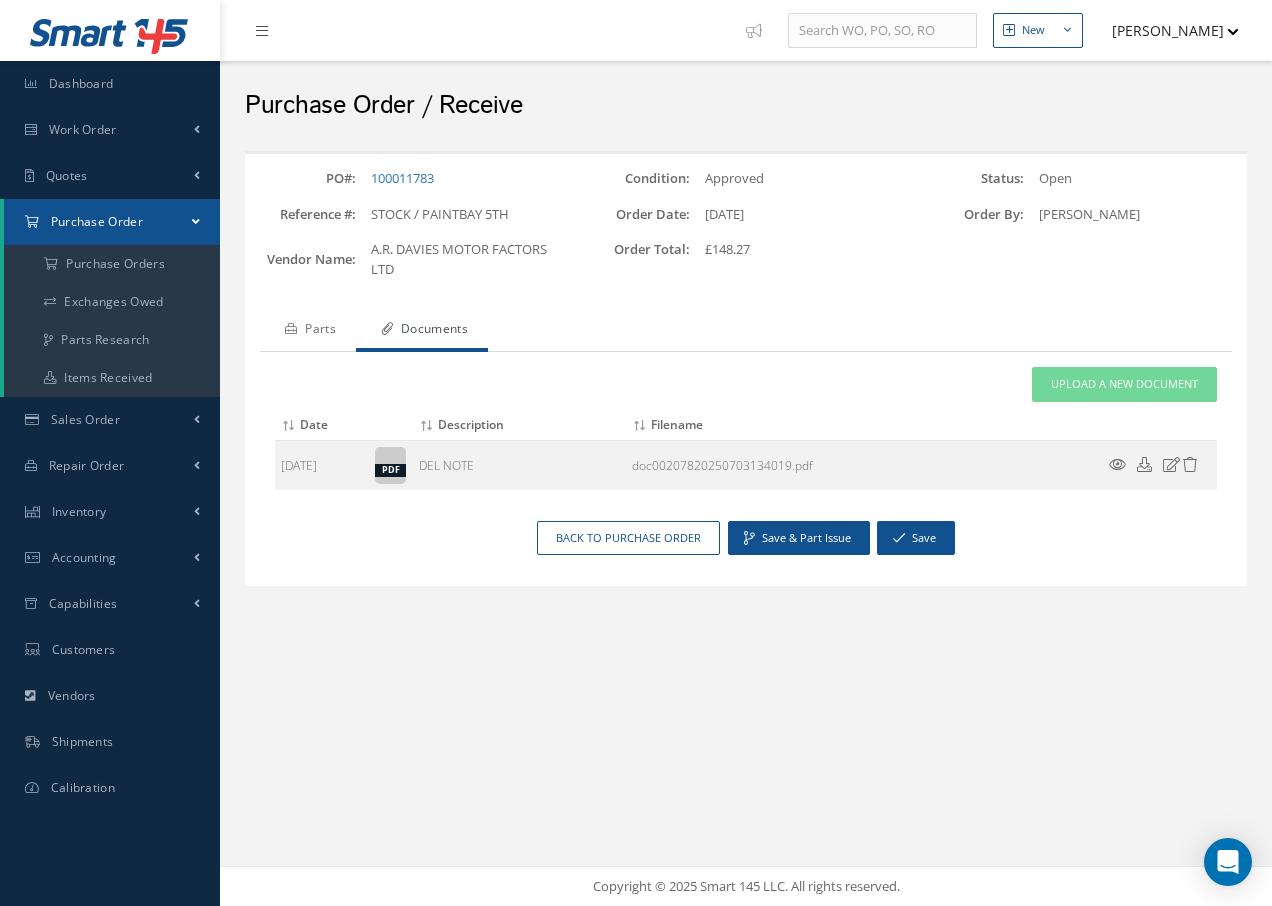 click on "Parts" at bounding box center (308, 331) 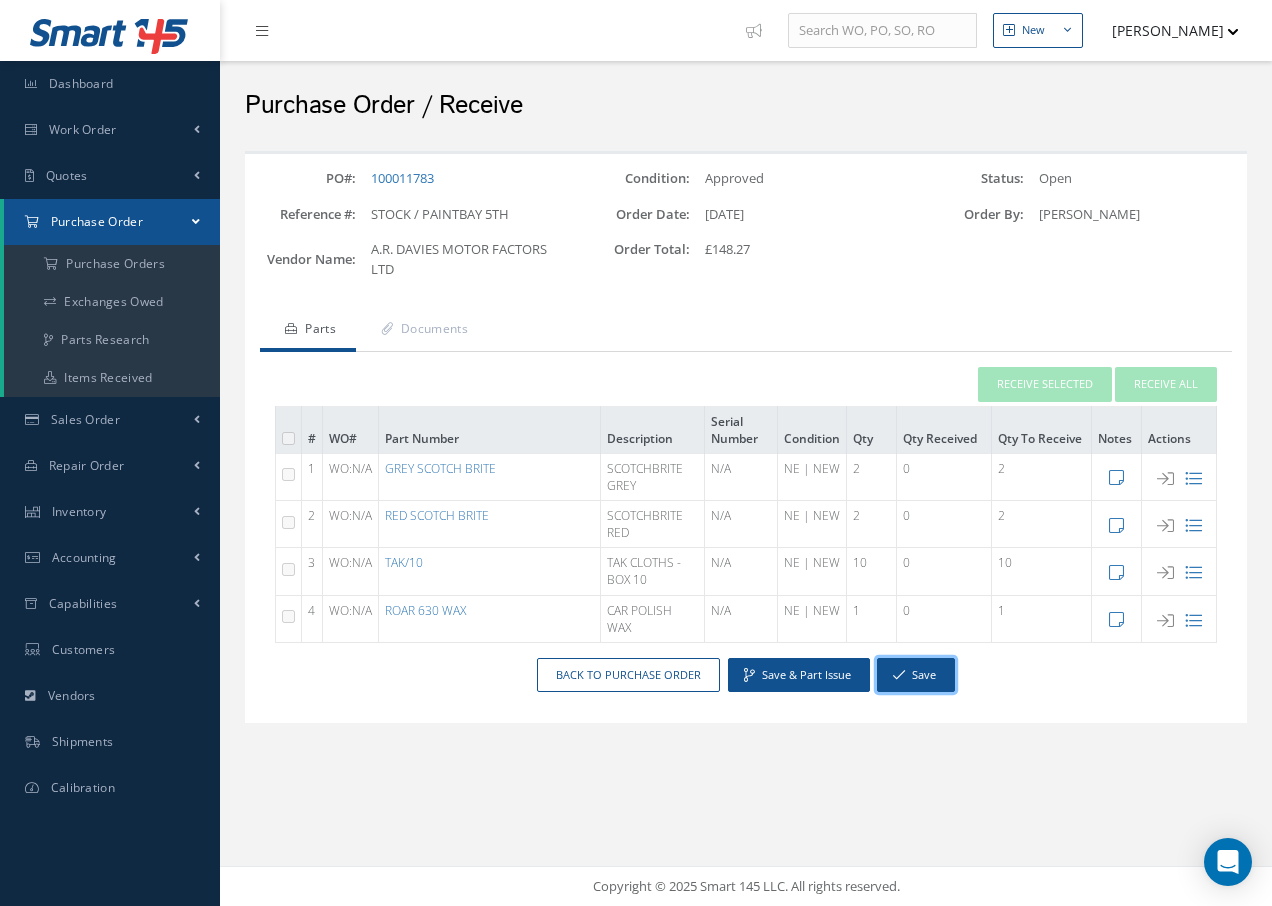 click on "Save" at bounding box center [916, 675] 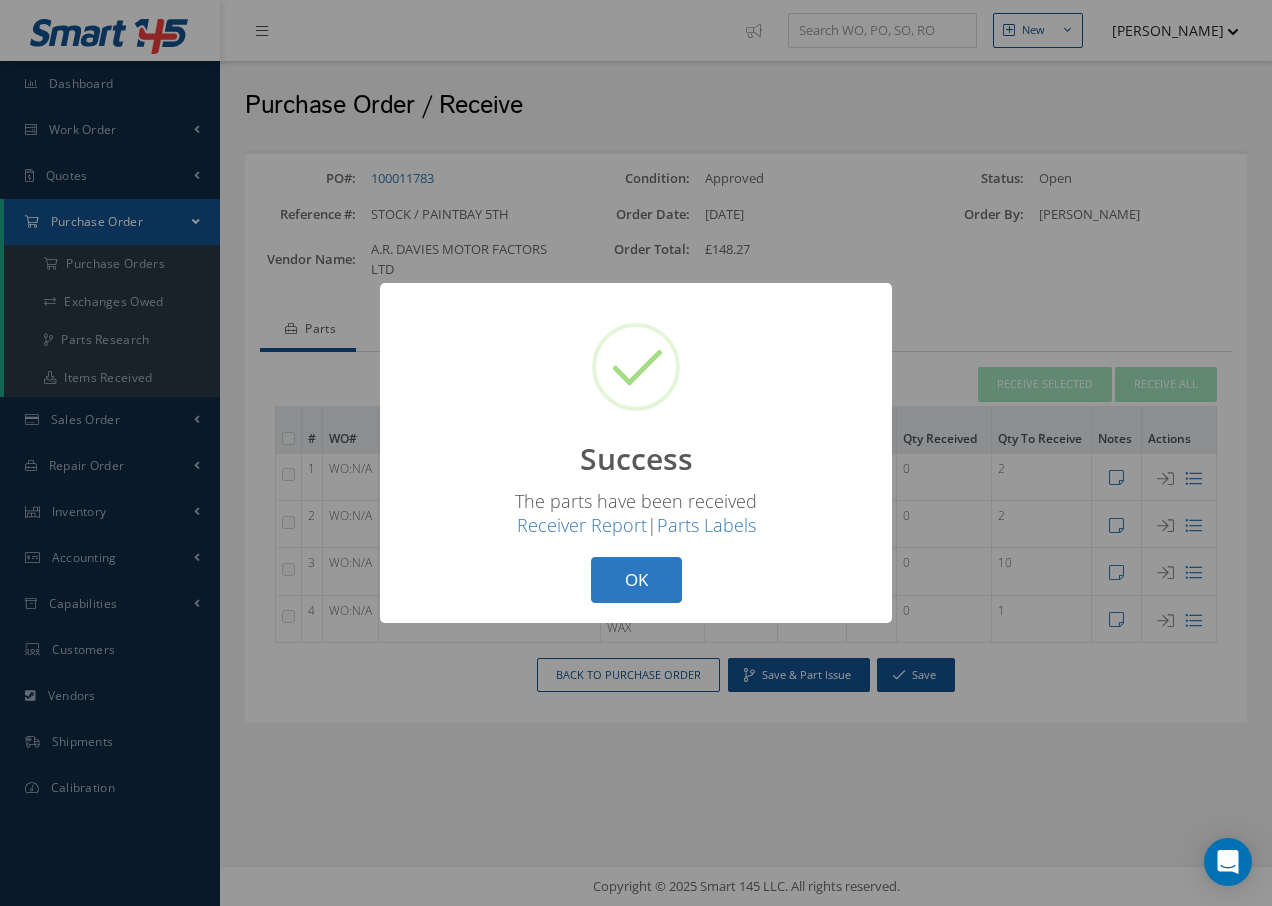 click on "OK" at bounding box center [636, 580] 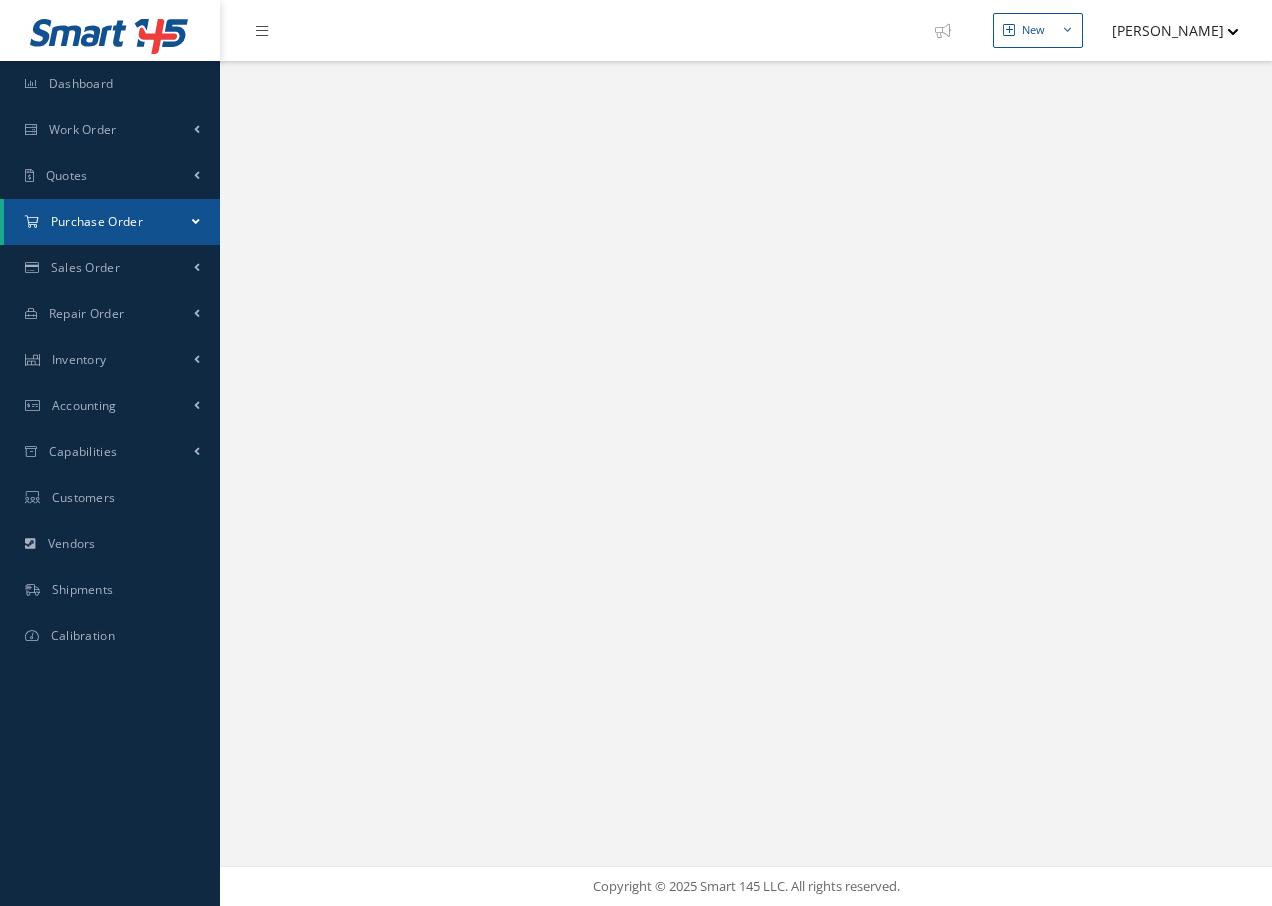 scroll, scrollTop: 0, scrollLeft: 0, axis: both 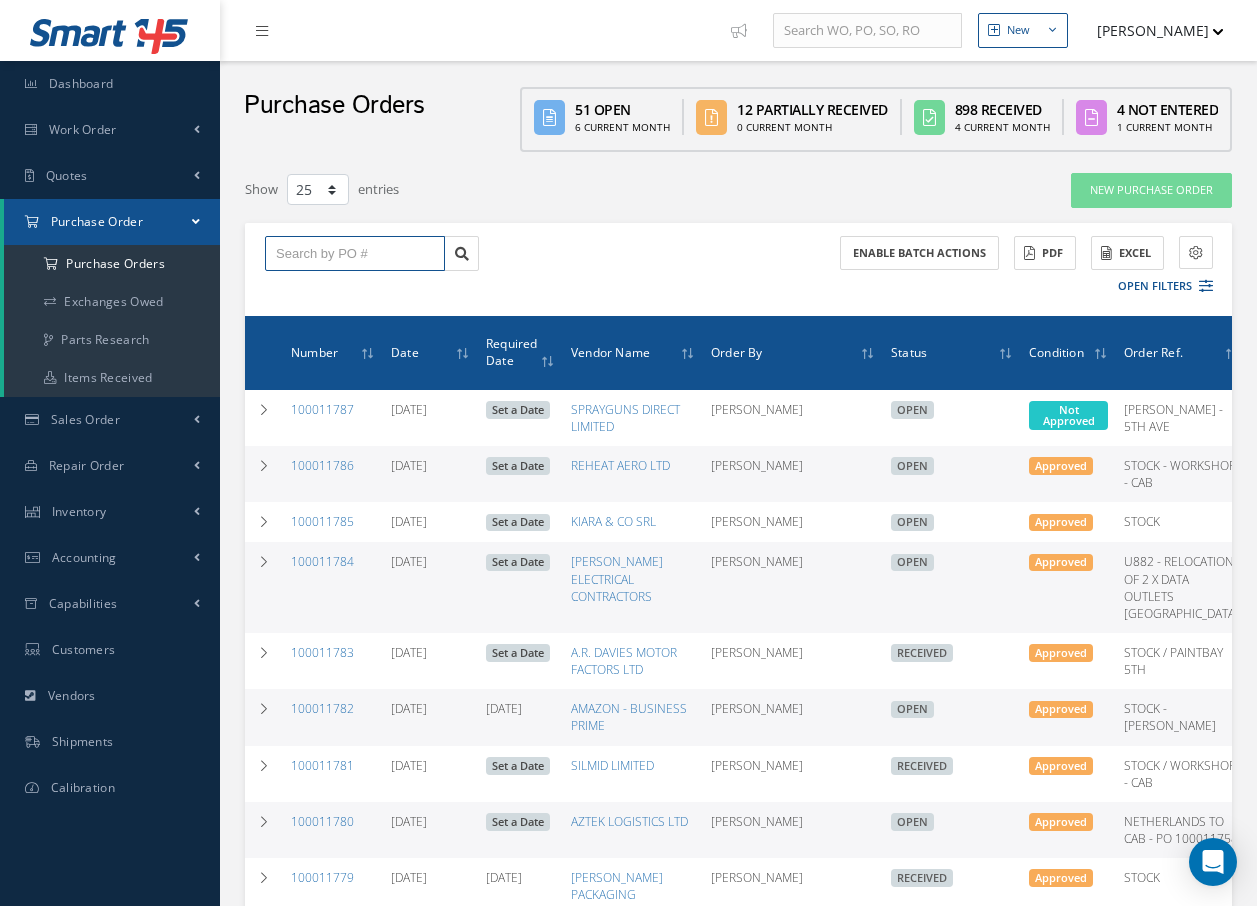 click at bounding box center [355, 254] 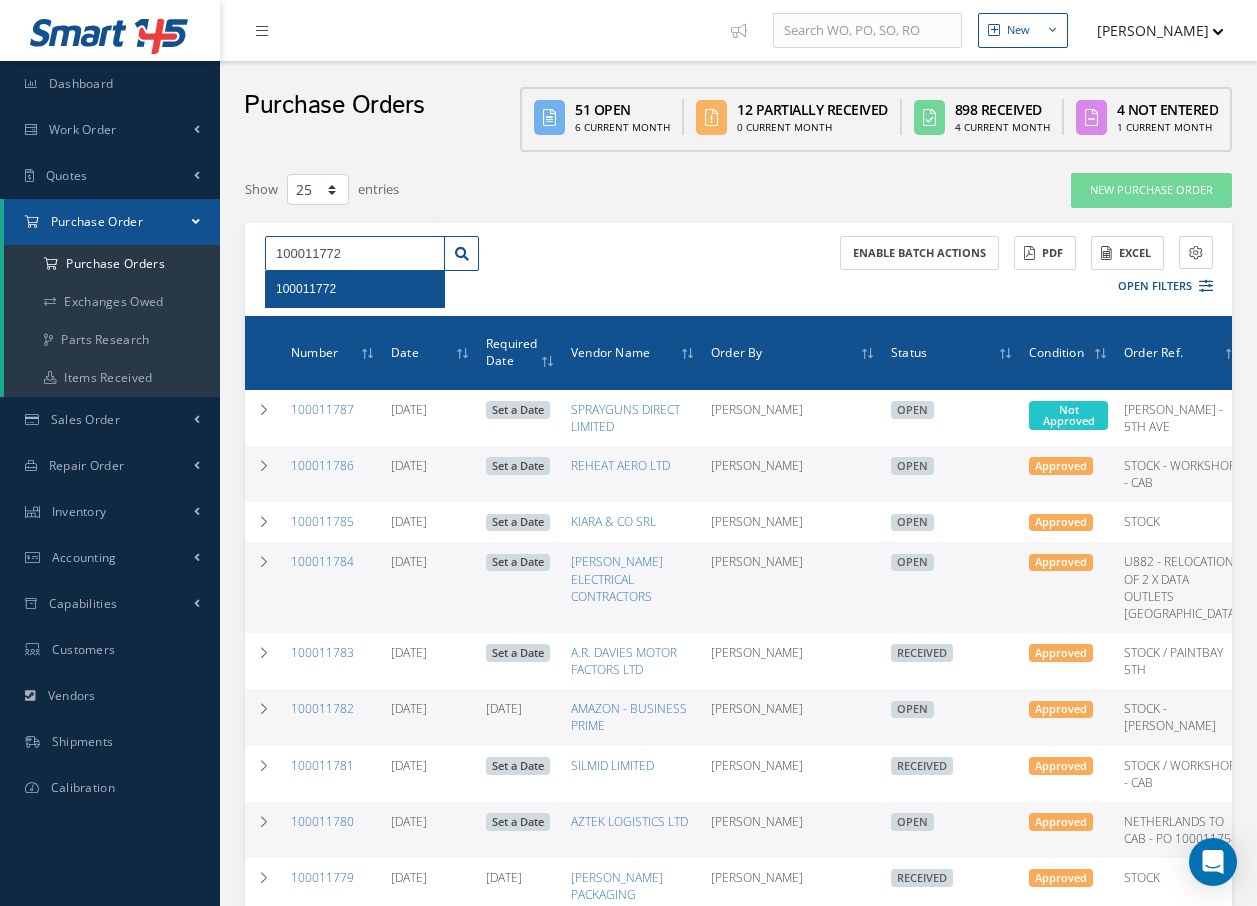 type on "100011772" 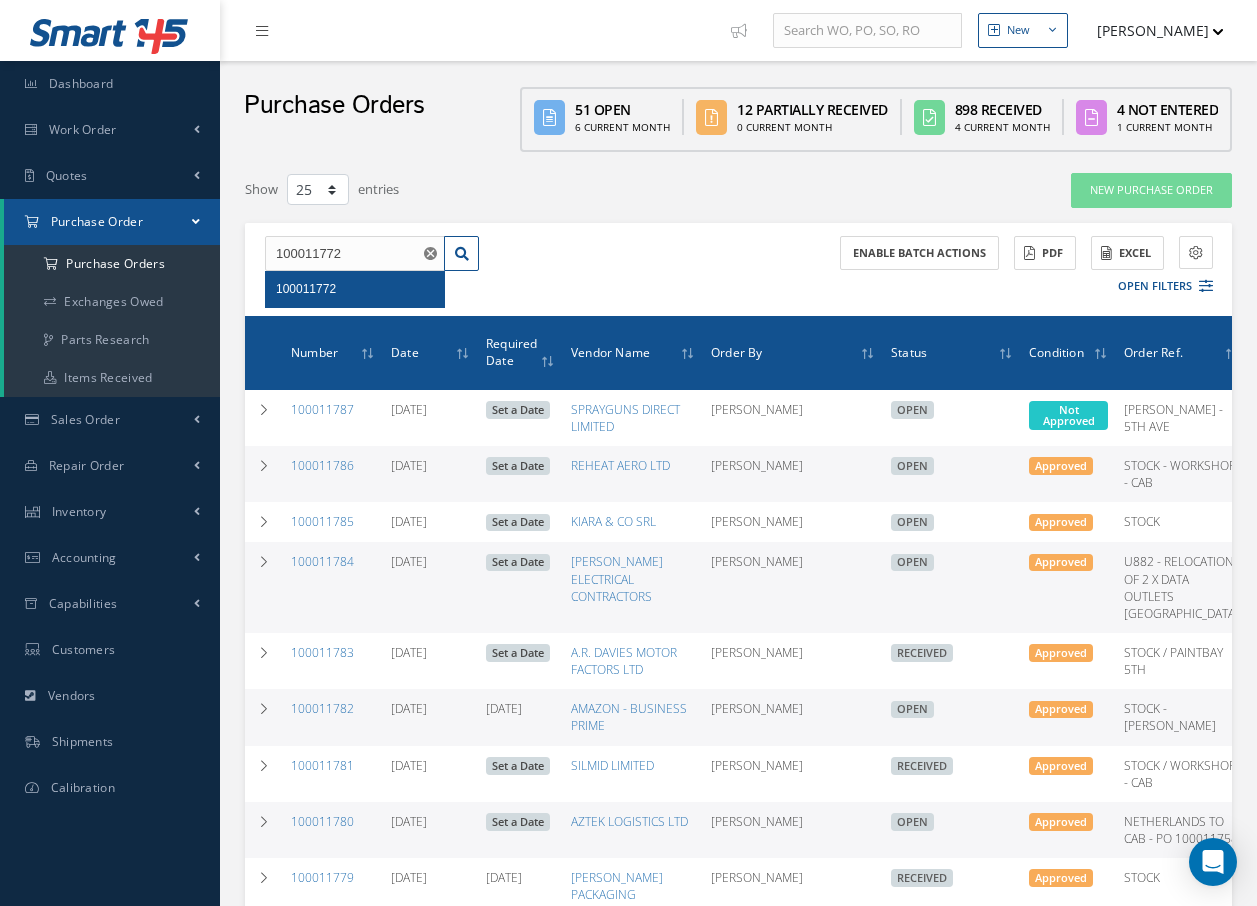 click on "100011772" at bounding box center [355, 289] 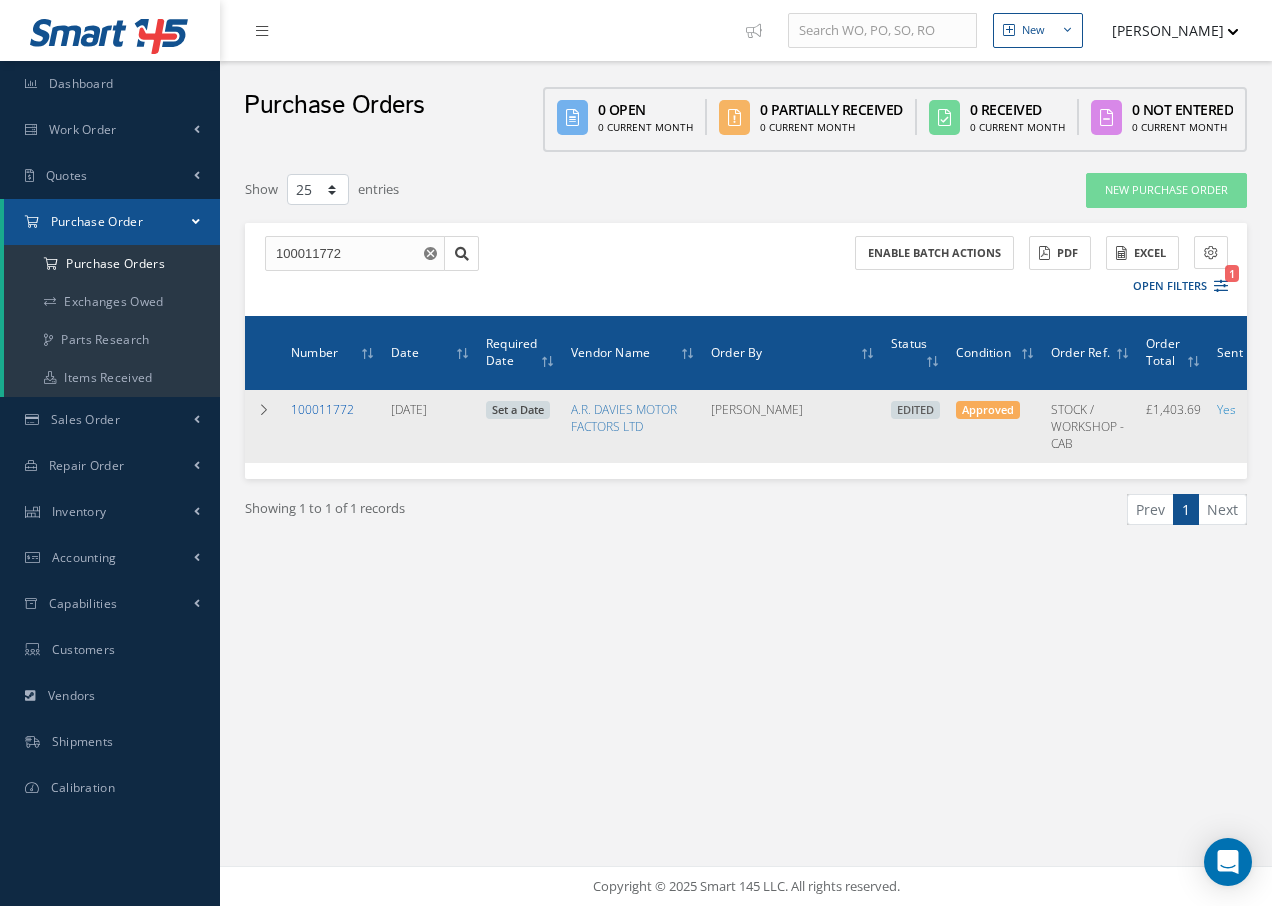 click on "100011772" at bounding box center [322, 409] 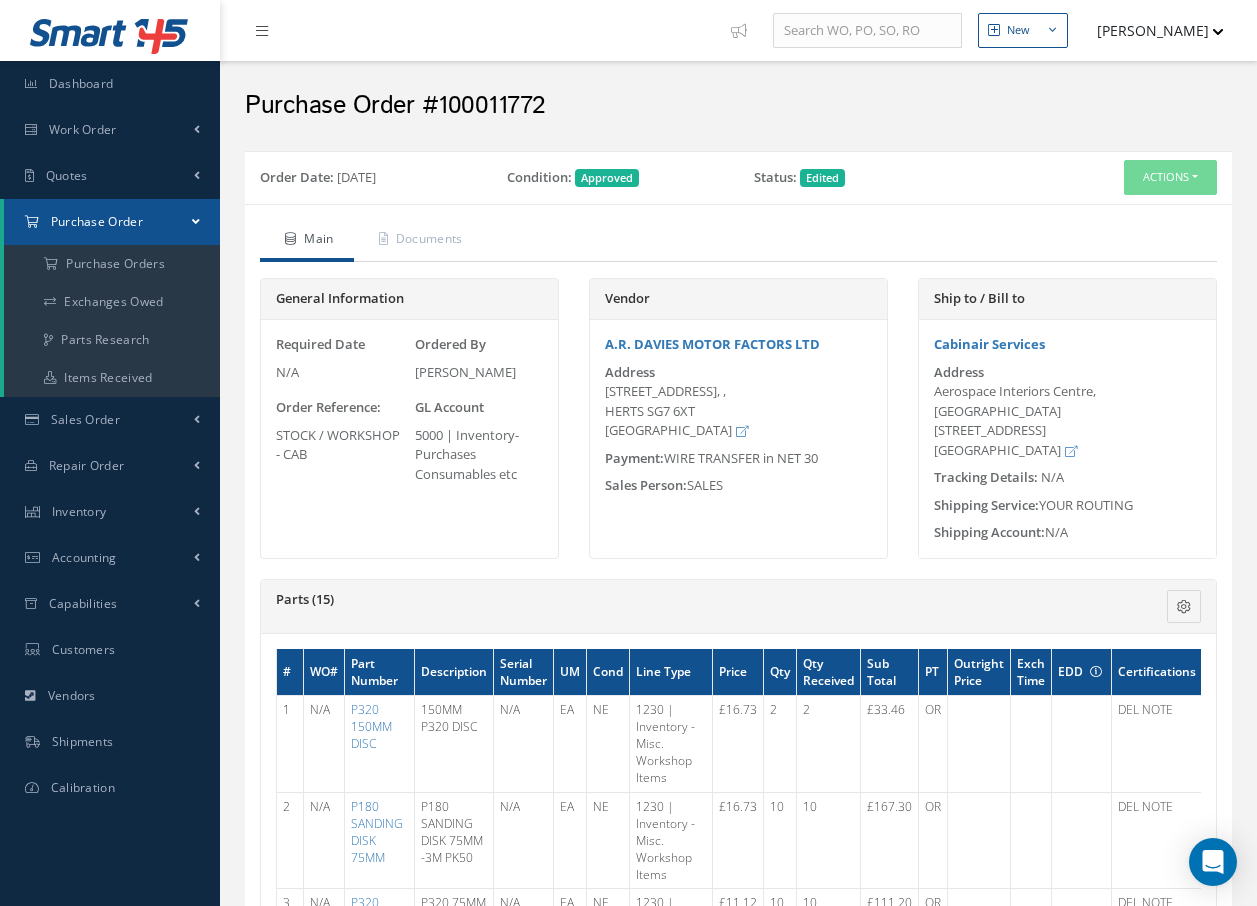 scroll, scrollTop: 0, scrollLeft: 0, axis: both 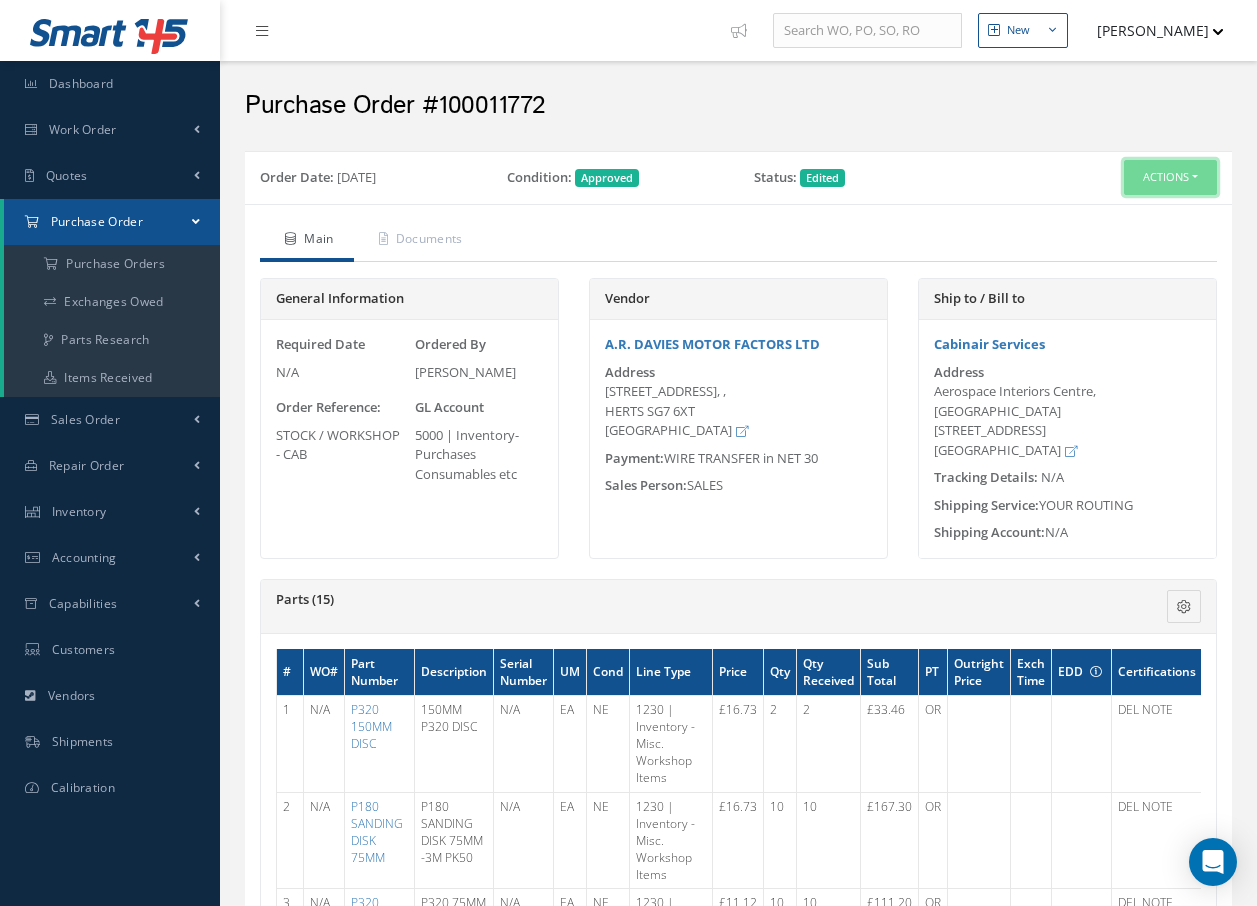 click on "Actions" at bounding box center (1170, 177) 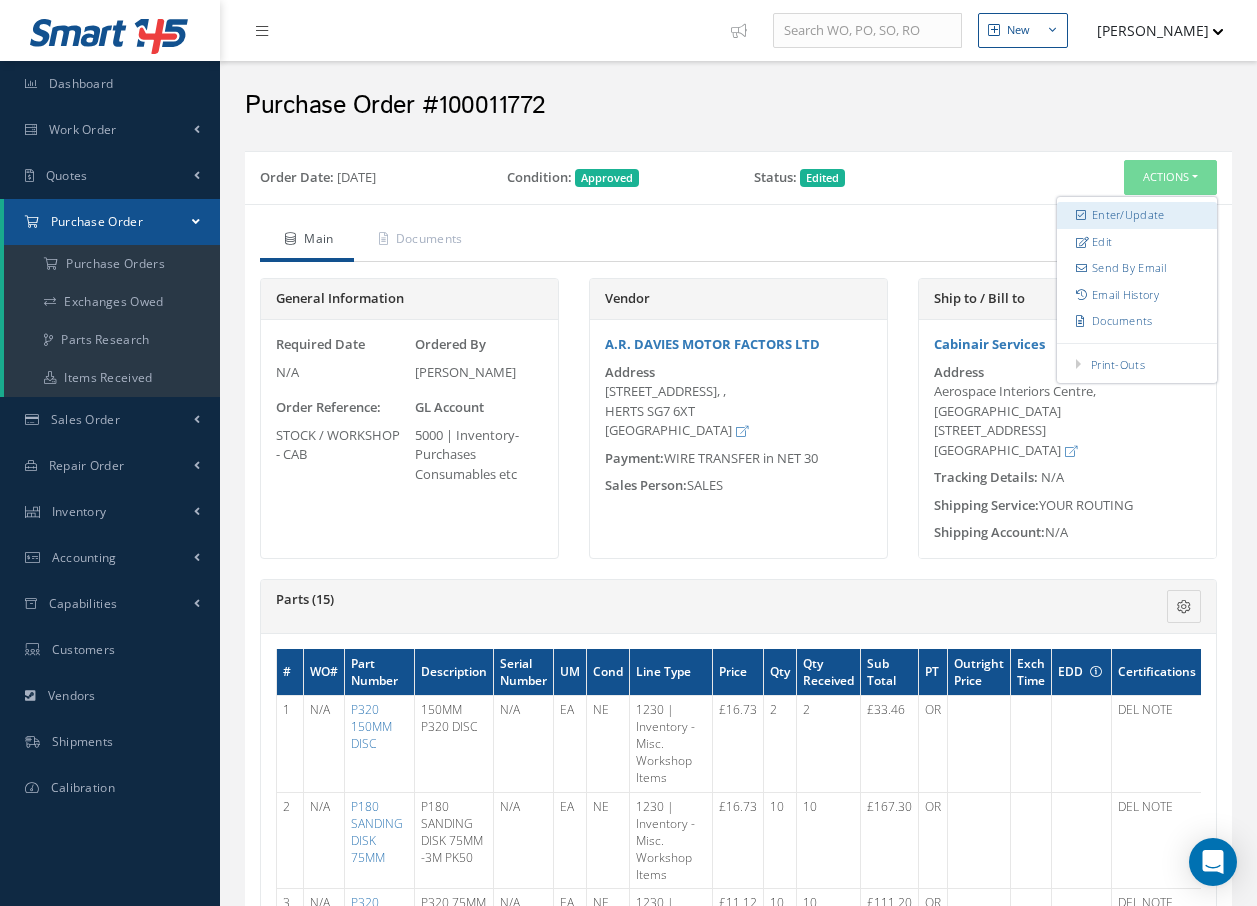 click on "Enter/Update" at bounding box center (1137, 215) 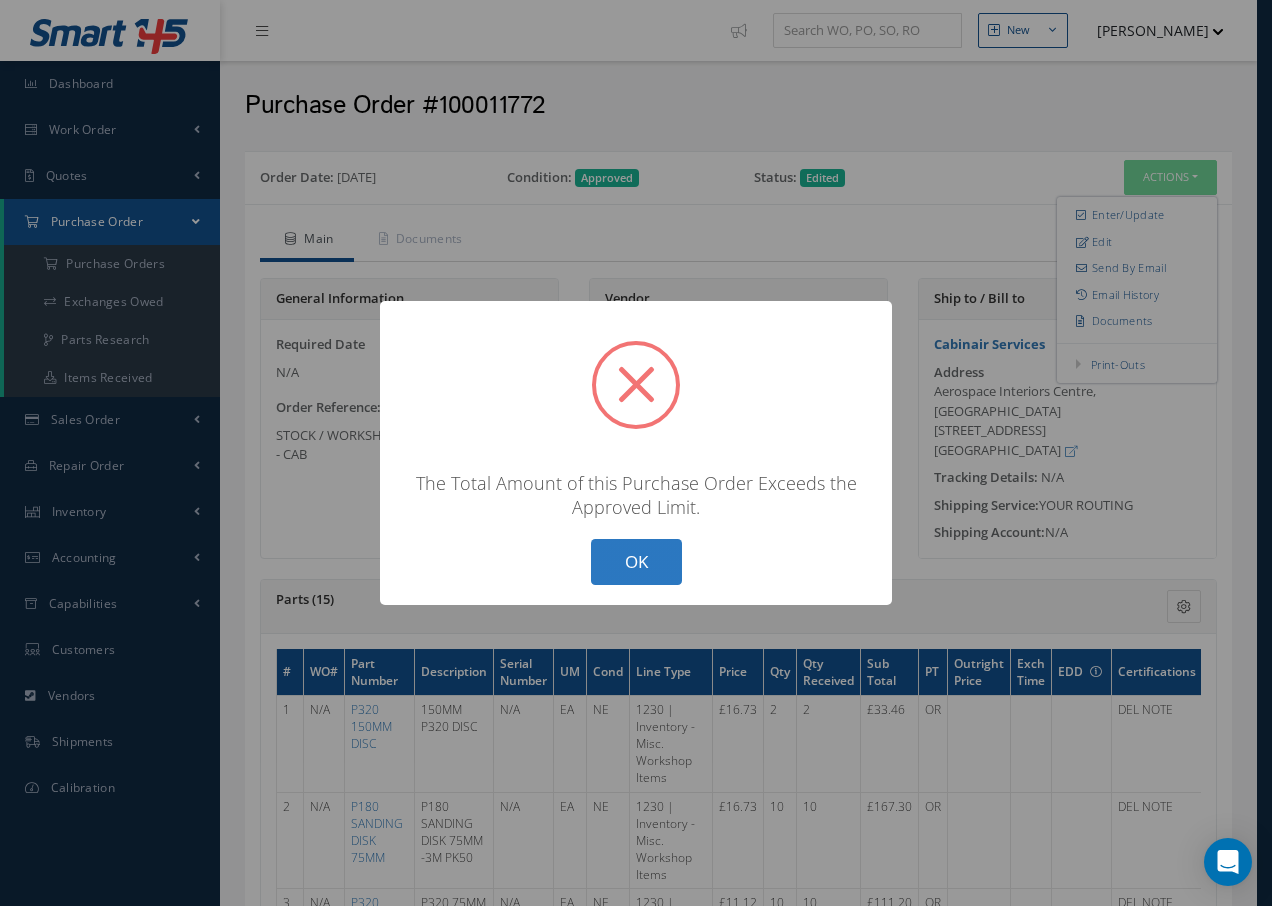 click on "OK" at bounding box center [636, 562] 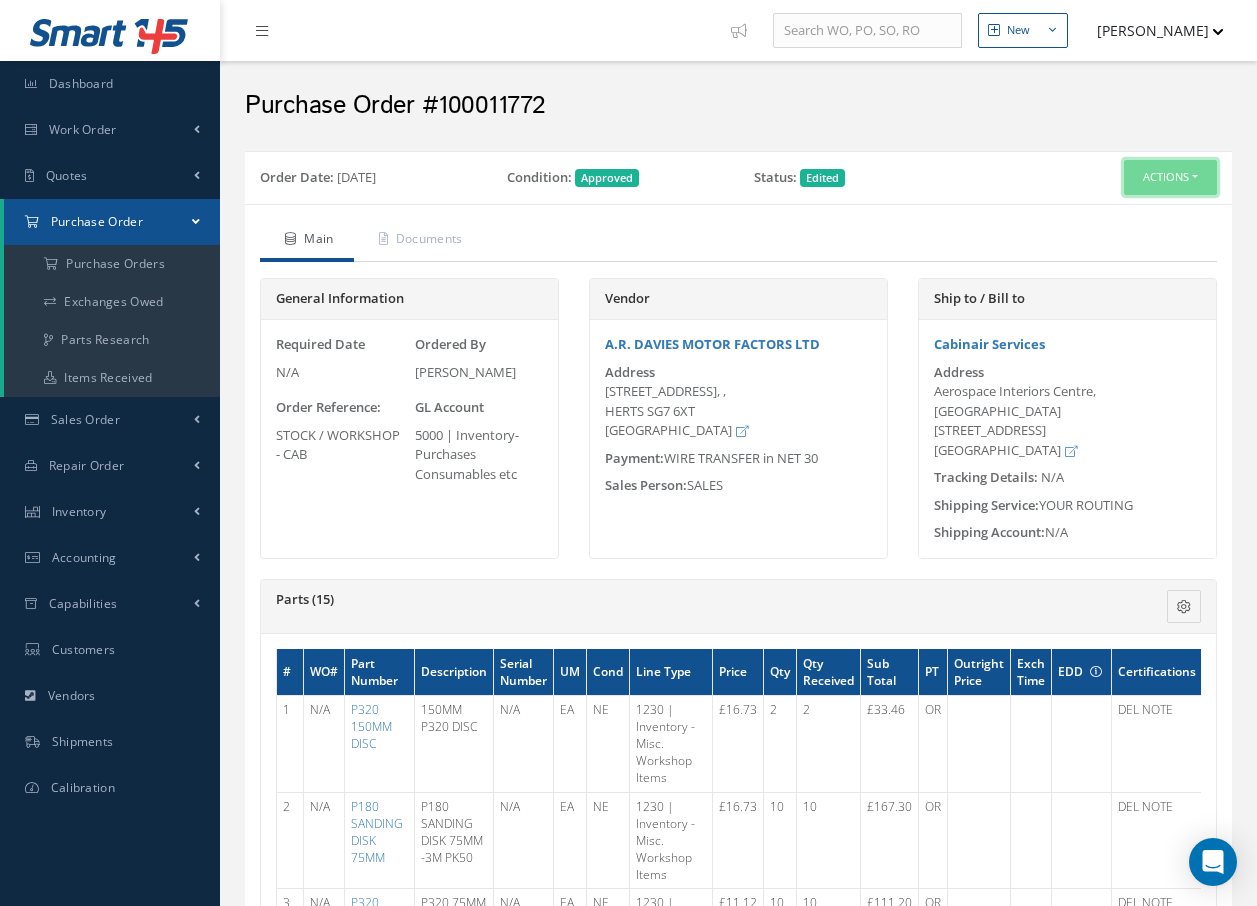 click on "Actions" at bounding box center (1170, 177) 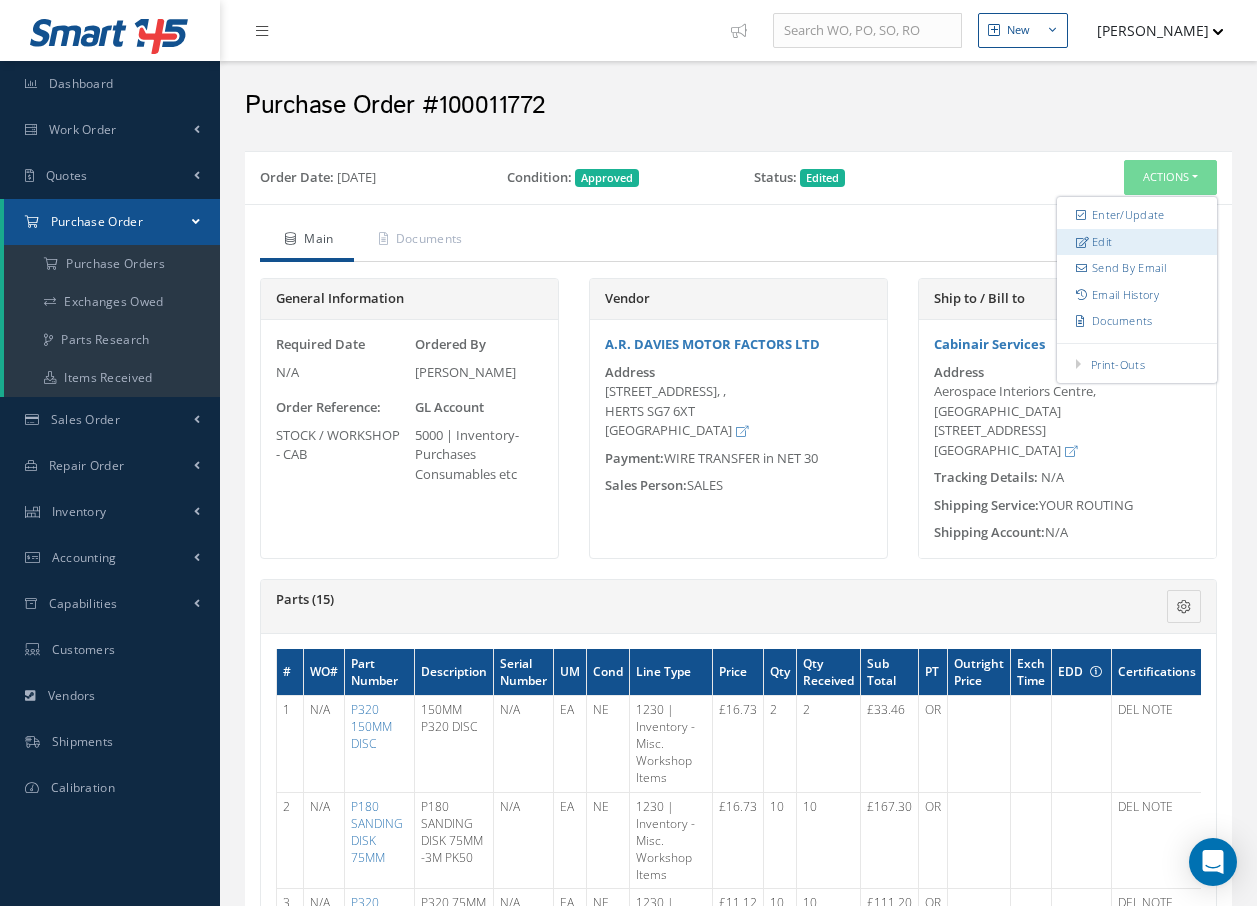 click on "Edit" at bounding box center (1137, 242) 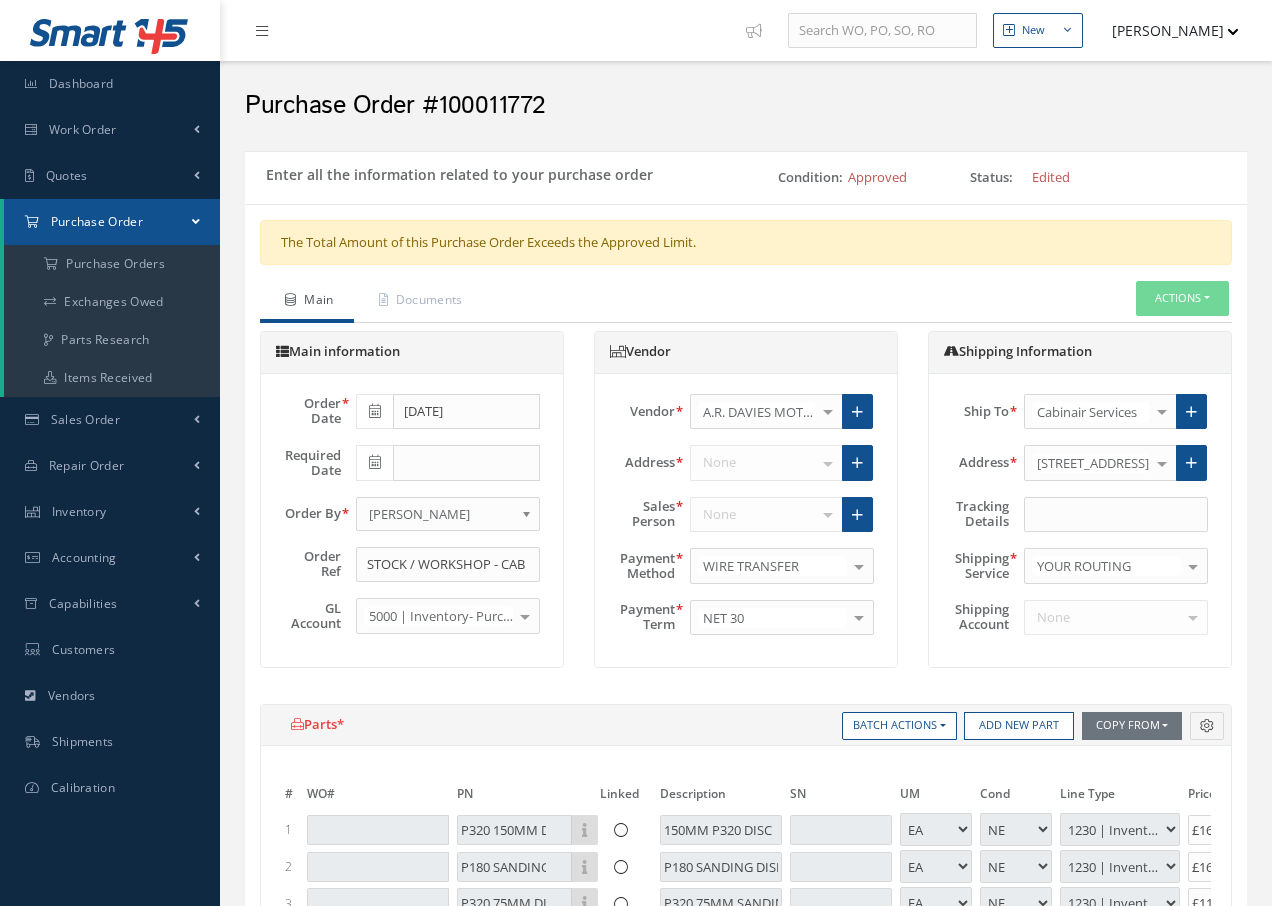 select on "1" 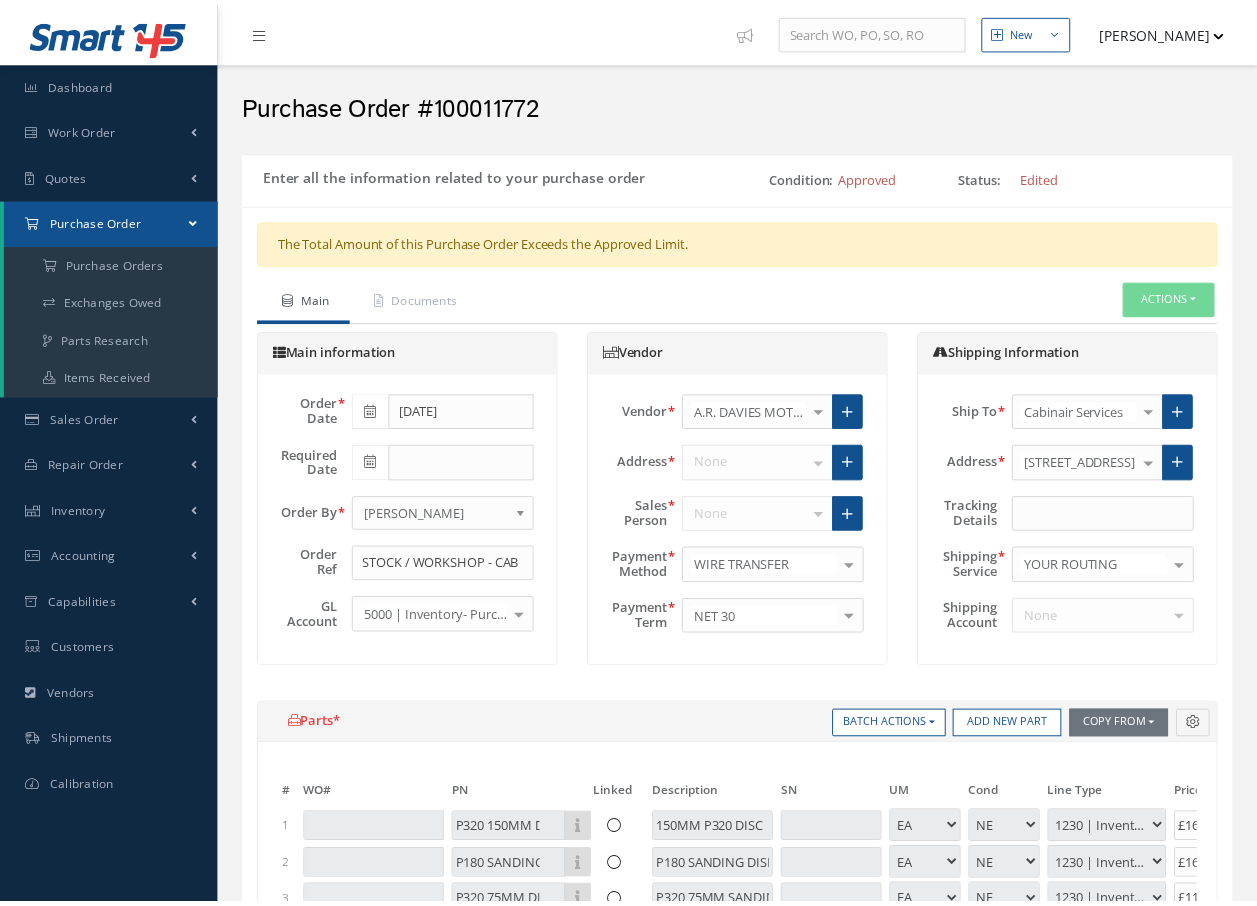 scroll, scrollTop: 0, scrollLeft: 0, axis: both 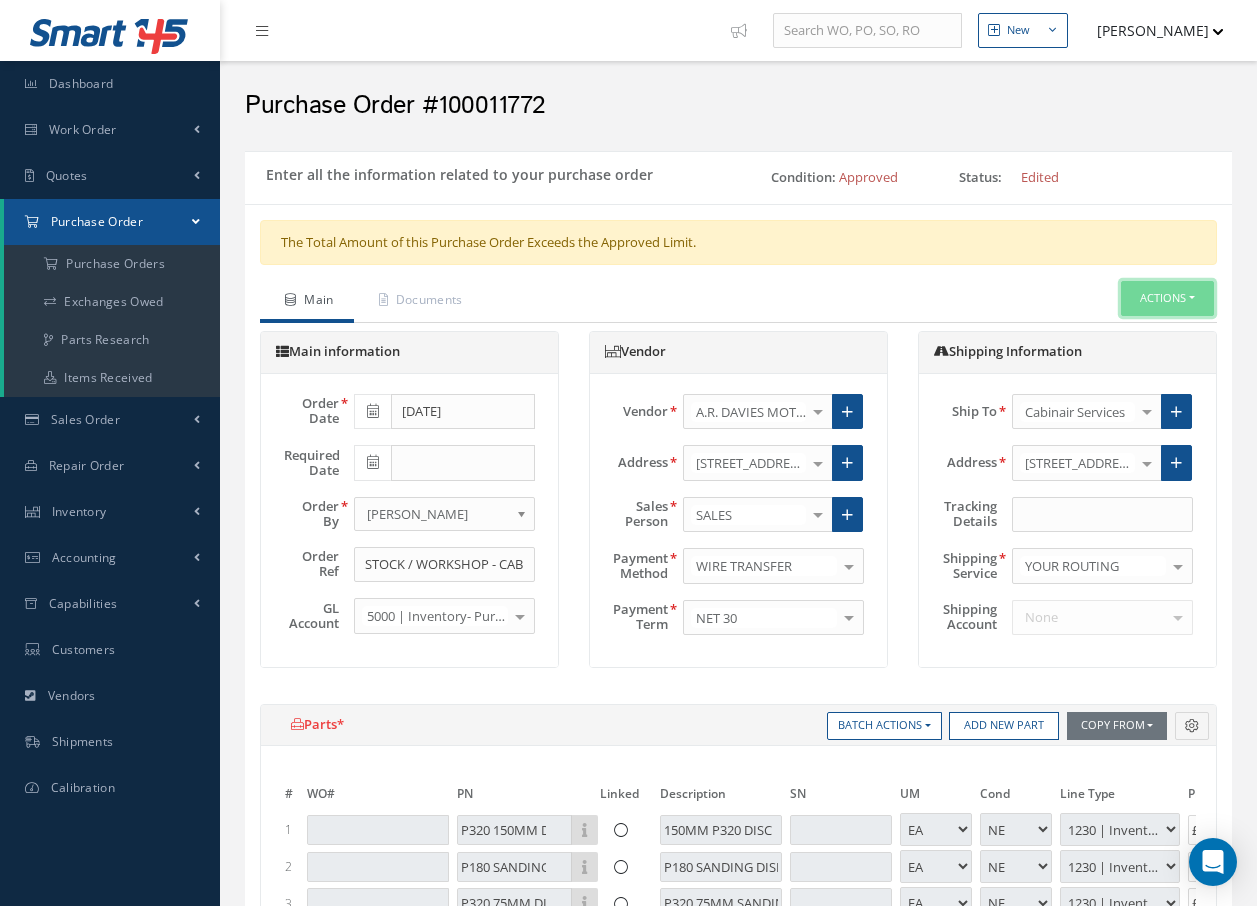 click on "Actions" at bounding box center (1167, 298) 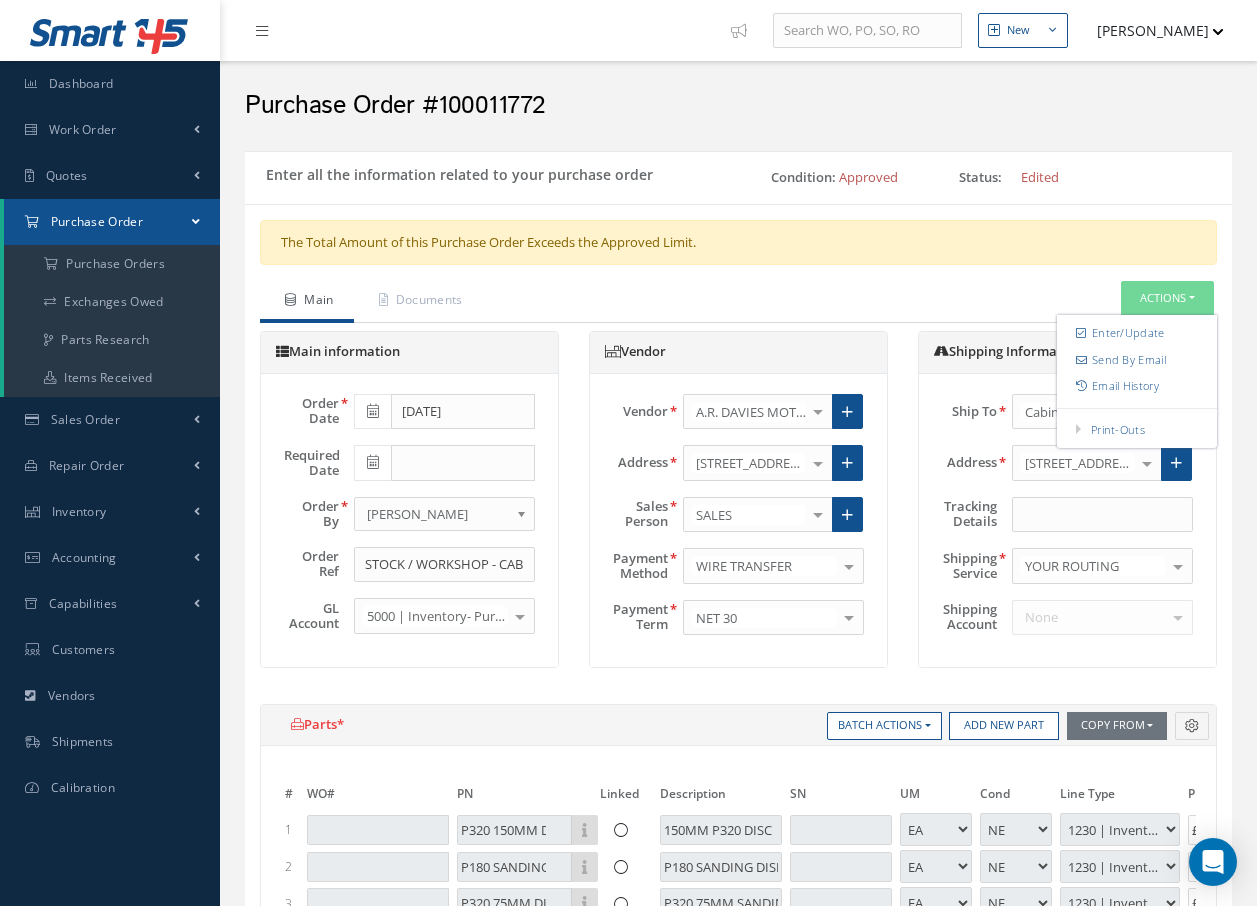 click on "Main
Documents
Actions
Enter/Update
Send By Email
Email History
Print-Outs   Print Purchase Order
Send Purchase Order Information
To:
None
No elements found.
List is empty.
Must select a customer contact
CC:
Select
Subject:" at bounding box center (738, 302) 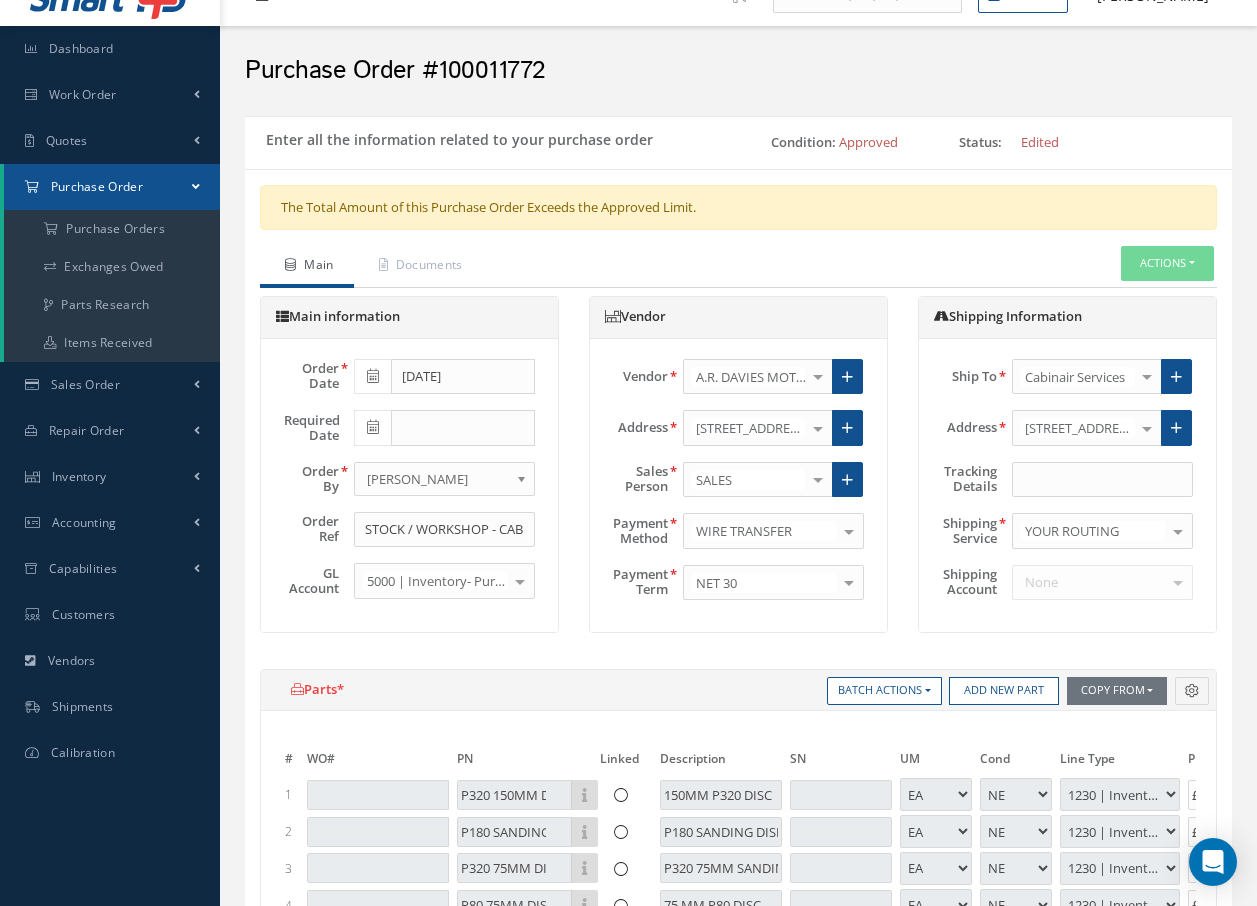 scroll, scrollTop: 0, scrollLeft: 0, axis: both 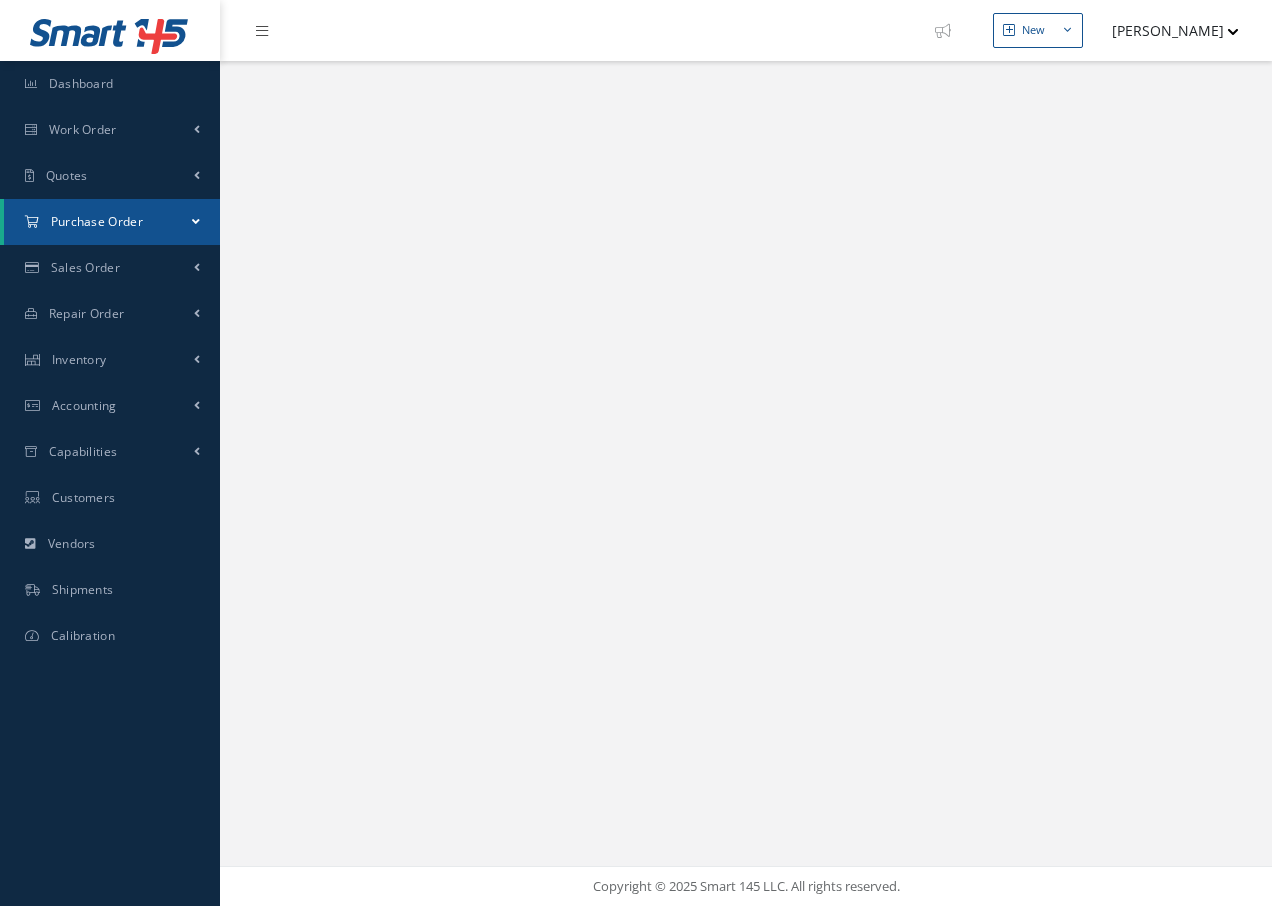 select on "25" 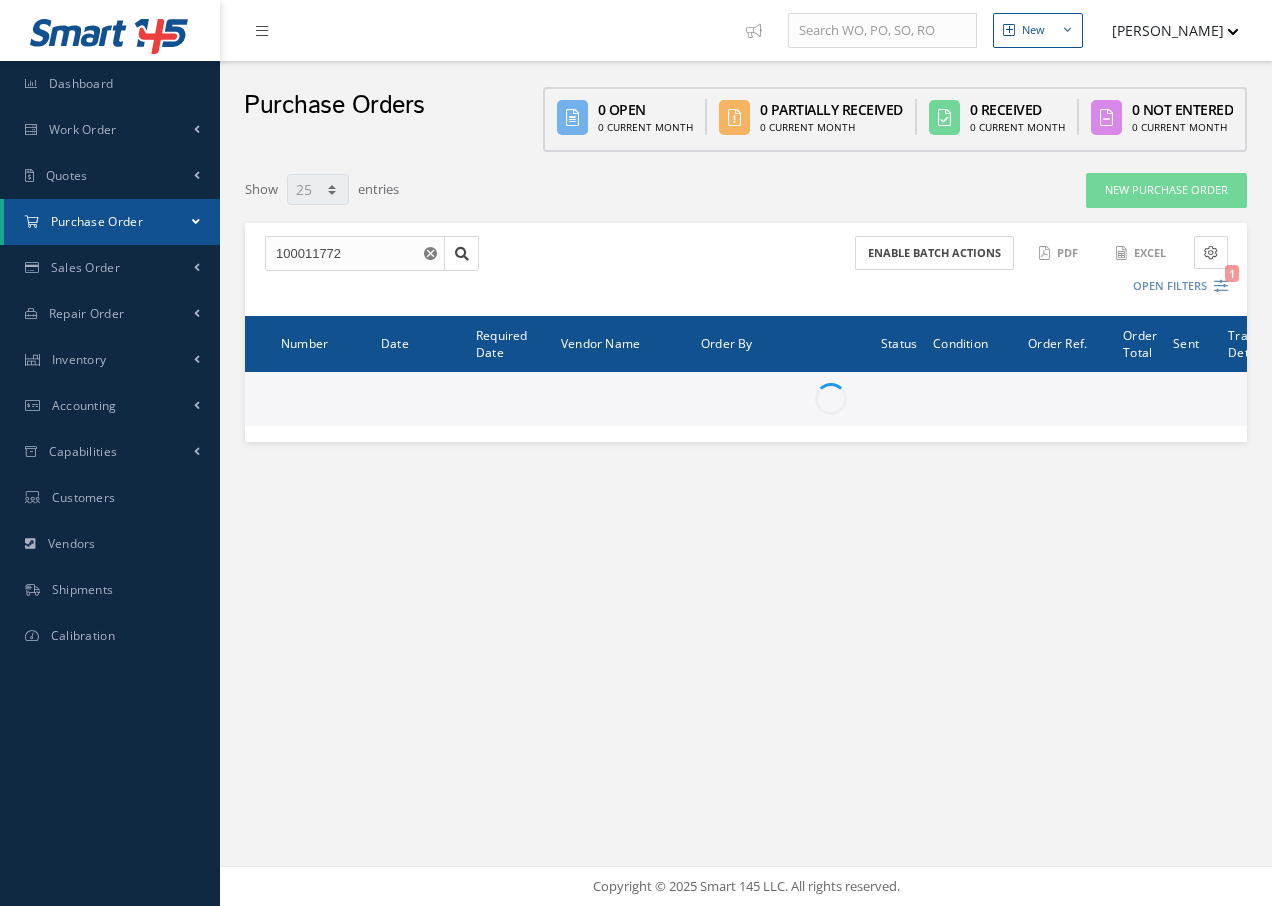 scroll, scrollTop: 0, scrollLeft: 0, axis: both 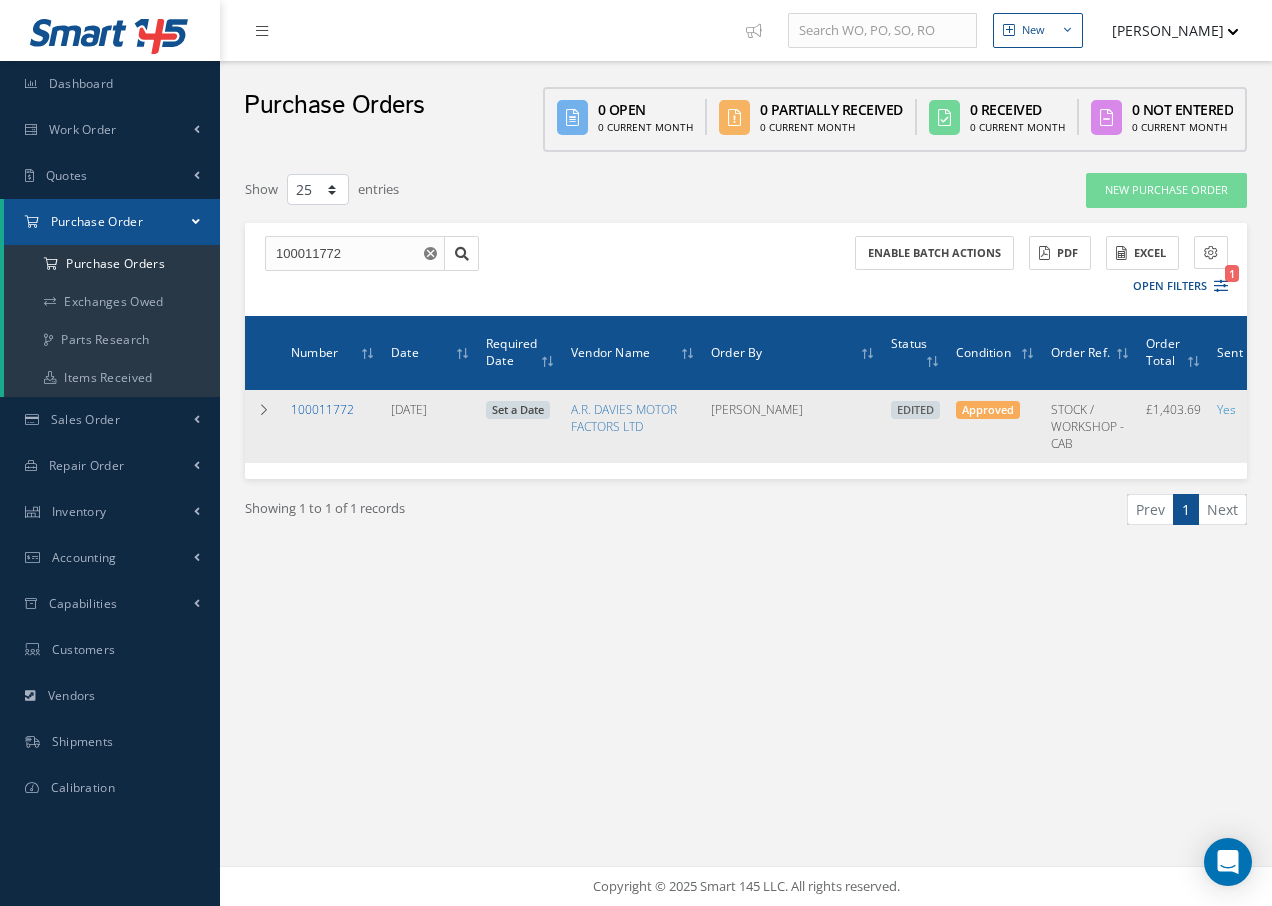 click on "100011772" at bounding box center [322, 409] 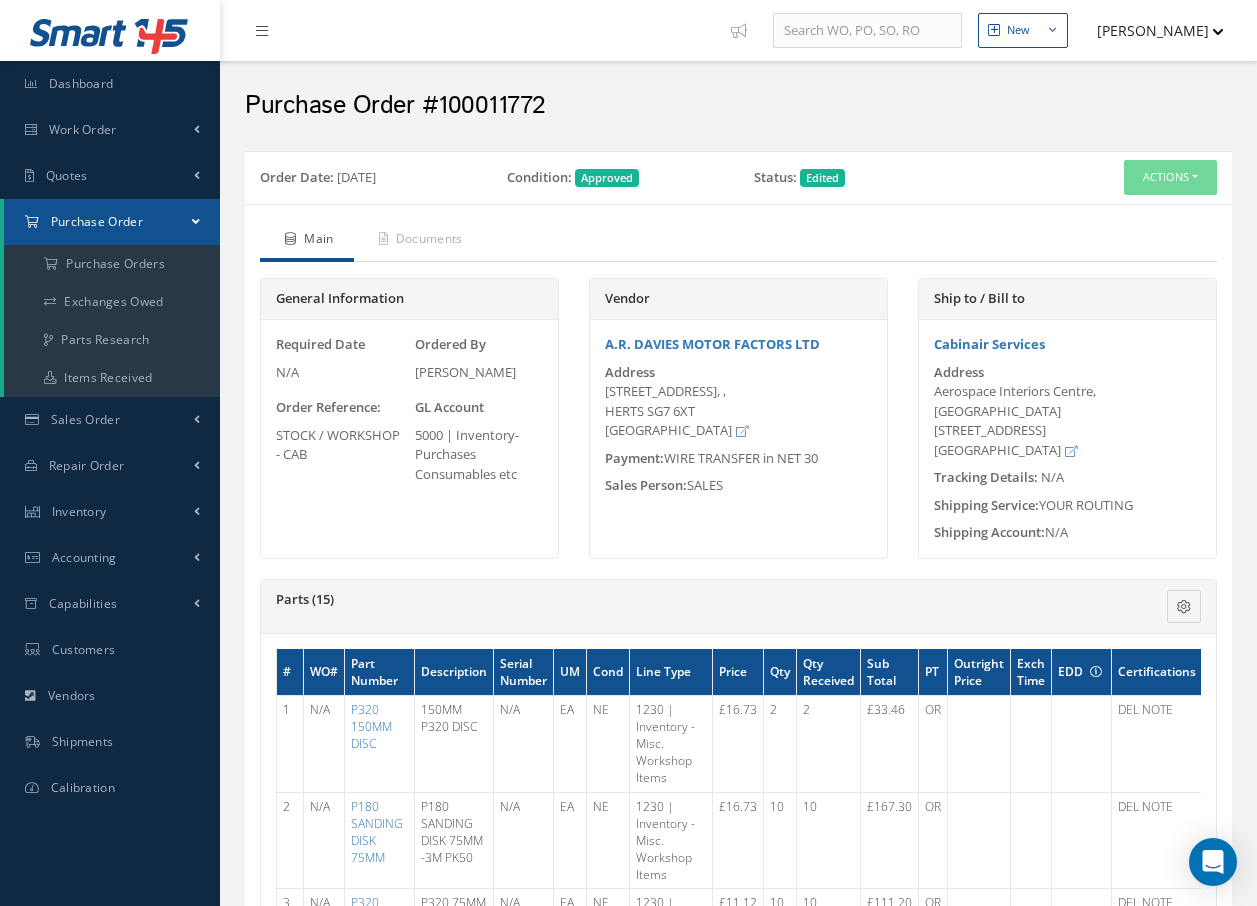 scroll, scrollTop: 0, scrollLeft: 0, axis: both 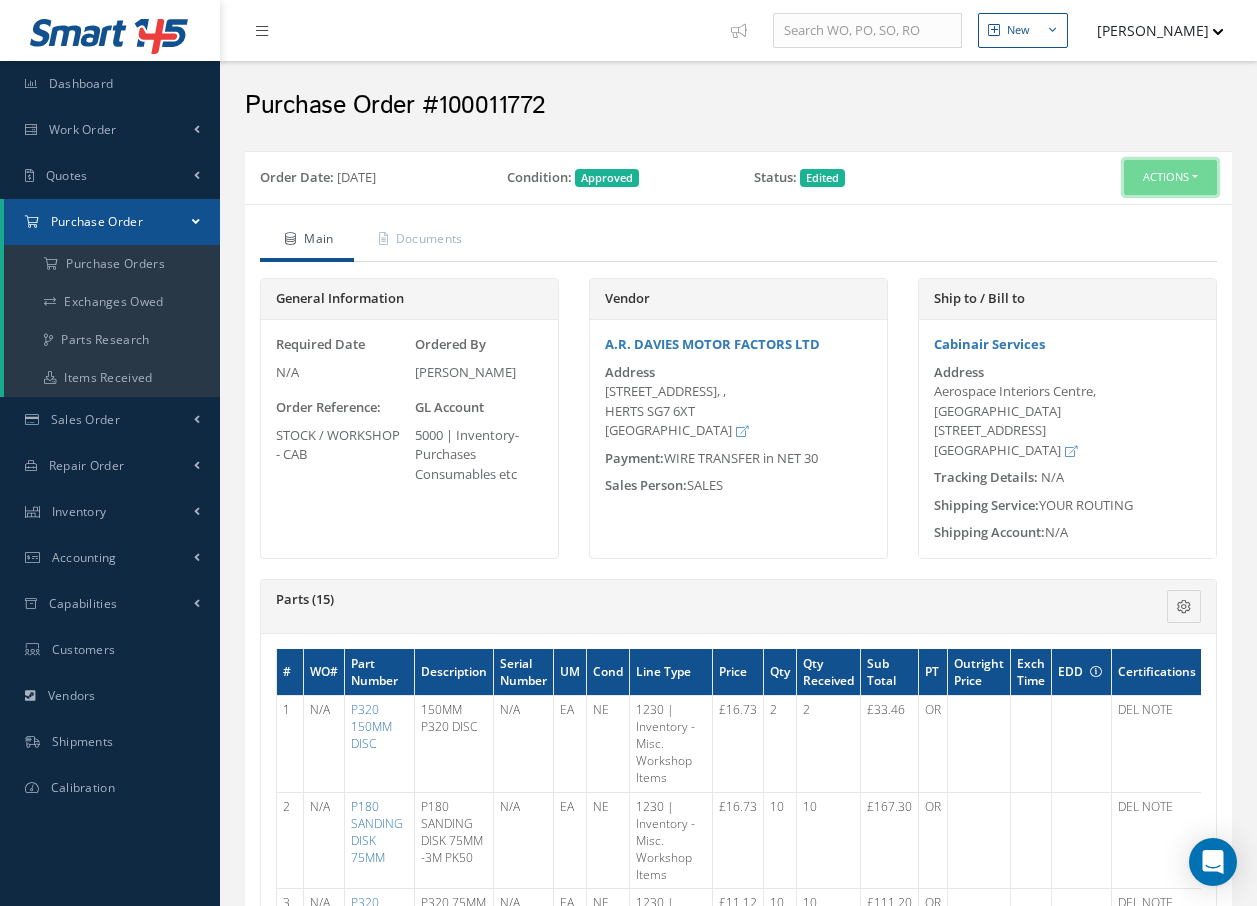 click on "Actions" at bounding box center (1170, 177) 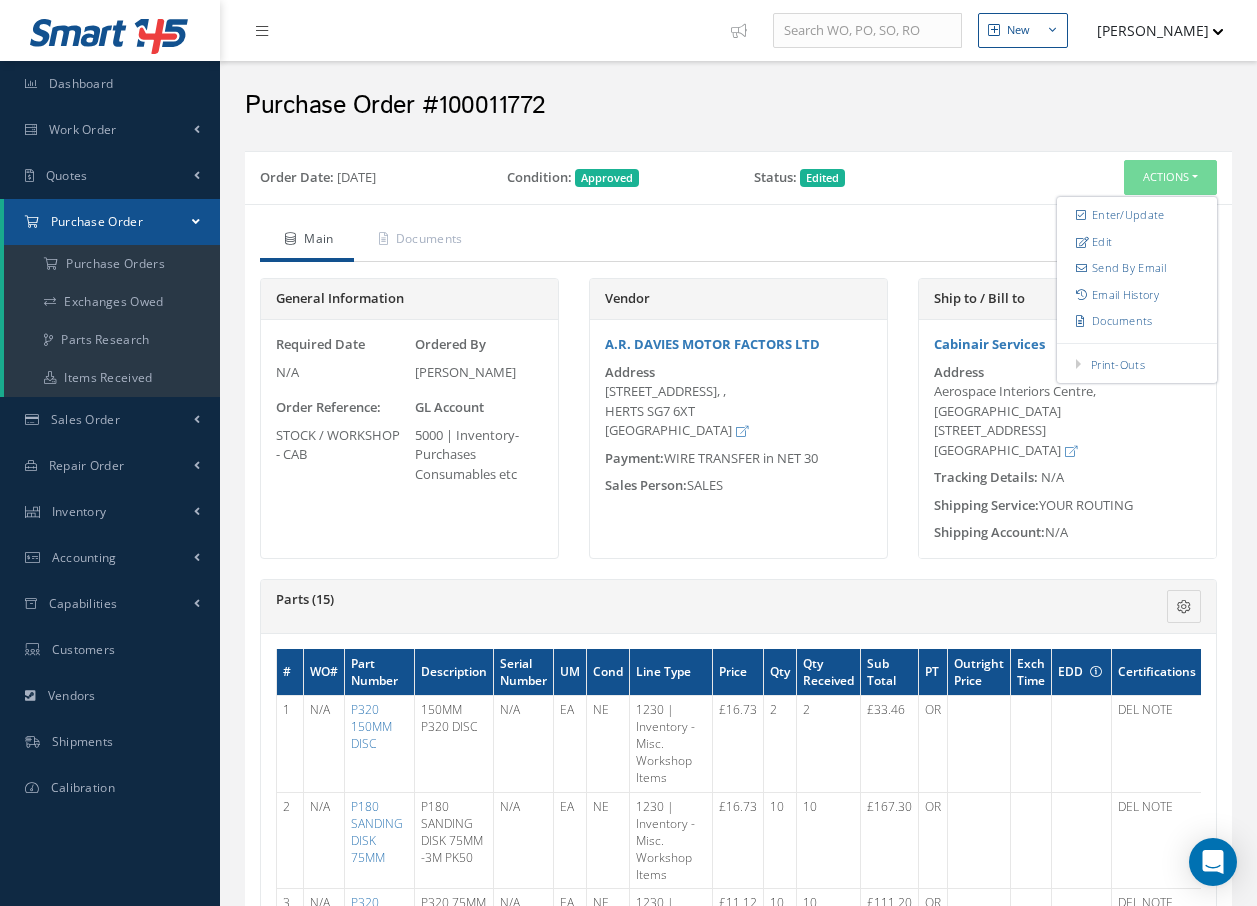 click on "Purchase Order #100011772" at bounding box center [738, 101] 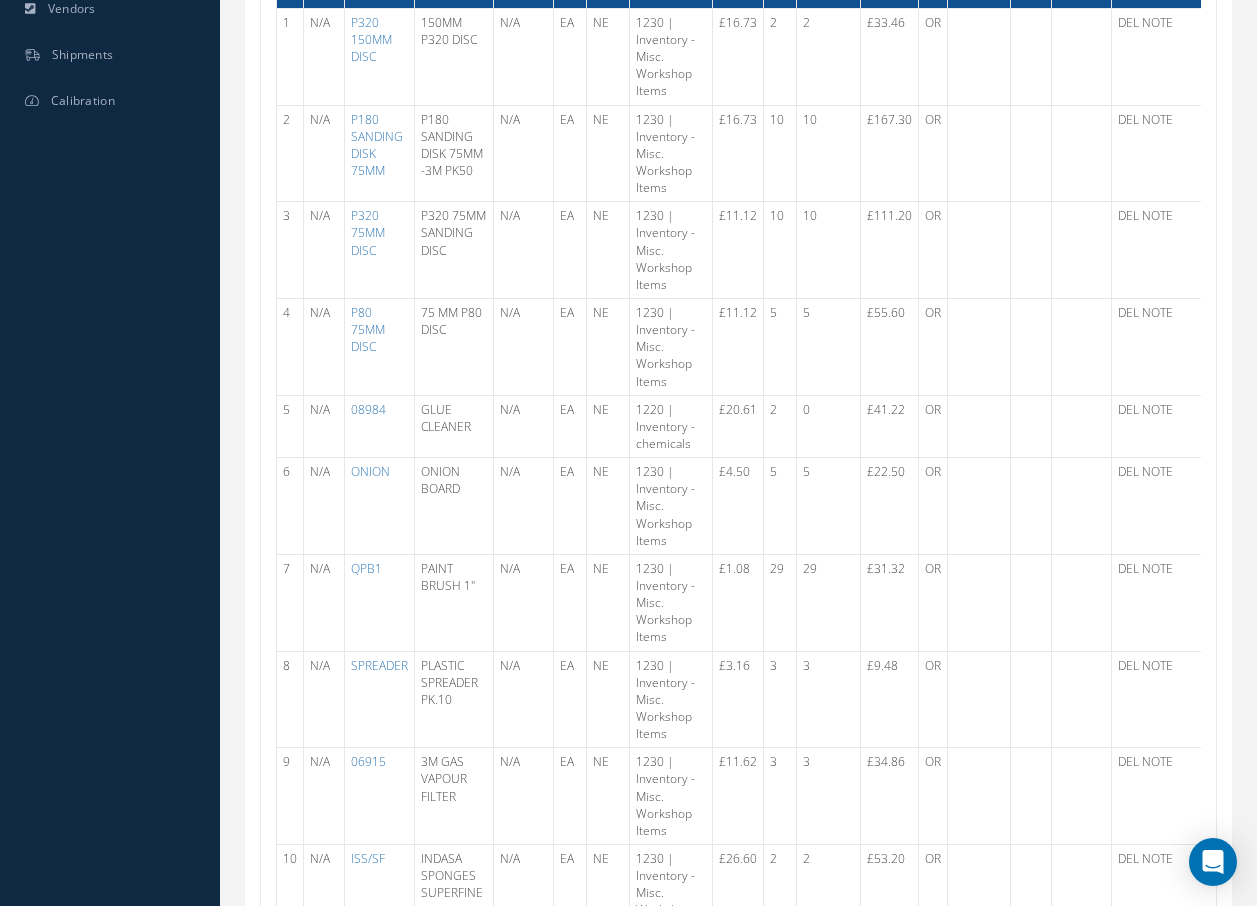 scroll, scrollTop: 700, scrollLeft: 0, axis: vertical 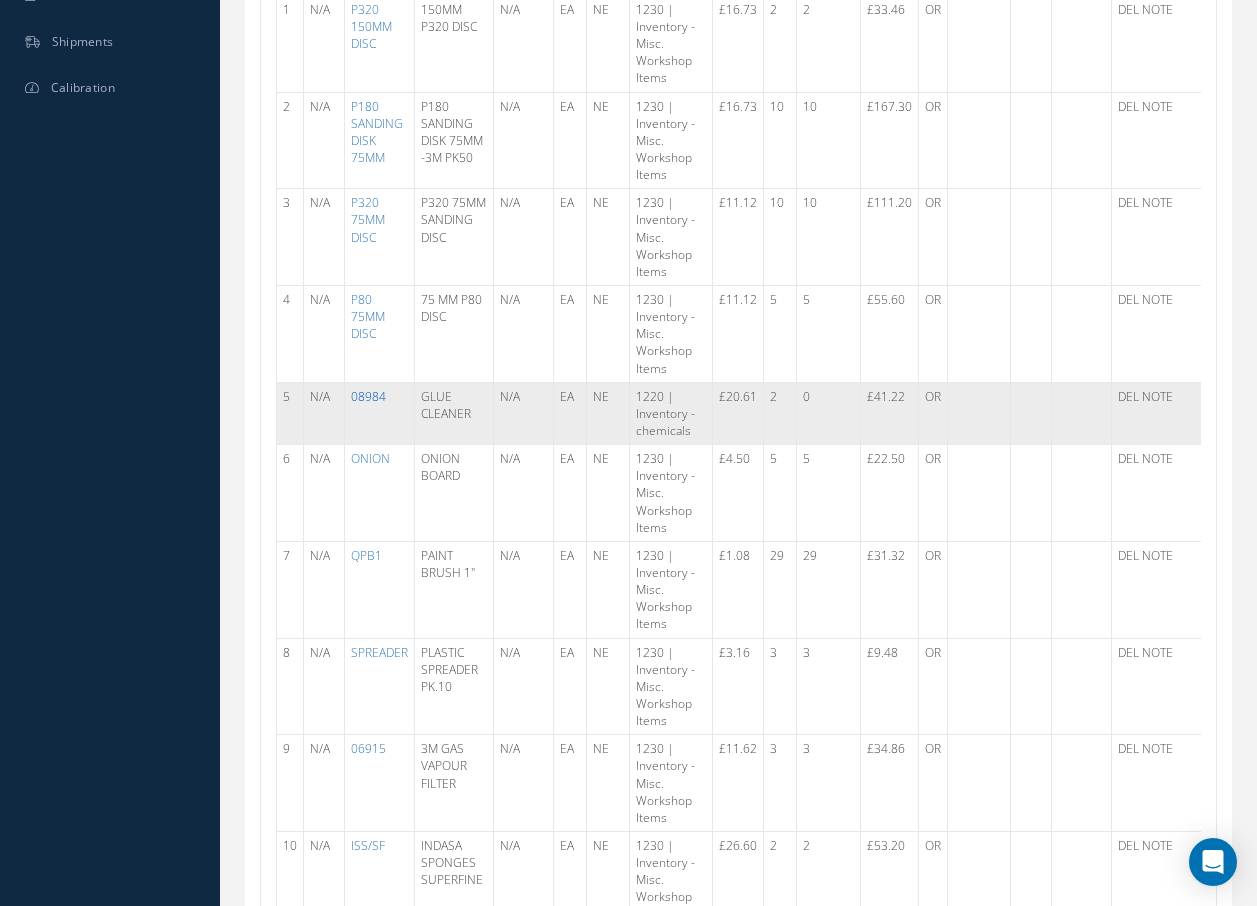 click on "08984" at bounding box center (368, 396) 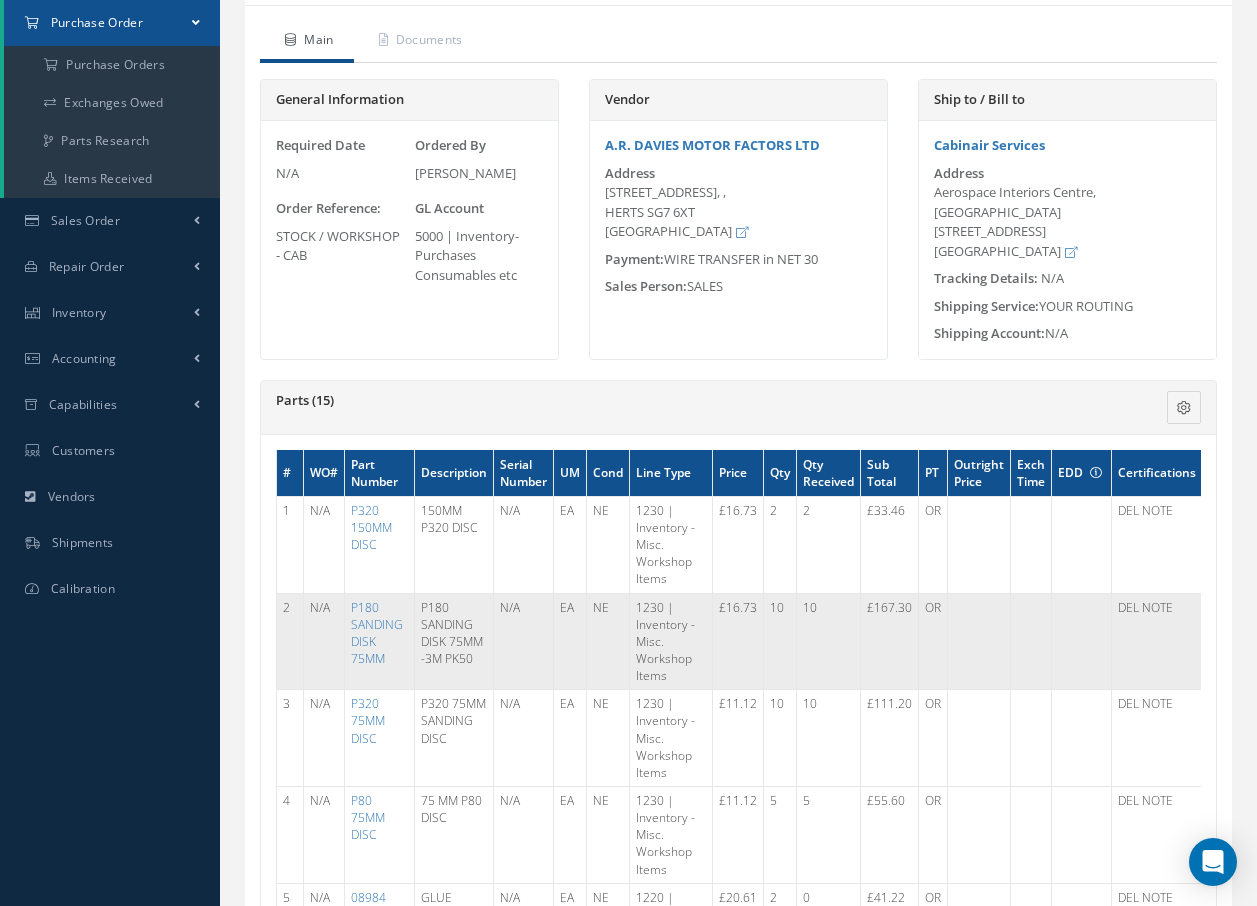 scroll, scrollTop: 0, scrollLeft: 0, axis: both 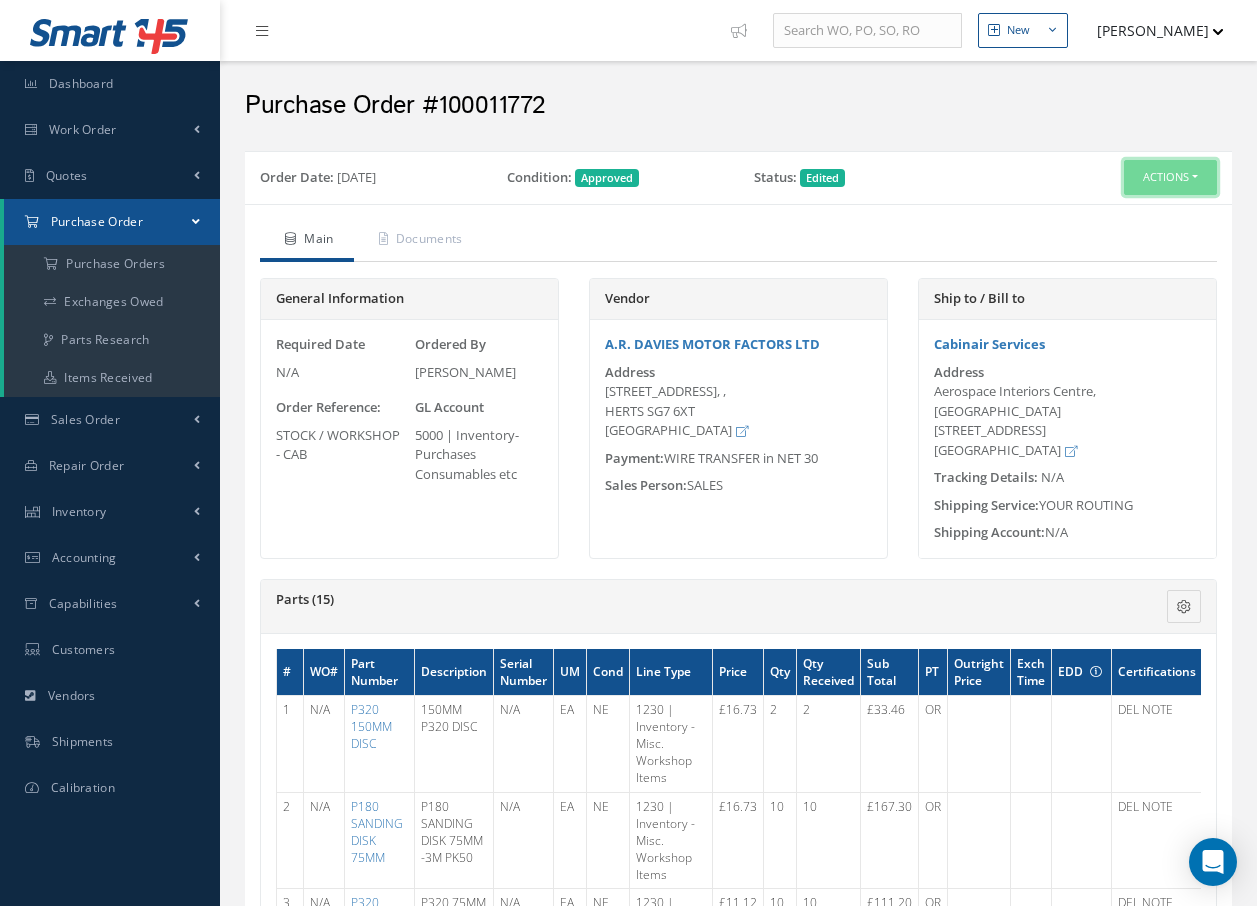 click on "Actions" at bounding box center (1170, 177) 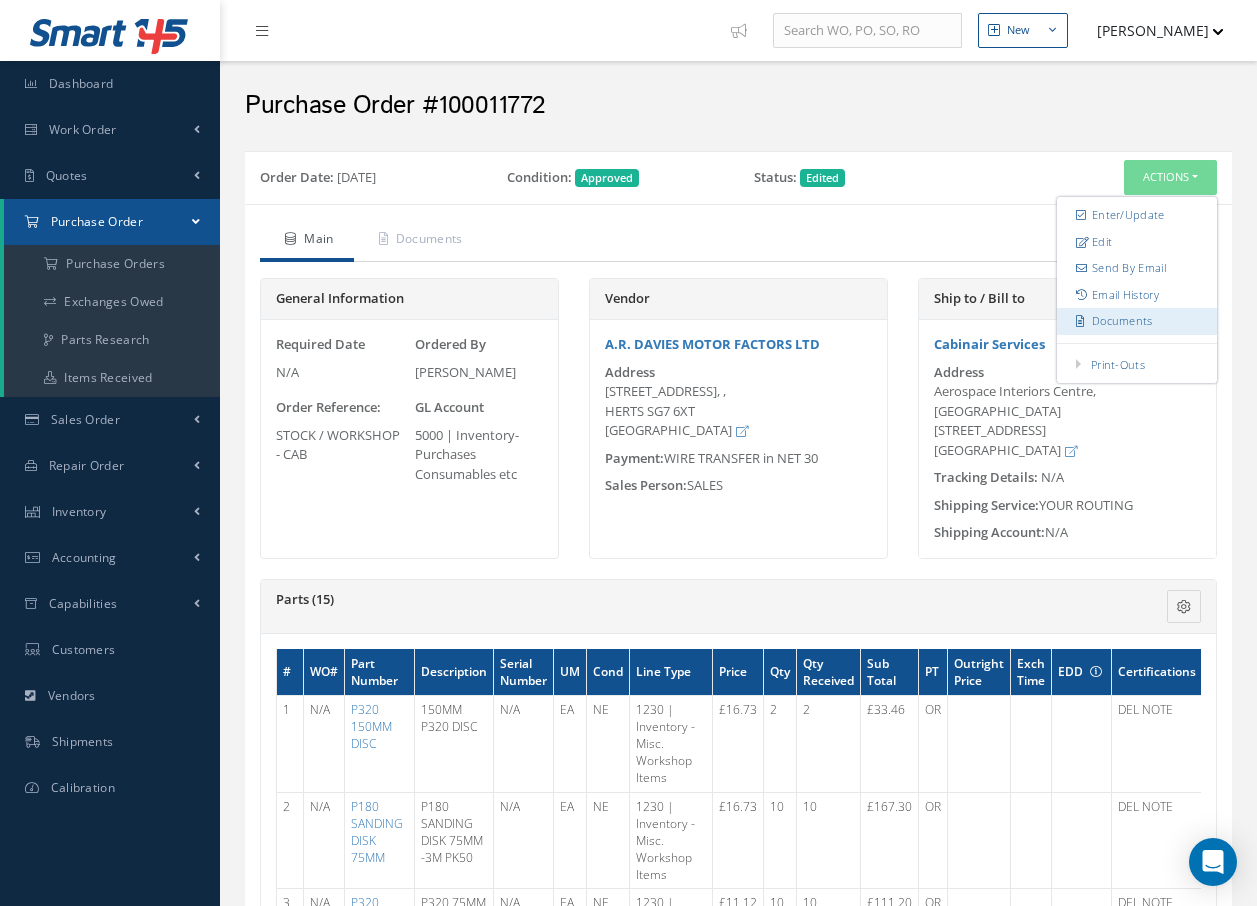 click on "Documents" at bounding box center [1137, 321] 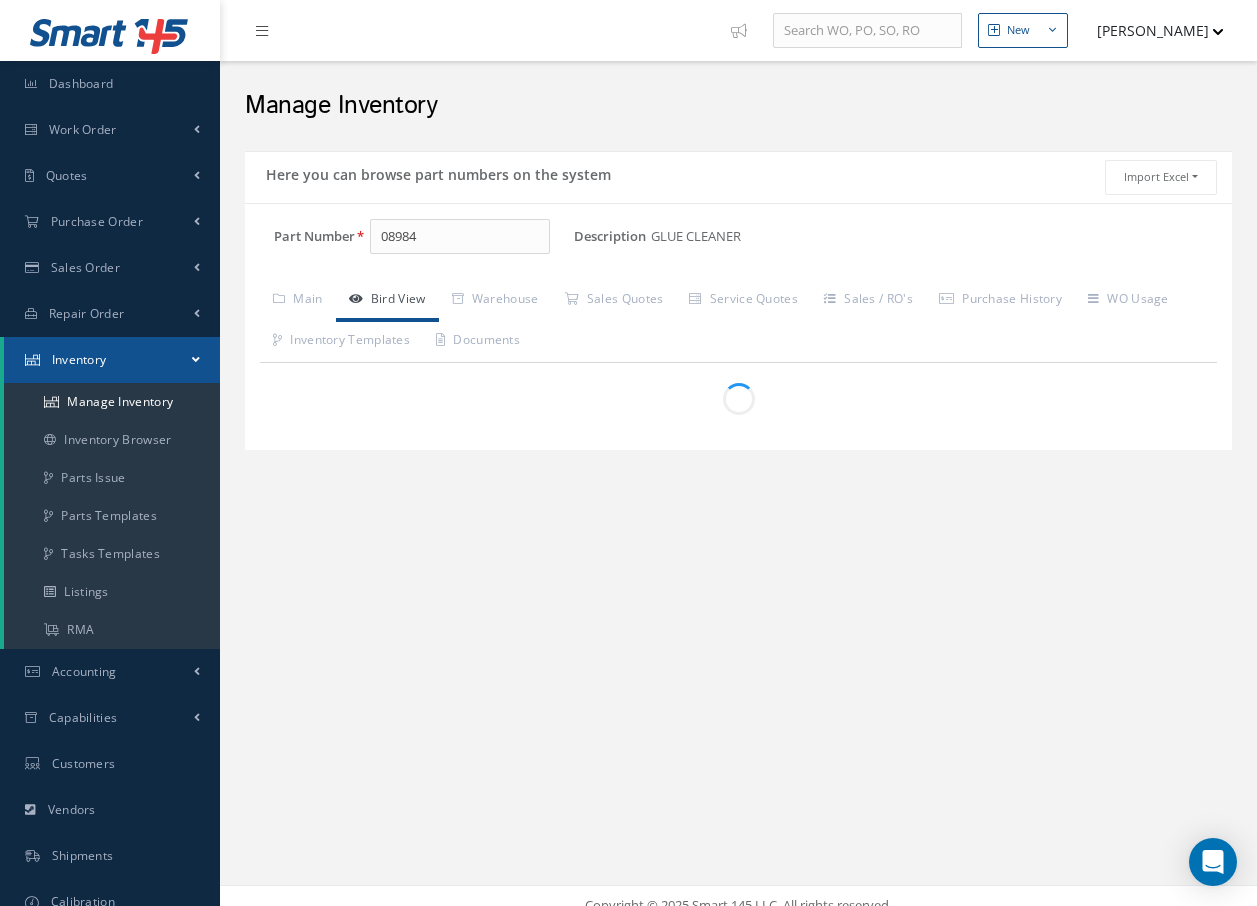 scroll, scrollTop: 0, scrollLeft: 0, axis: both 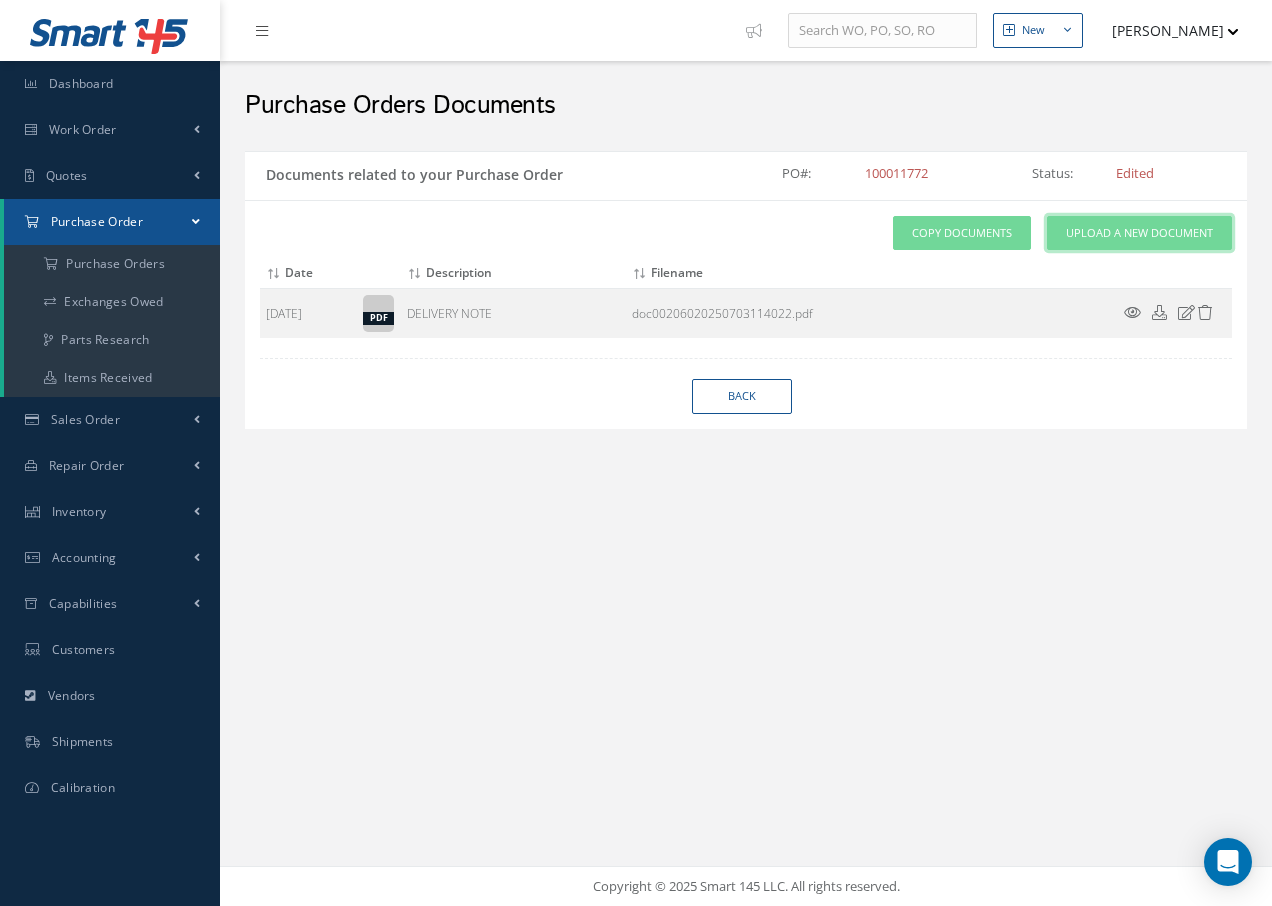 click on "Upload a New Document" at bounding box center (1139, 233) 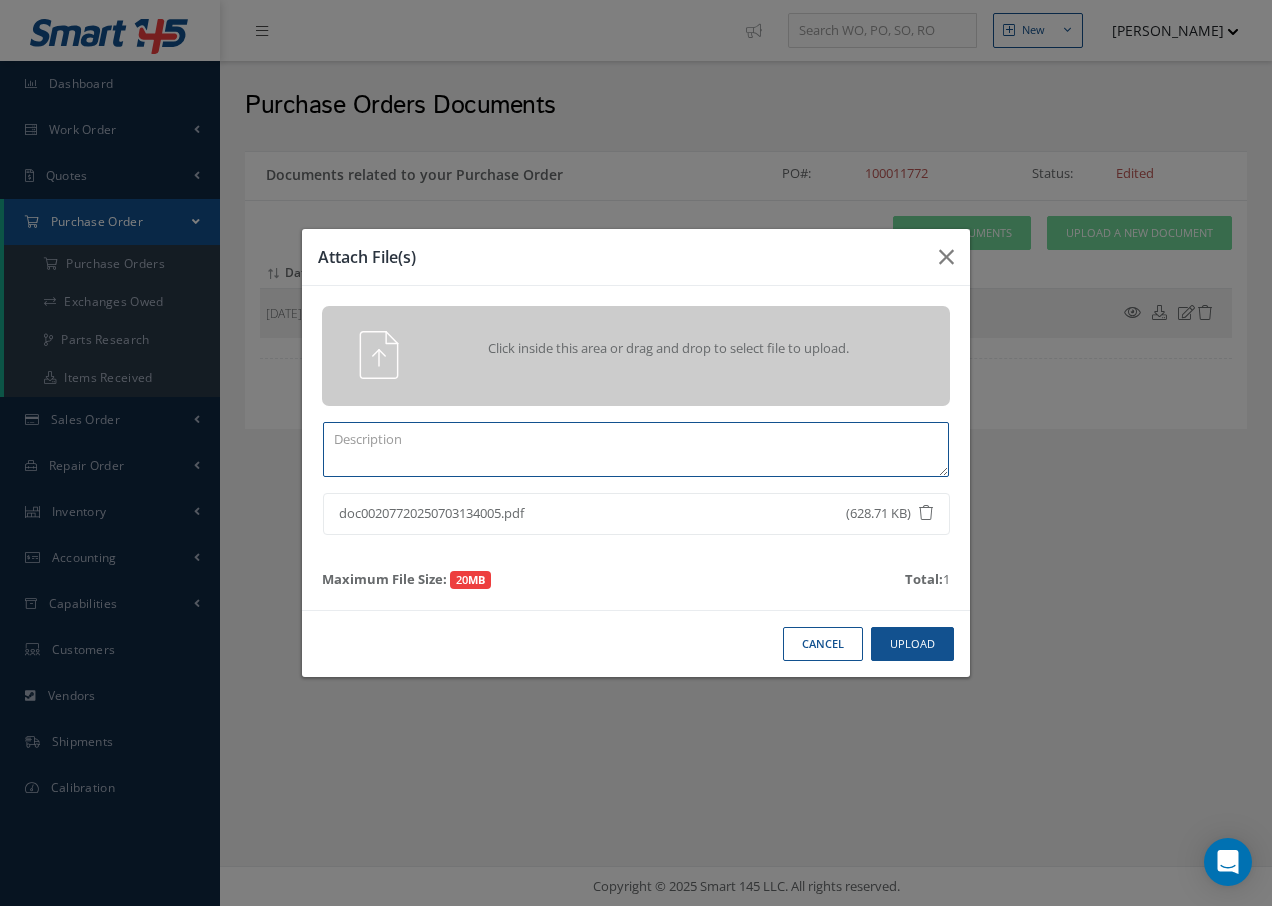 click at bounding box center [636, 449] 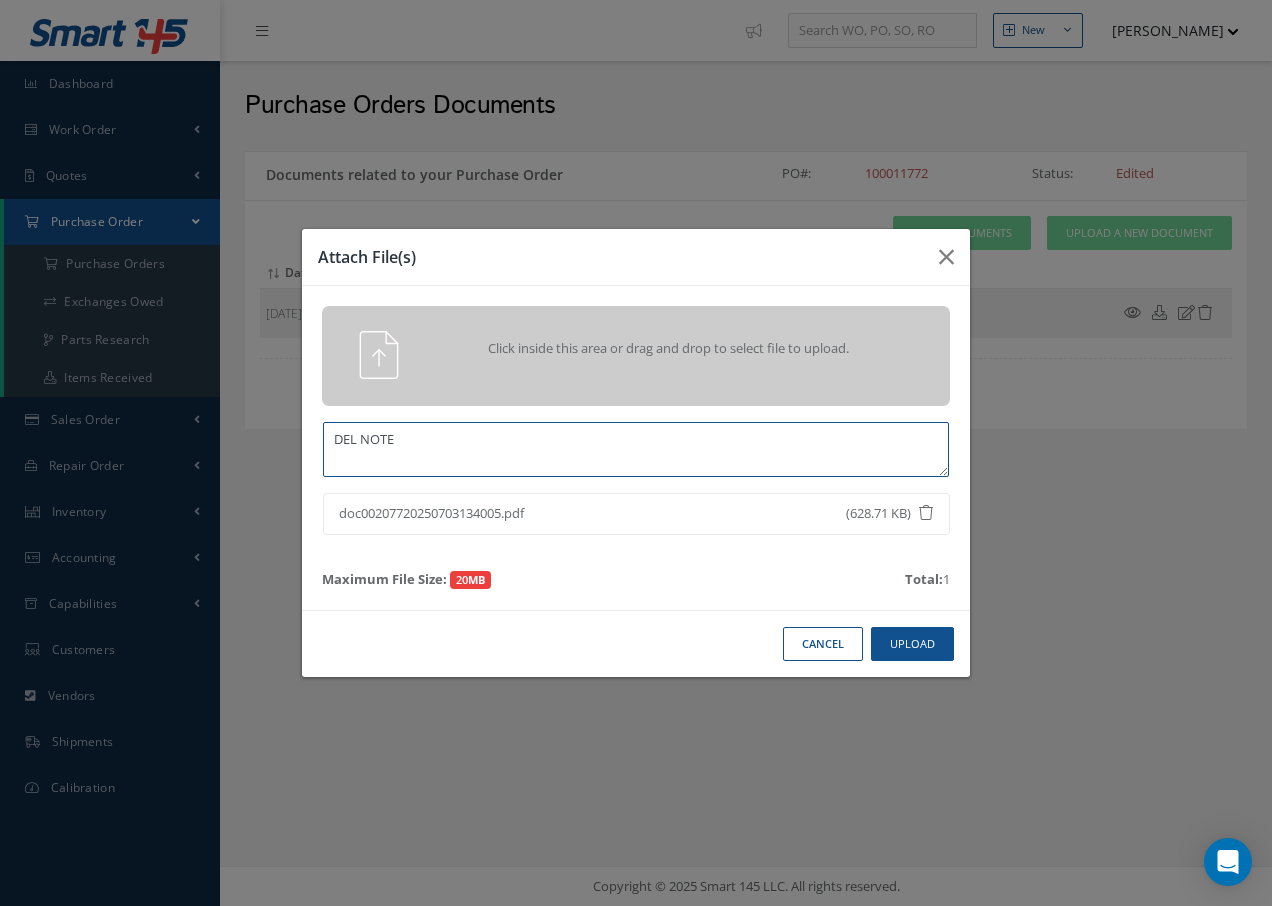type on "DEL NOTE" 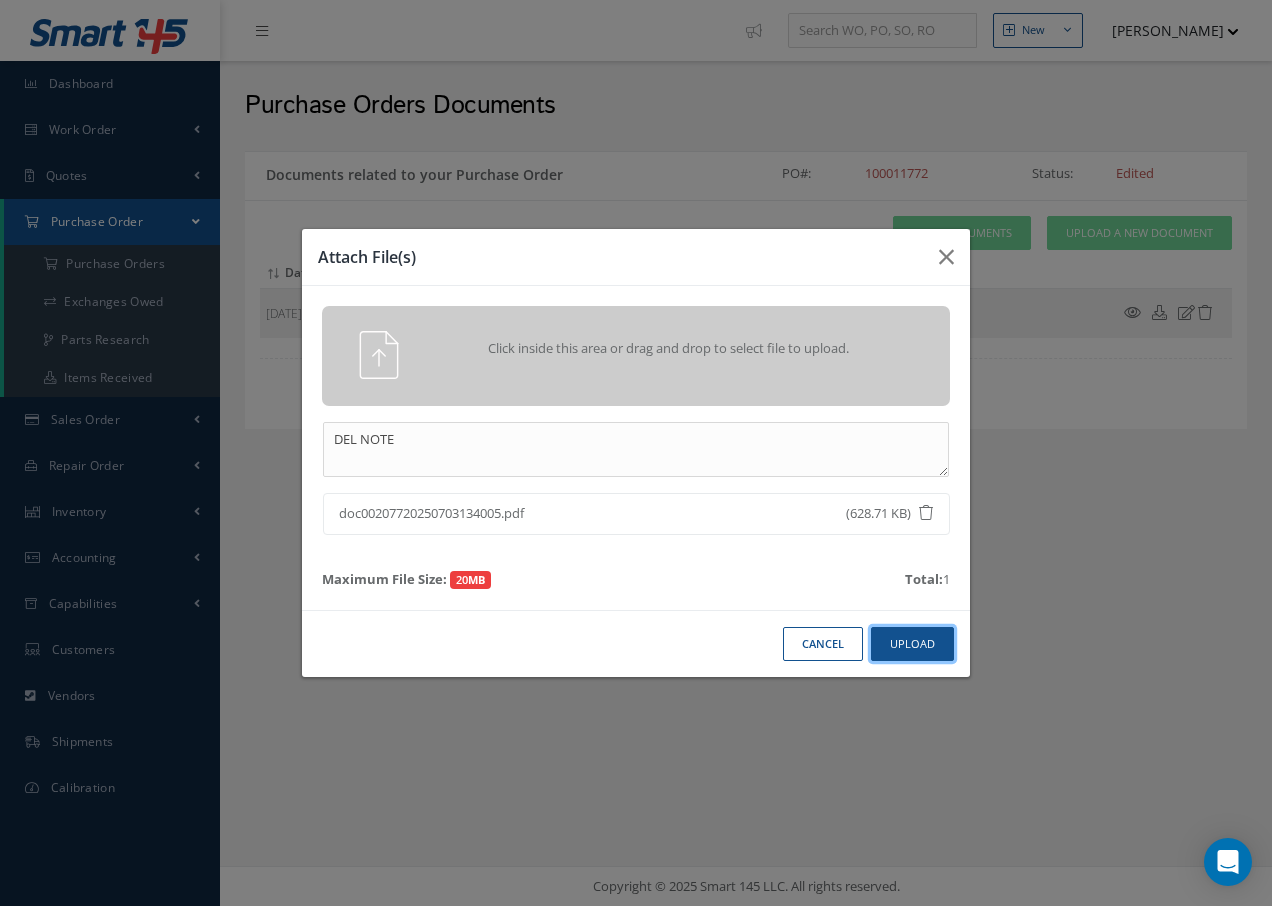 click on "Upload" at bounding box center [912, 644] 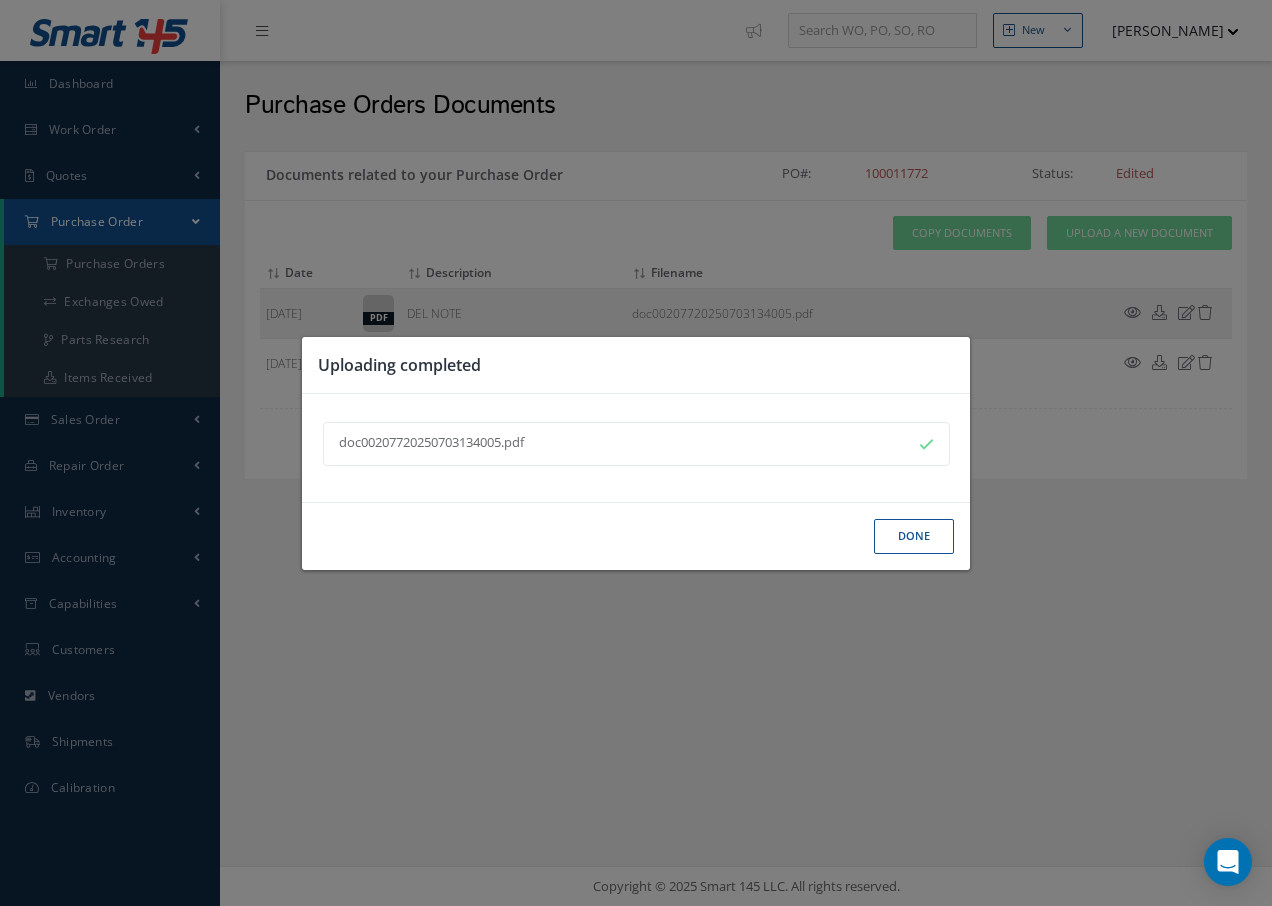 click on "Done" at bounding box center (914, 536) 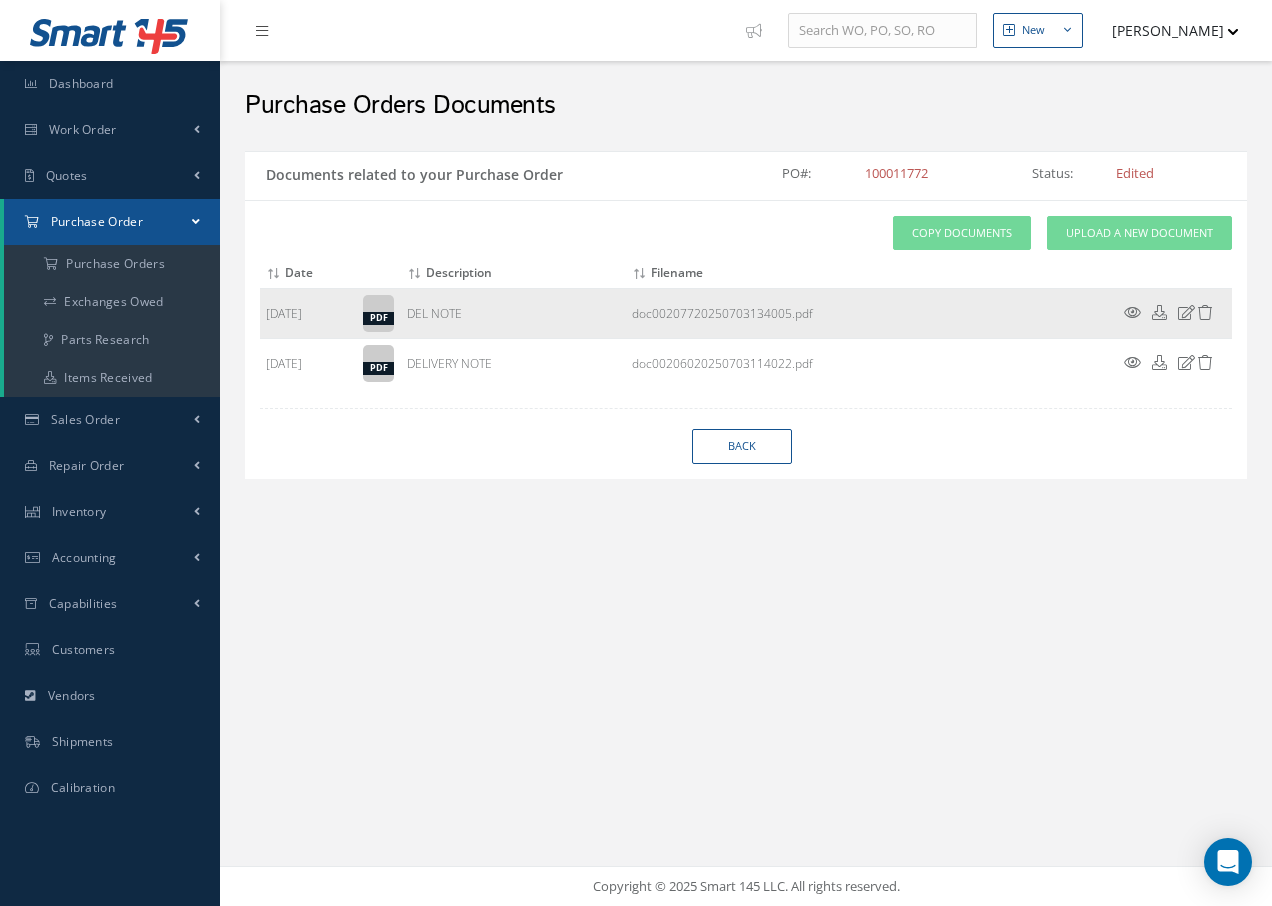 click at bounding box center (1132, 312) 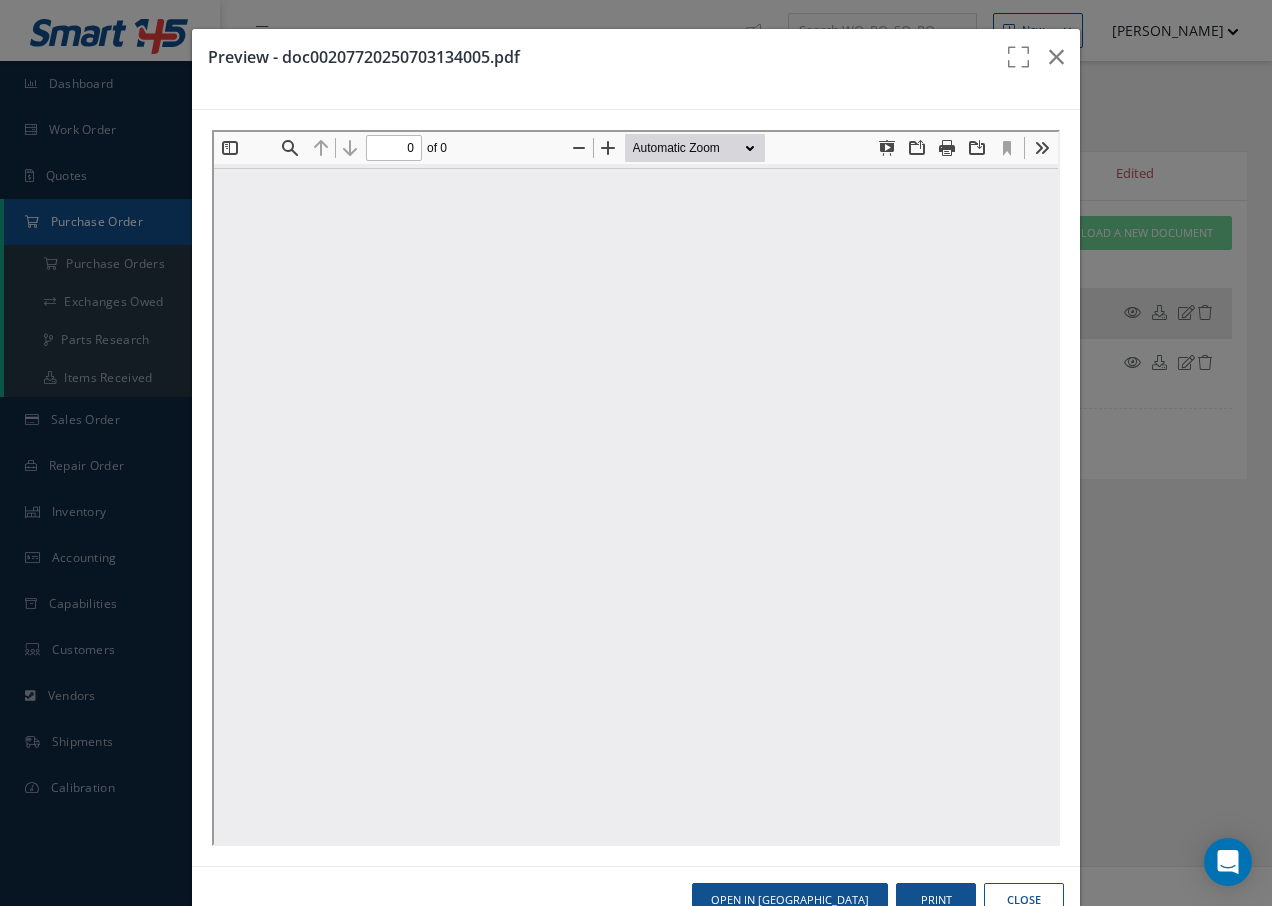 scroll, scrollTop: 0, scrollLeft: 0, axis: both 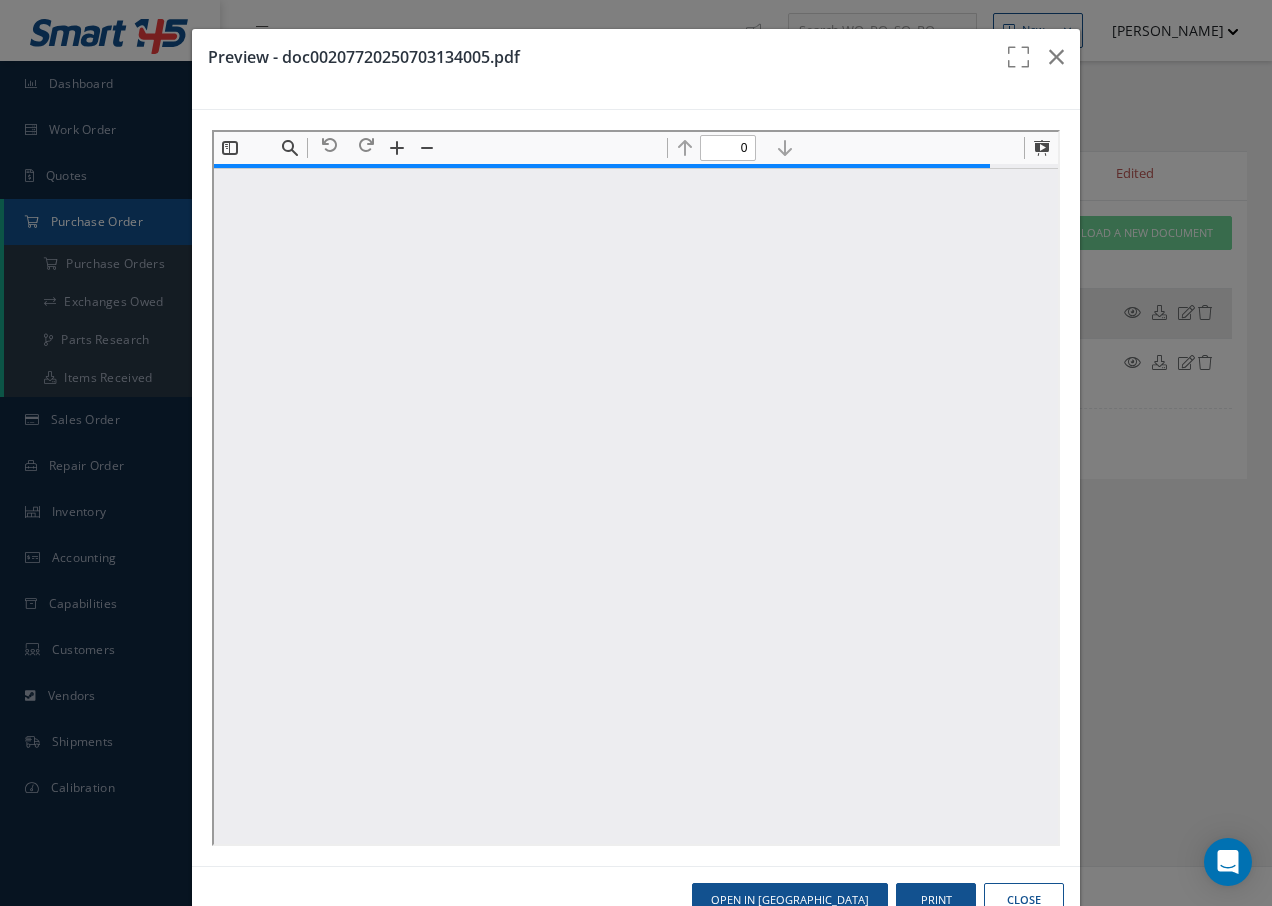 type on "1" 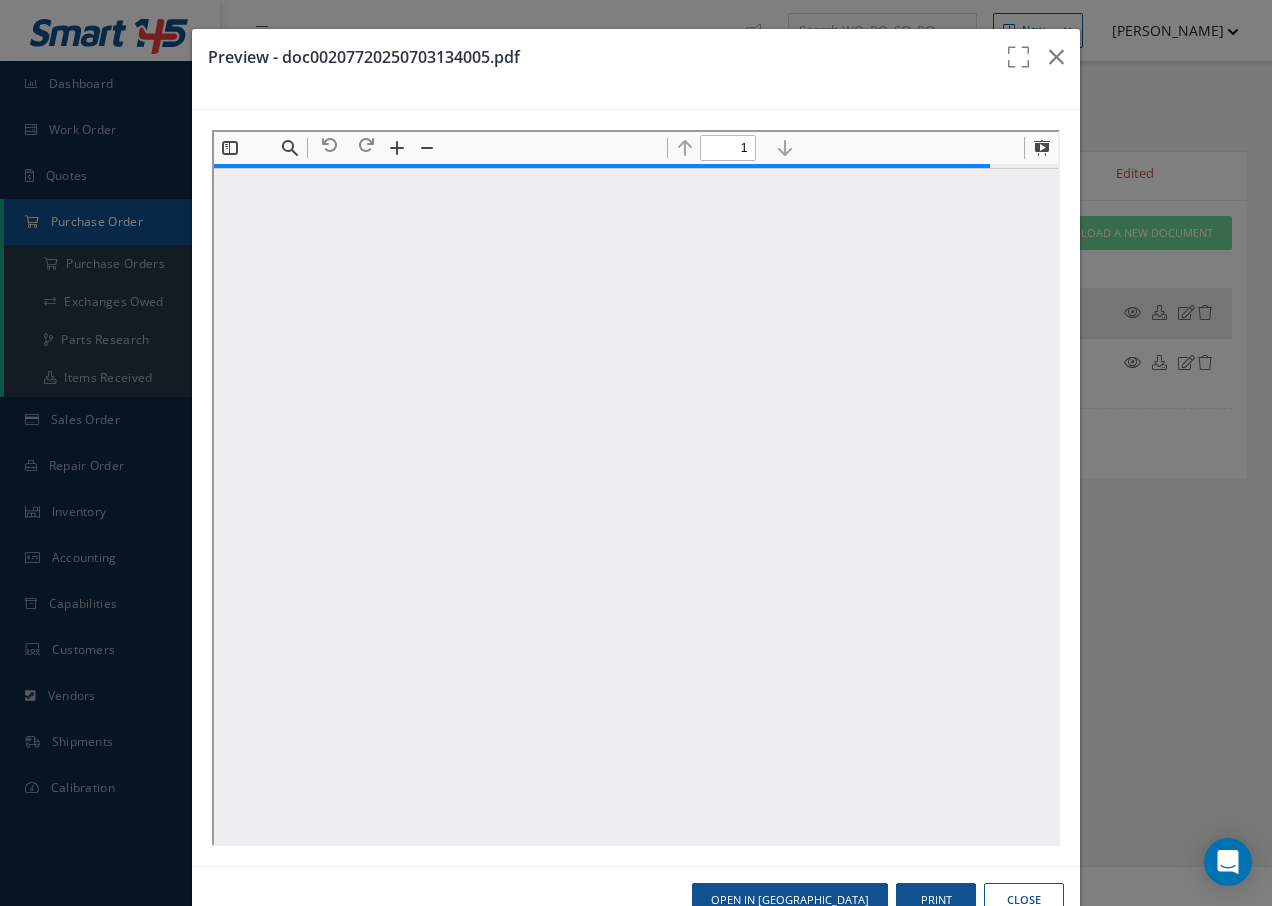 scroll, scrollTop: 10, scrollLeft: 0, axis: vertical 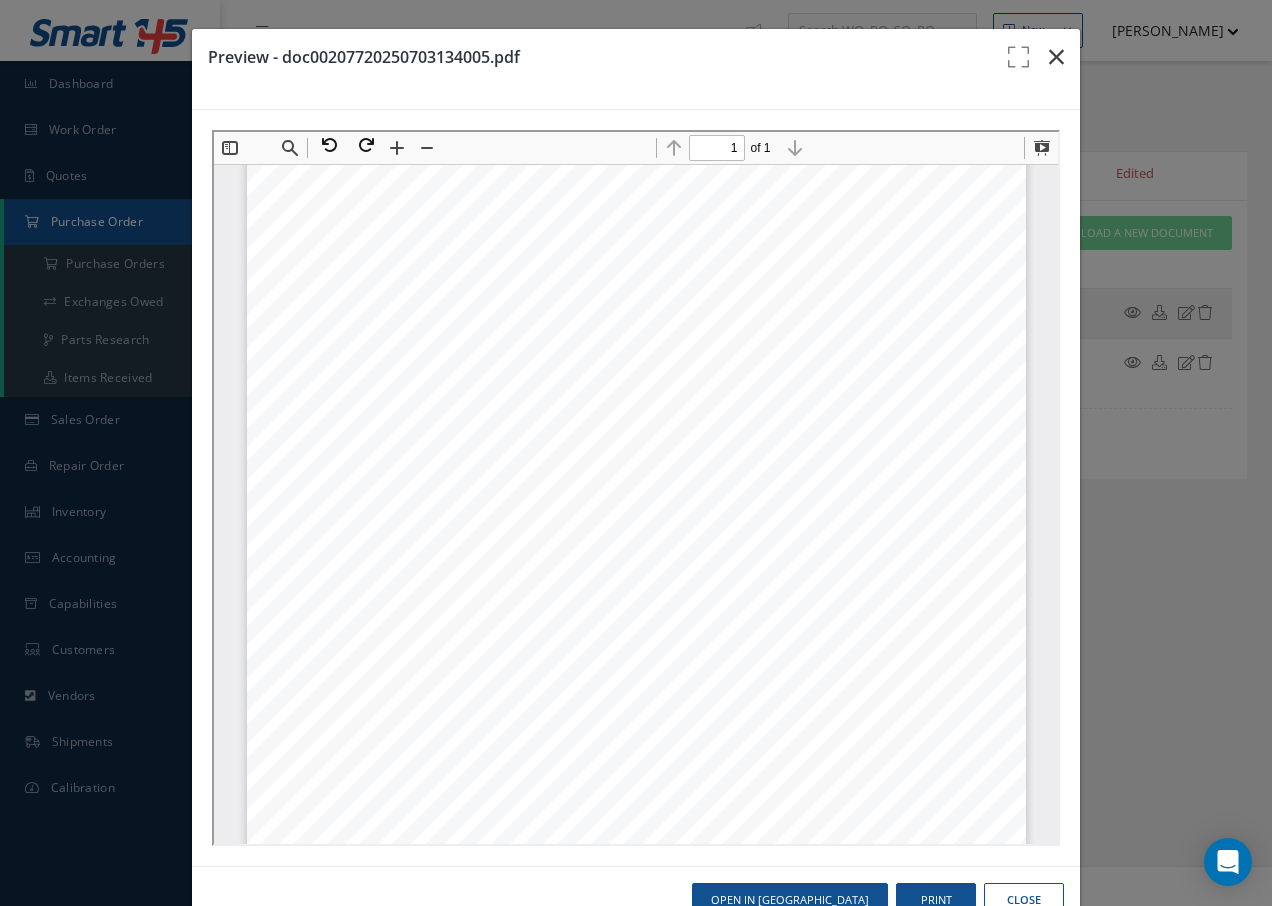 click at bounding box center (1056, 57) 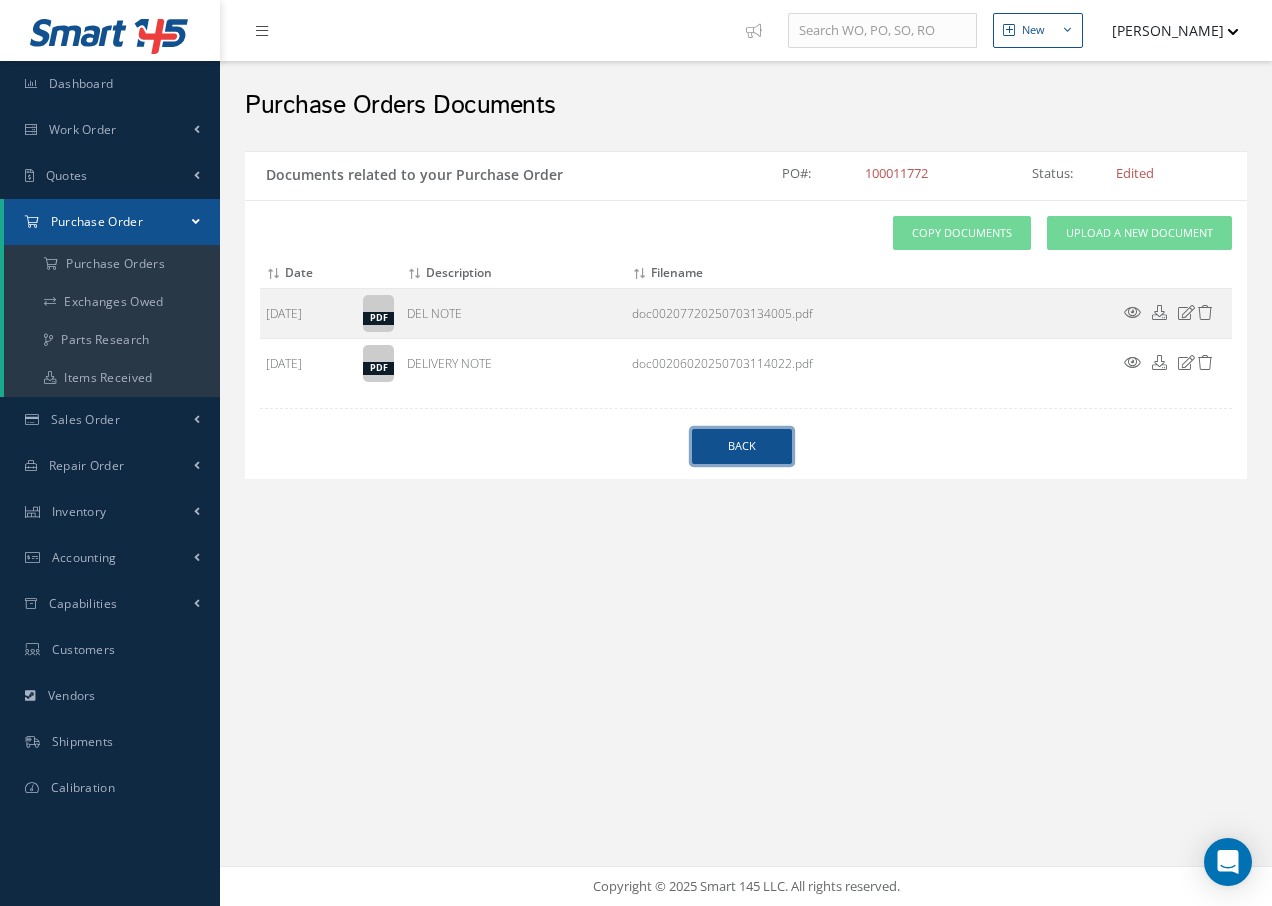 click on "Back" at bounding box center (742, 446) 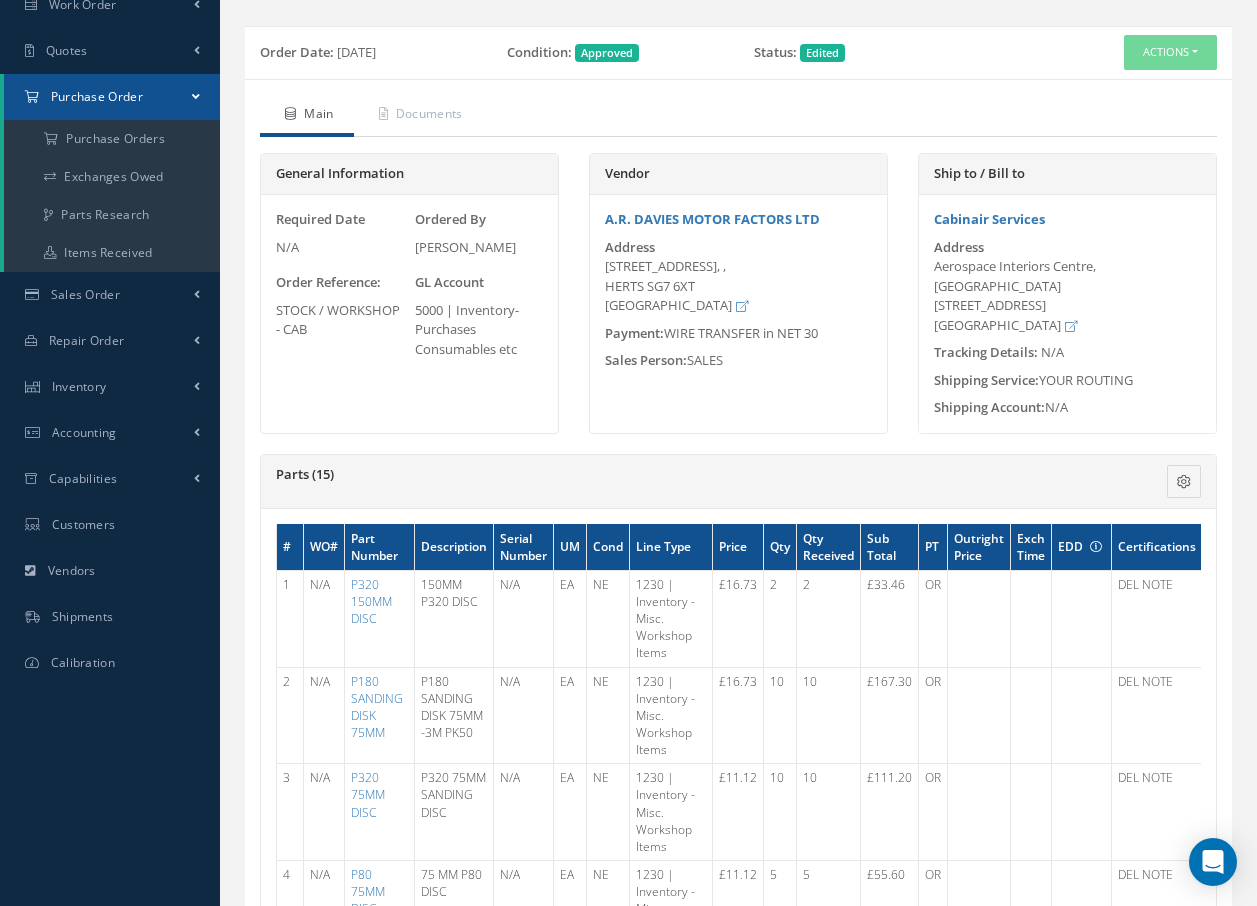scroll, scrollTop: 0, scrollLeft: 0, axis: both 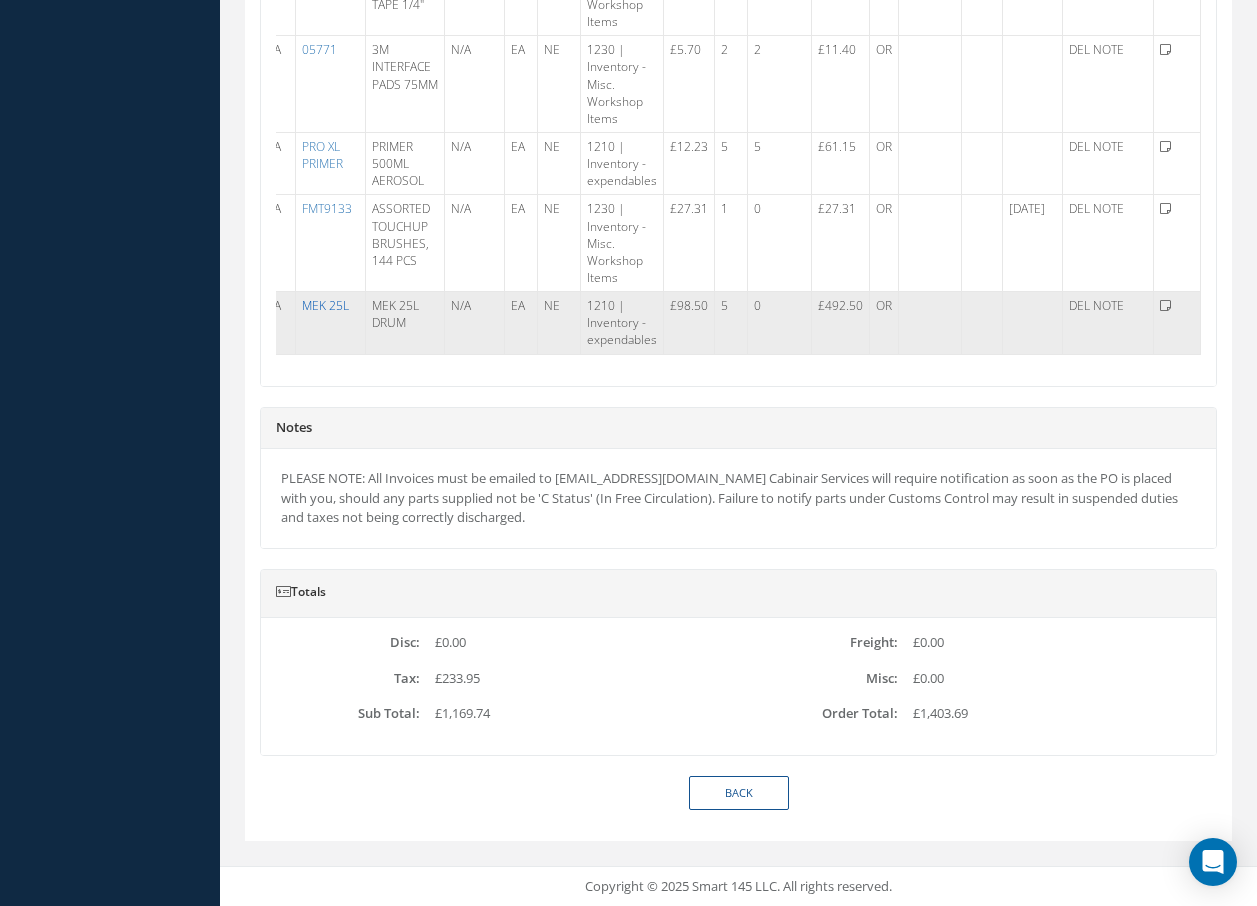 click on "MEK 25L" at bounding box center (325, 305) 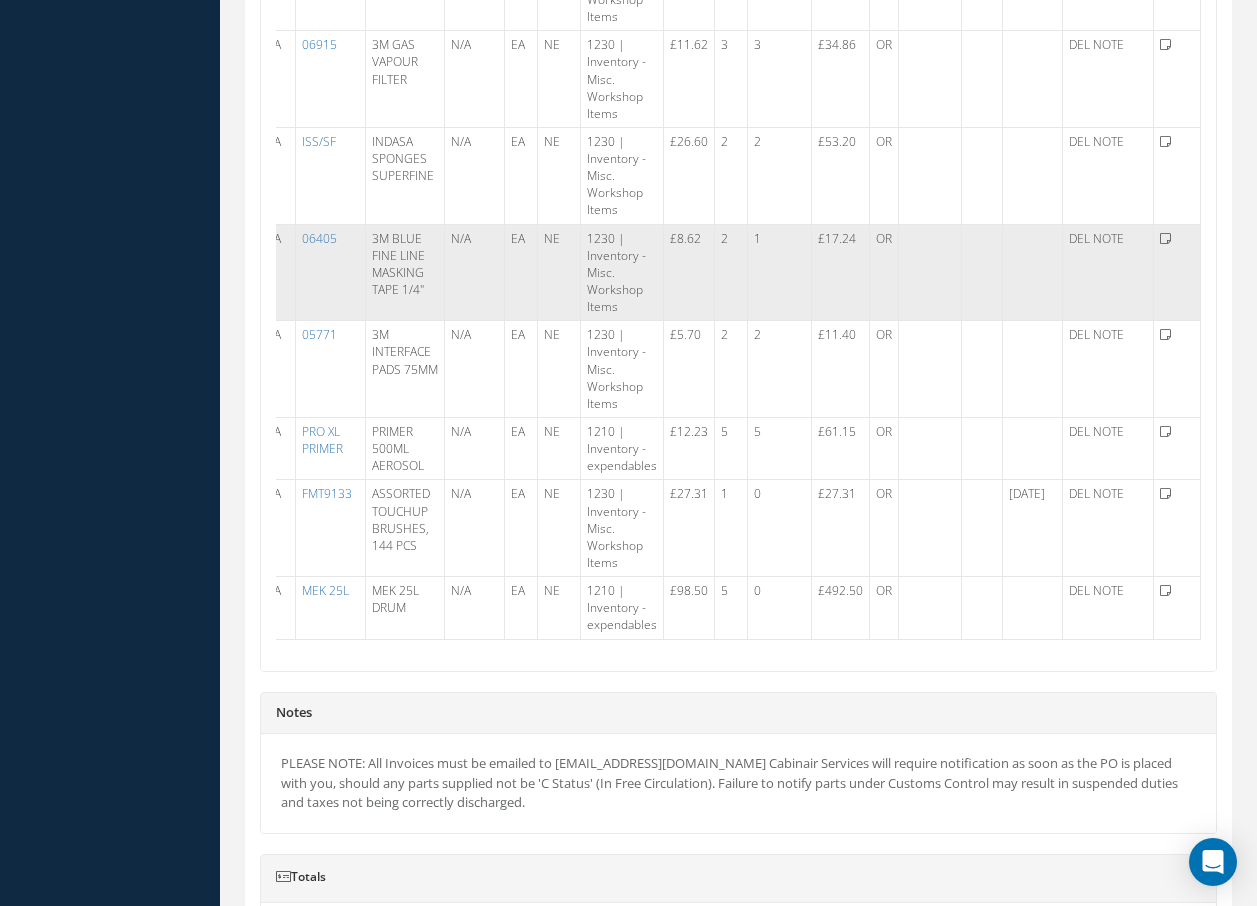 scroll, scrollTop: 1004, scrollLeft: 0, axis: vertical 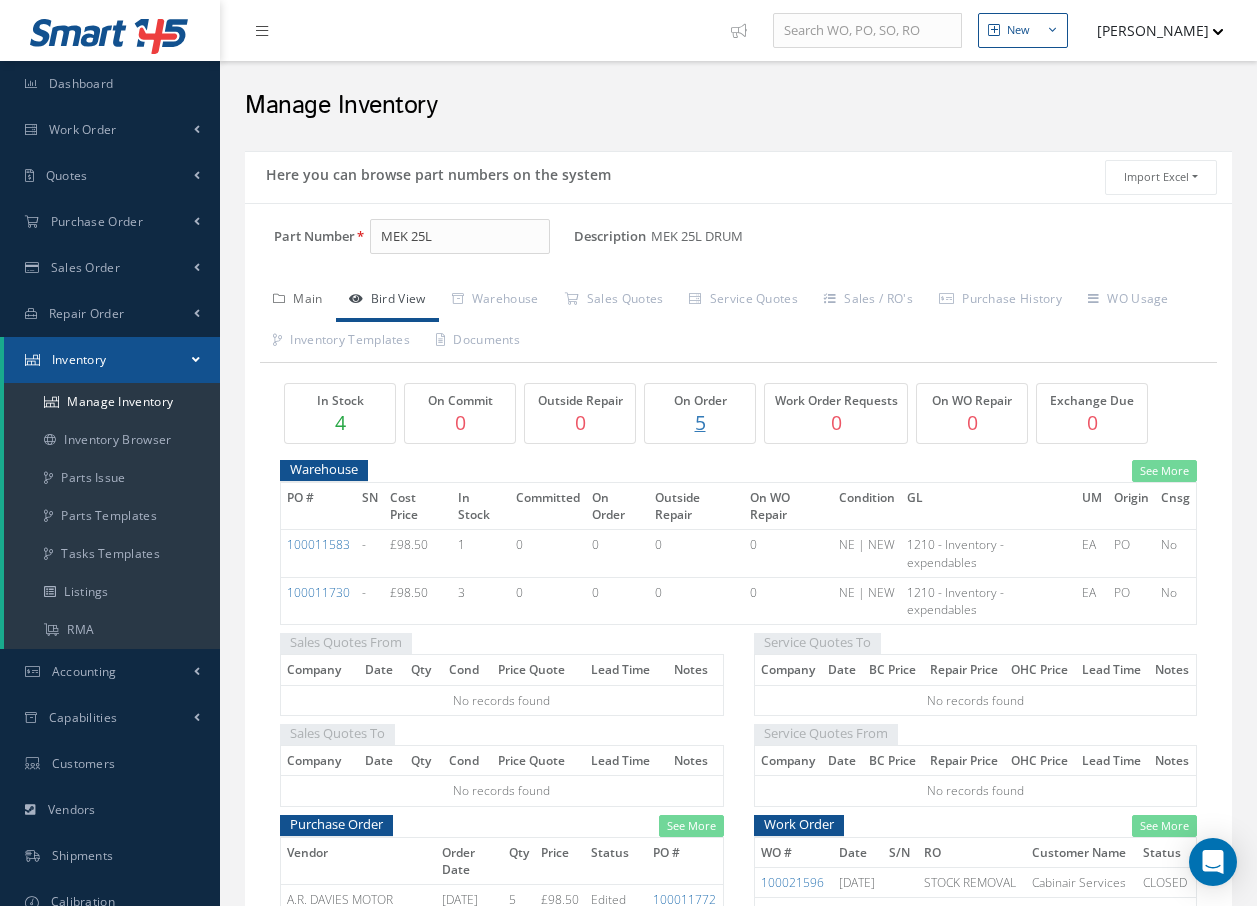drag, startPoint x: 0, startPoint y: 0, endPoint x: 310, endPoint y: 297, distance: 429.31226 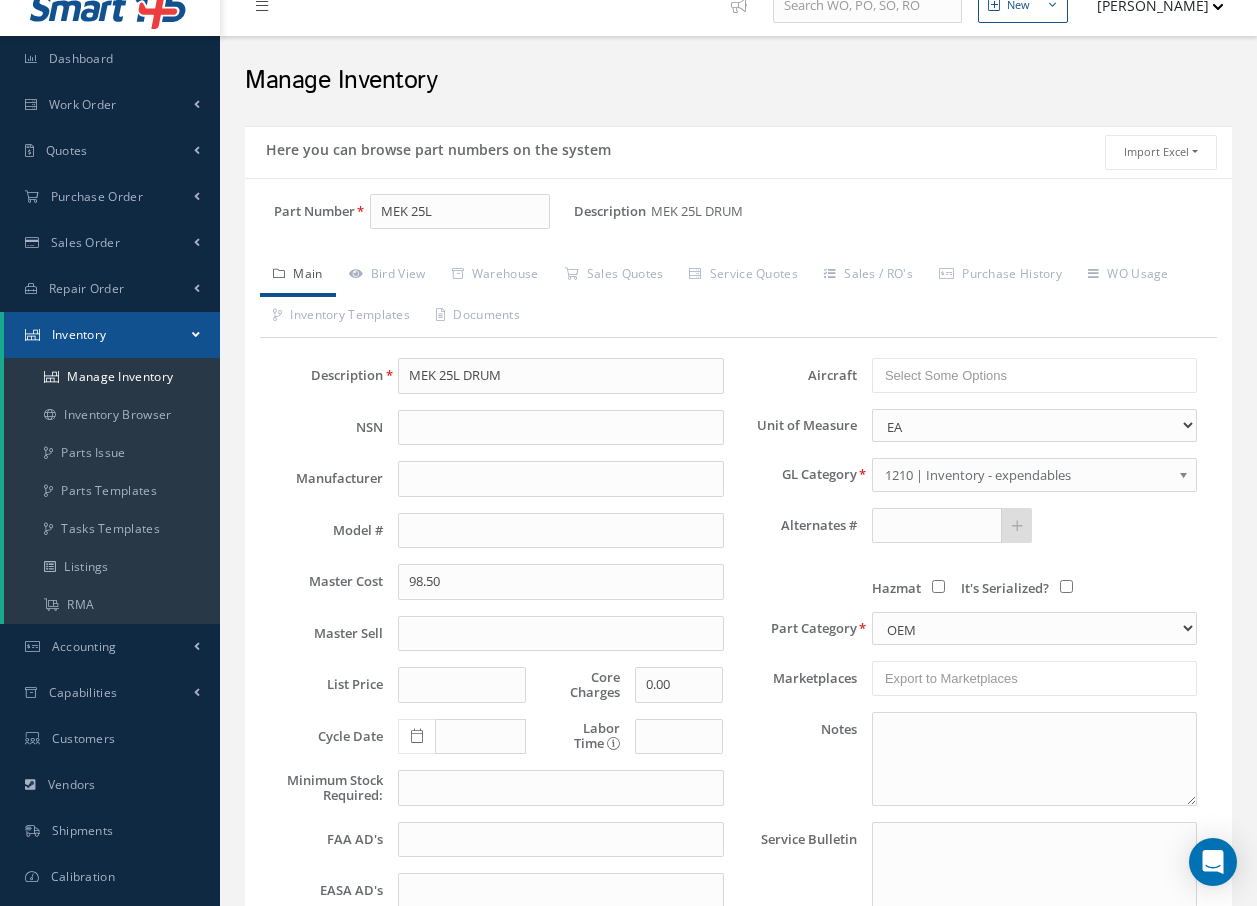 scroll, scrollTop: 0, scrollLeft: 0, axis: both 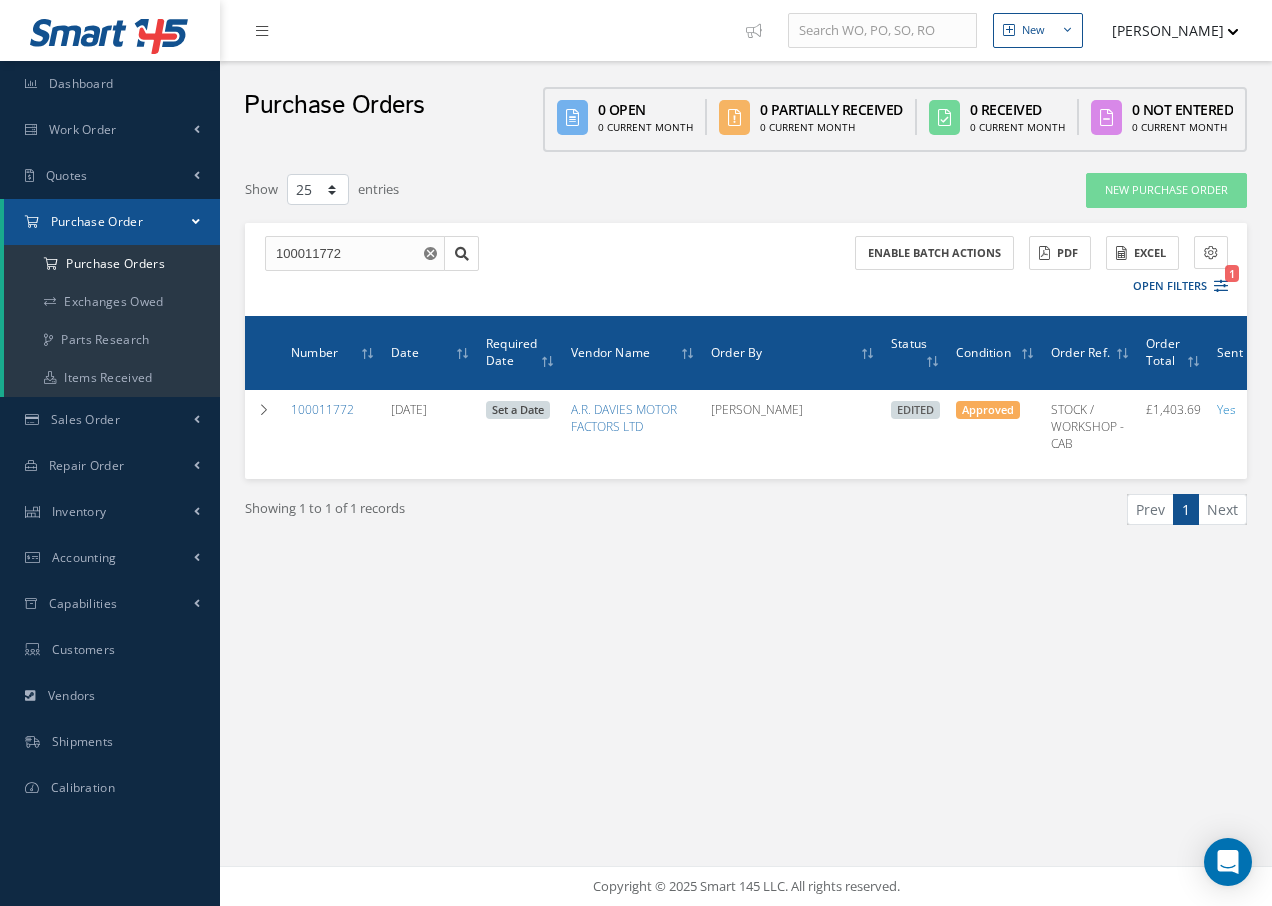 select on "25" 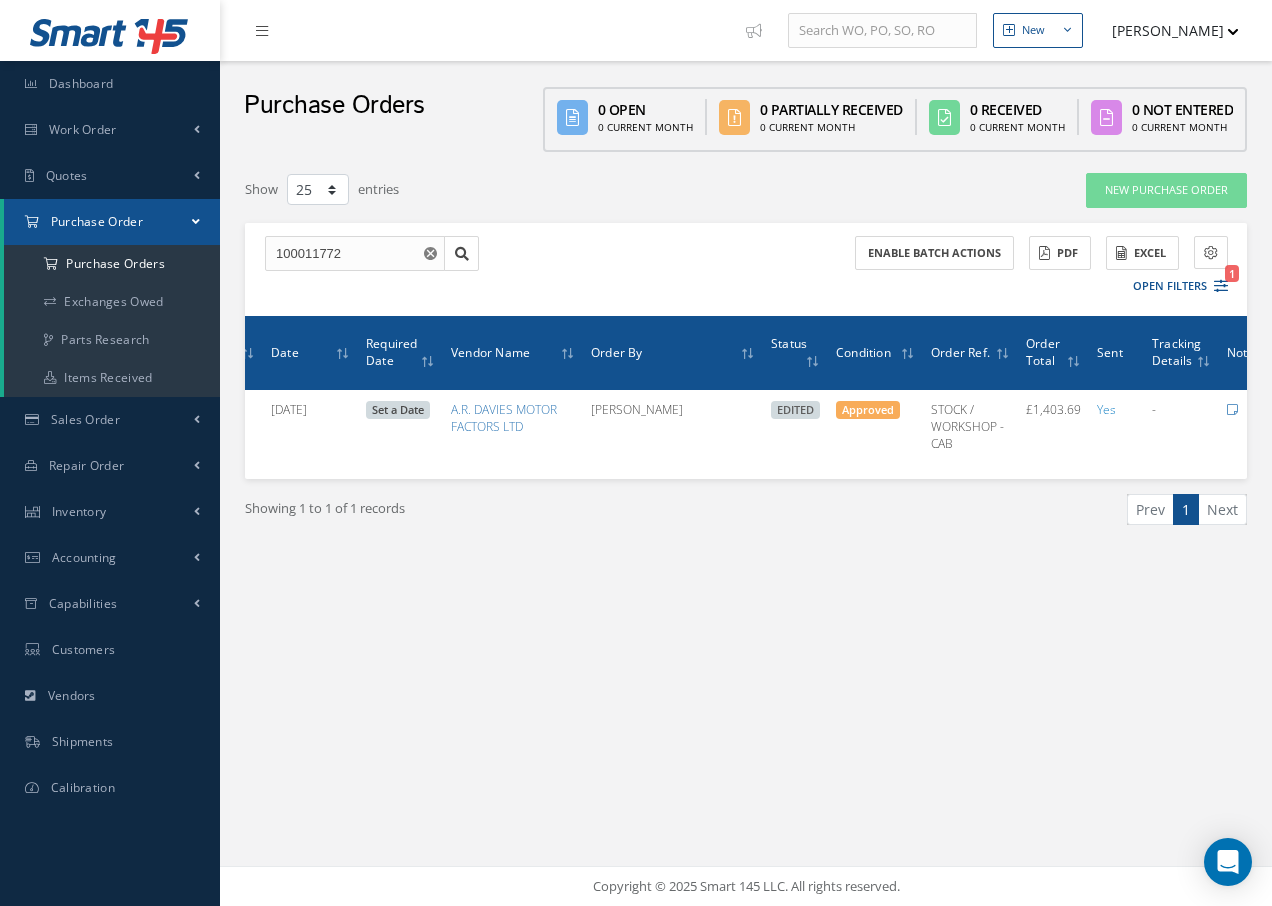 scroll, scrollTop: 0, scrollLeft: 224, axis: horizontal 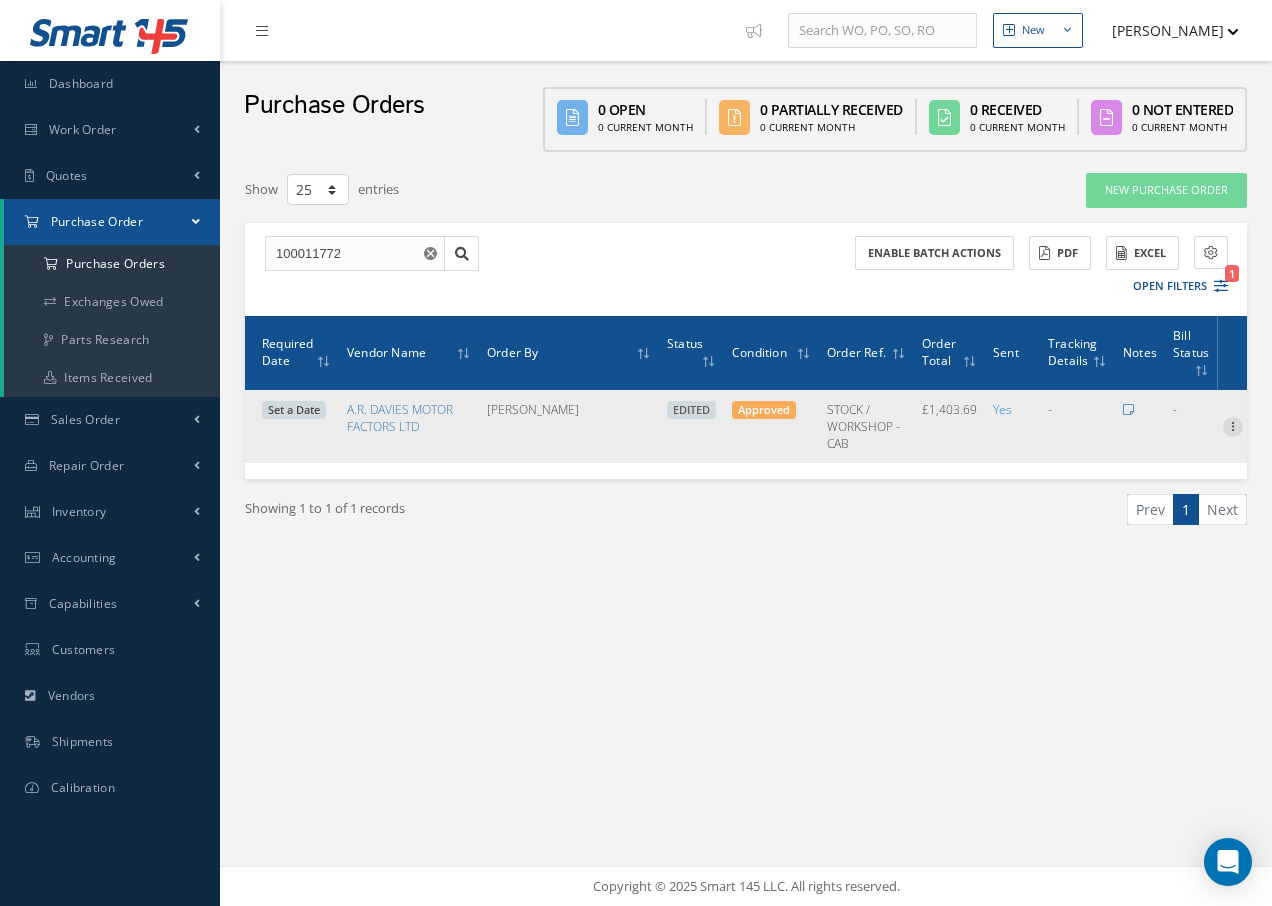 click at bounding box center (1233, 425) 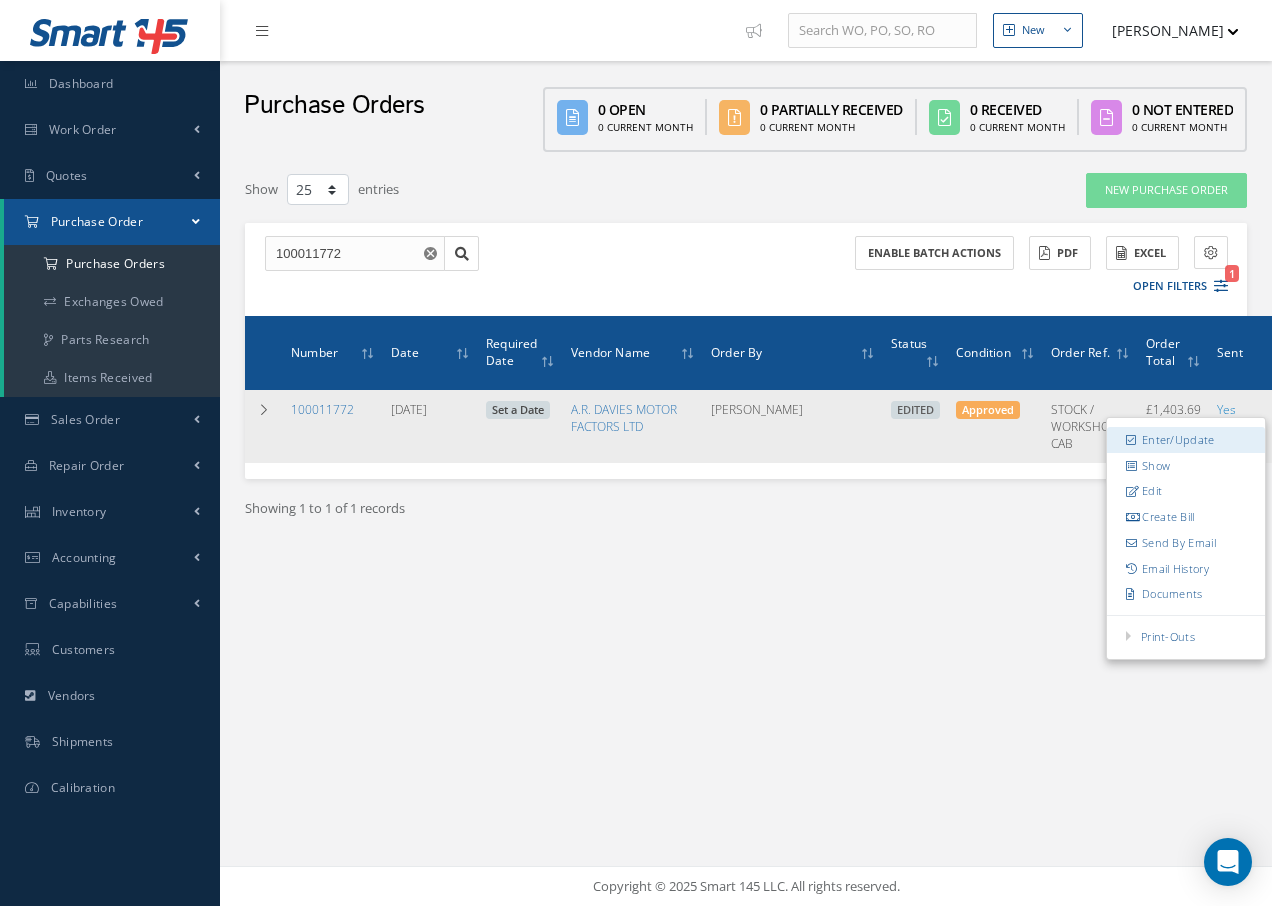 click on "Enter/Update" at bounding box center (1186, 440) 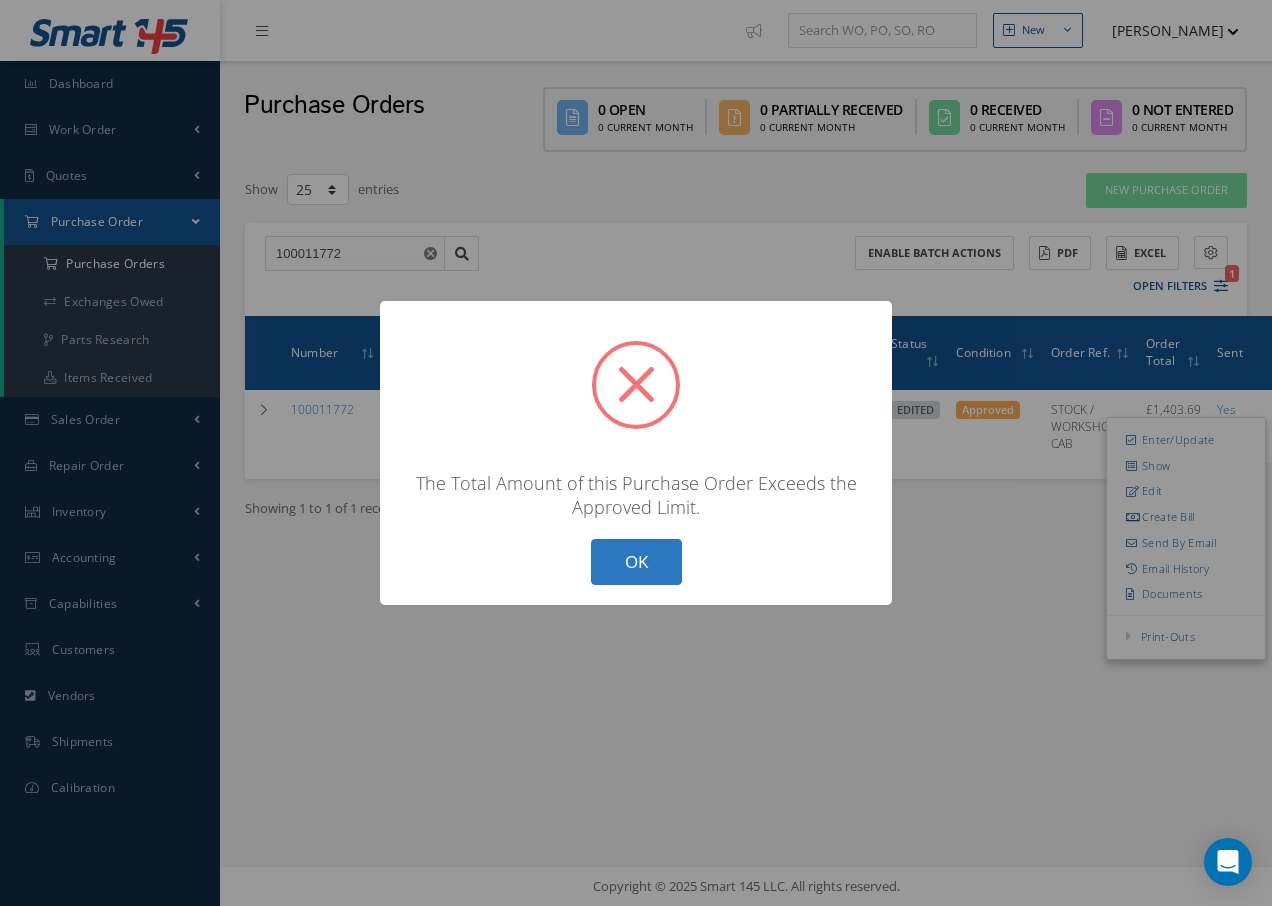 click on "OK" at bounding box center [636, 562] 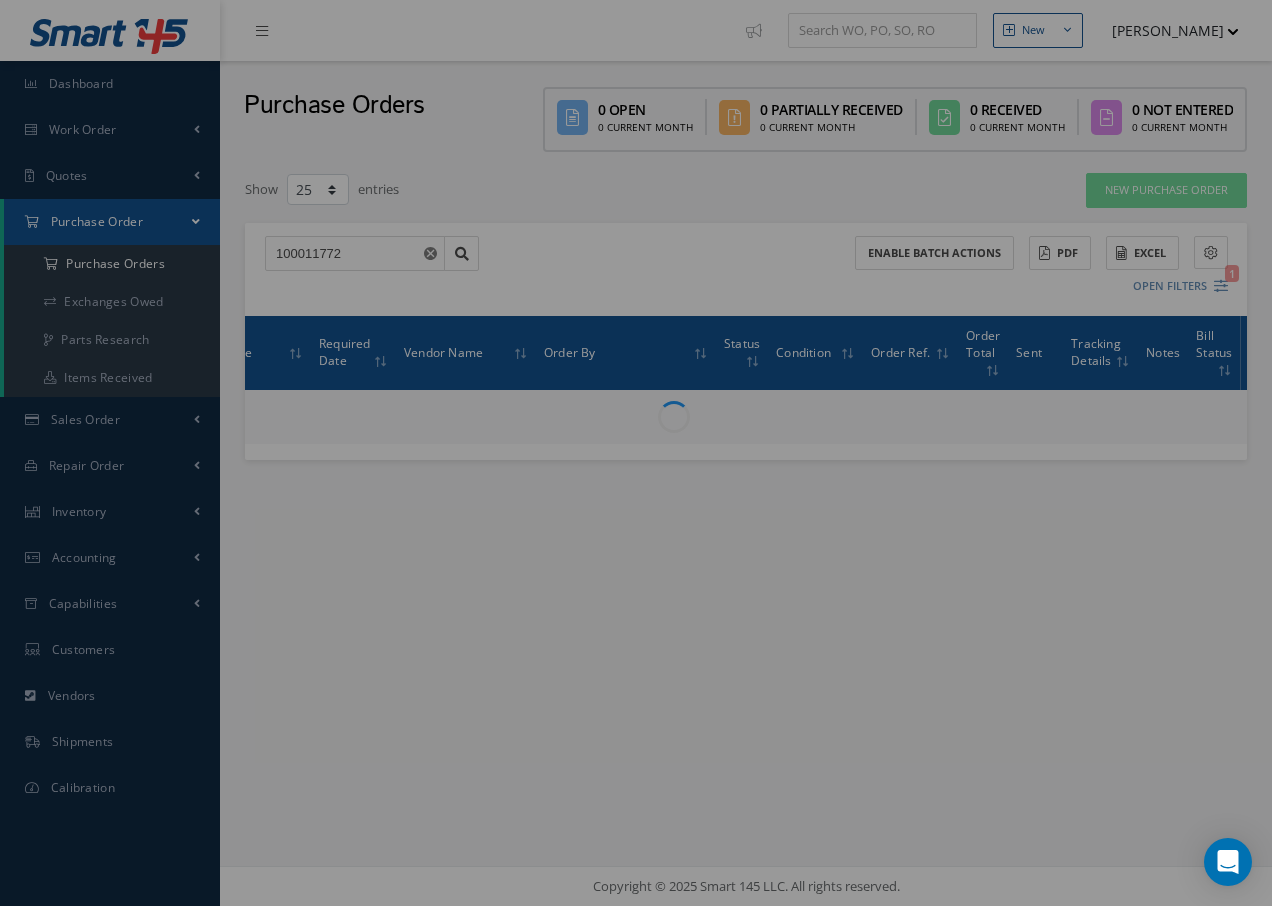 scroll, scrollTop: 0, scrollLeft: 157, axis: horizontal 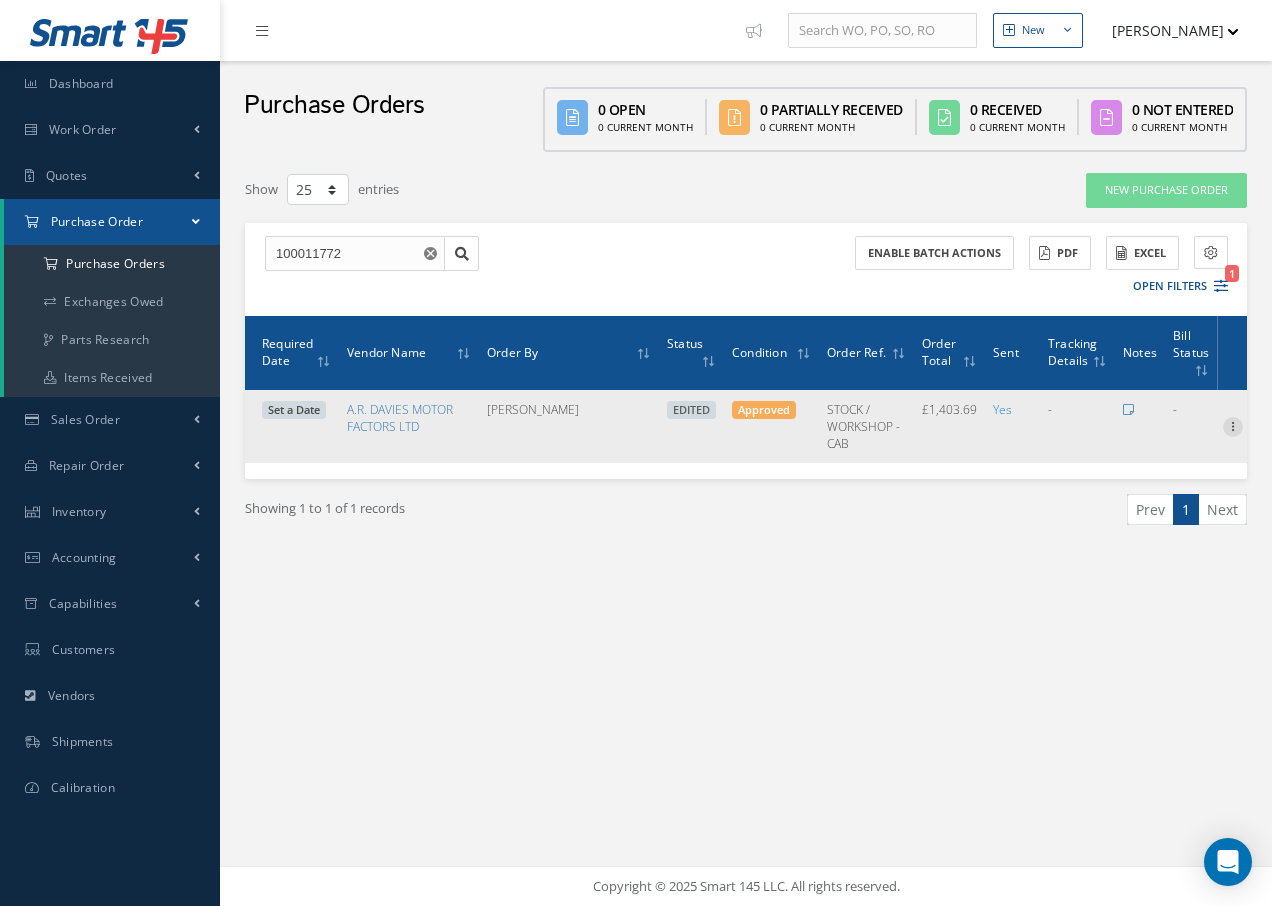 click at bounding box center (1233, 425) 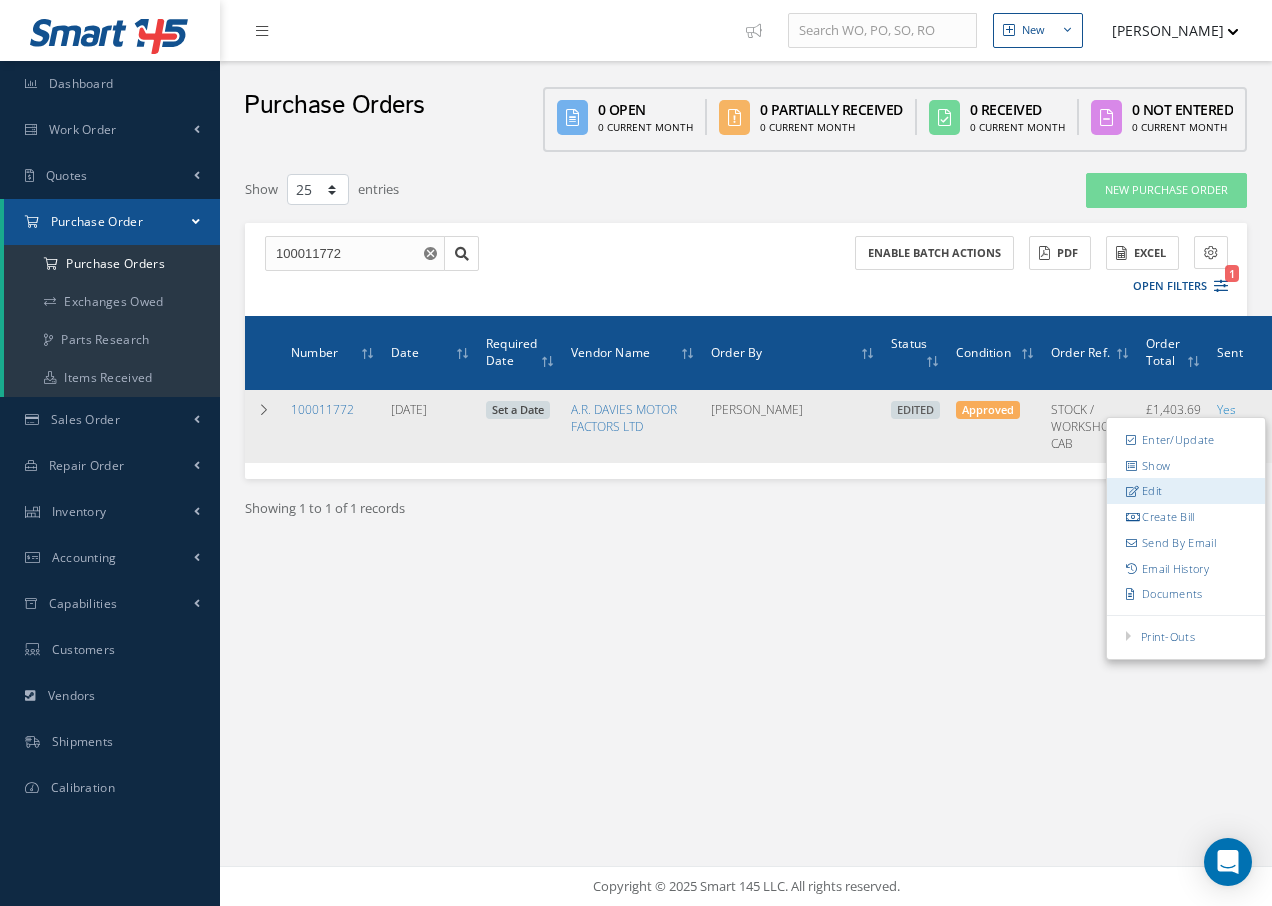 click on "Edit" at bounding box center [1186, 491] 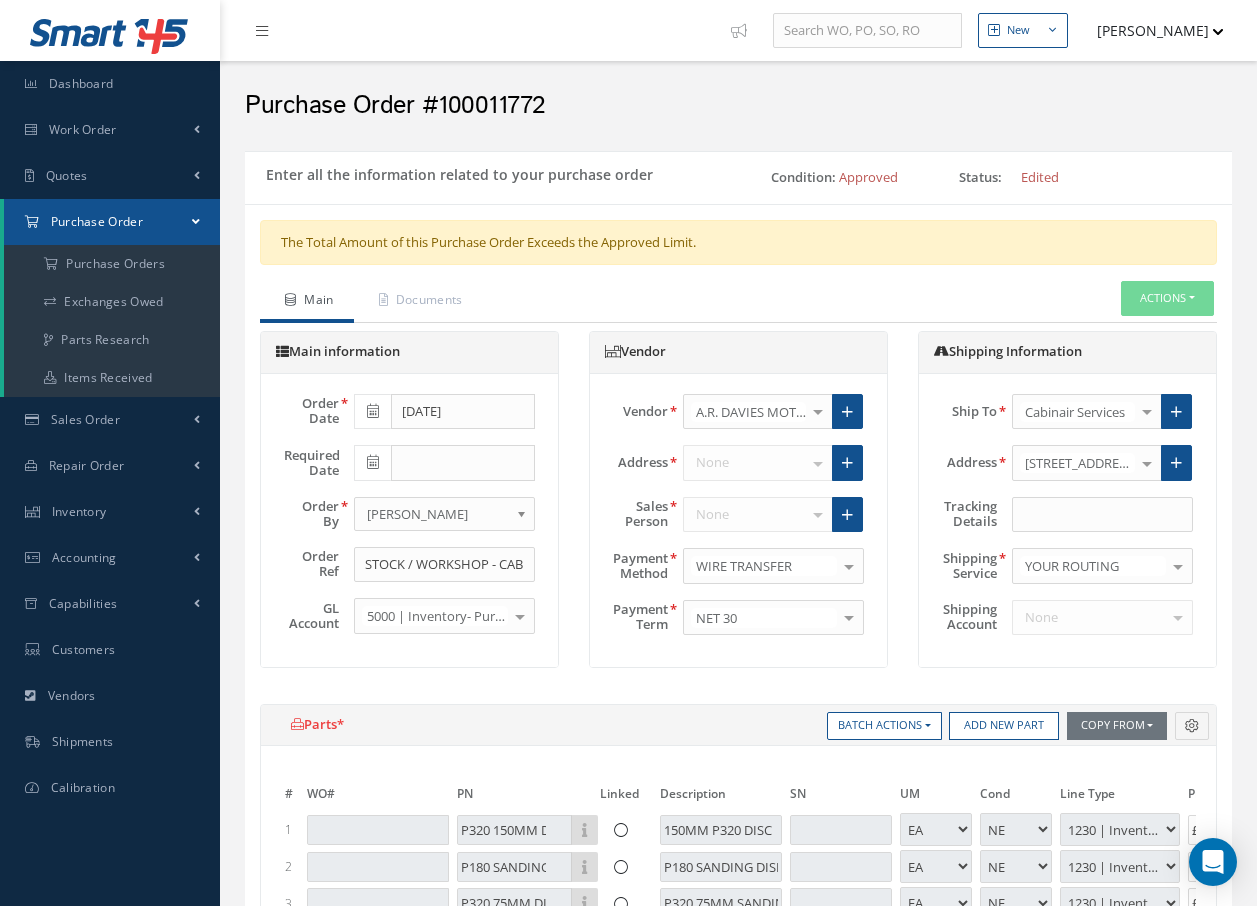 select on "1" 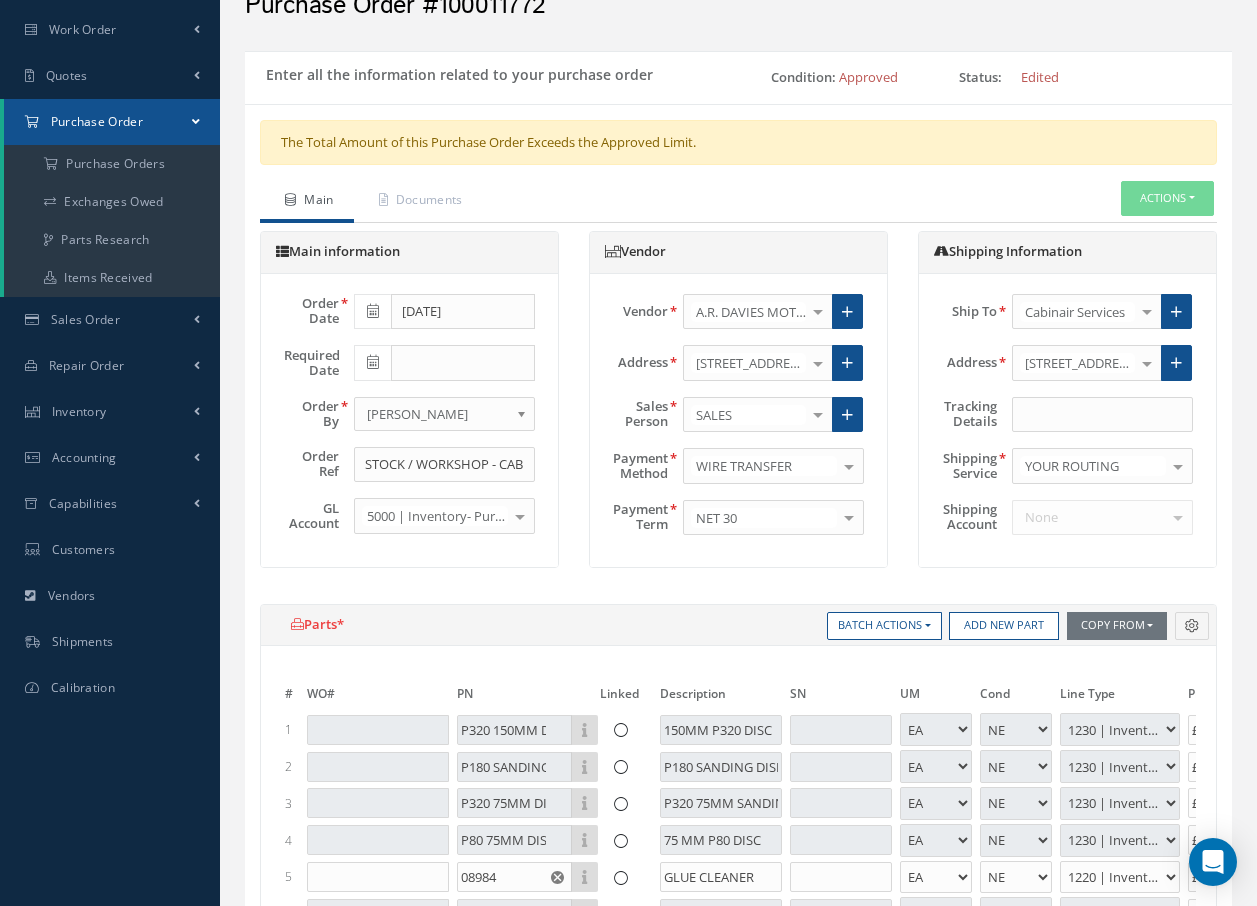 scroll, scrollTop: 0, scrollLeft: 0, axis: both 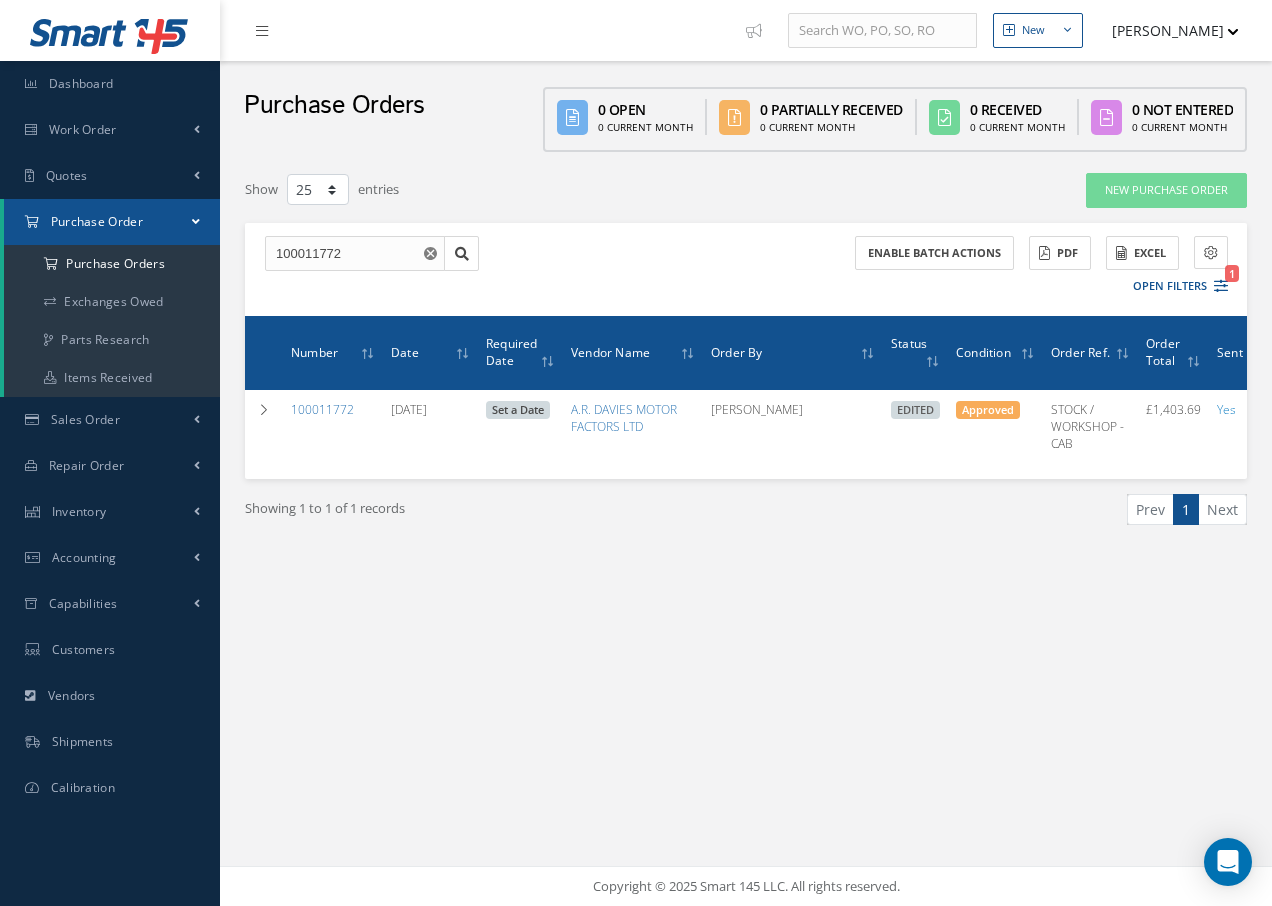 select on "25" 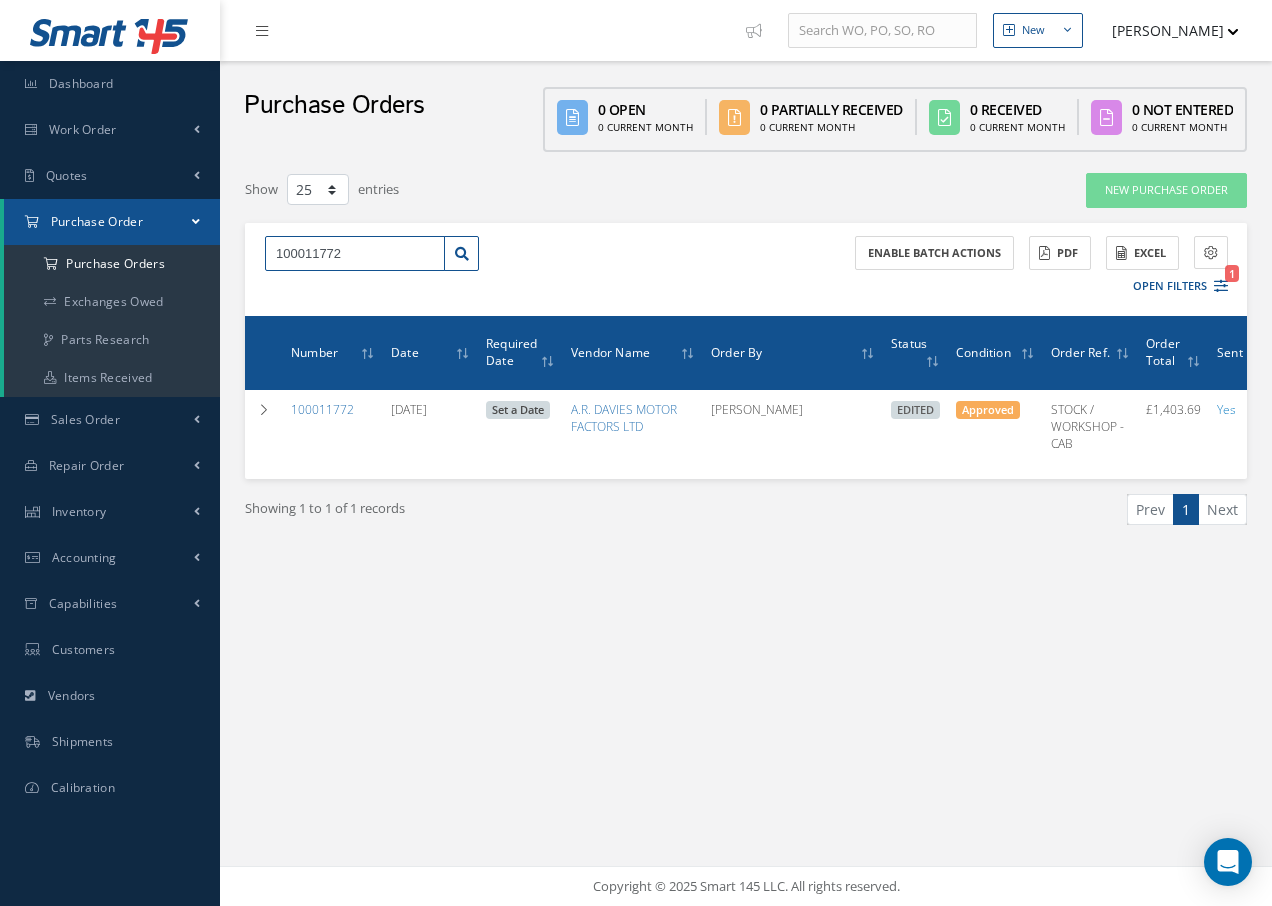 click on "100011772" at bounding box center (355, 254) 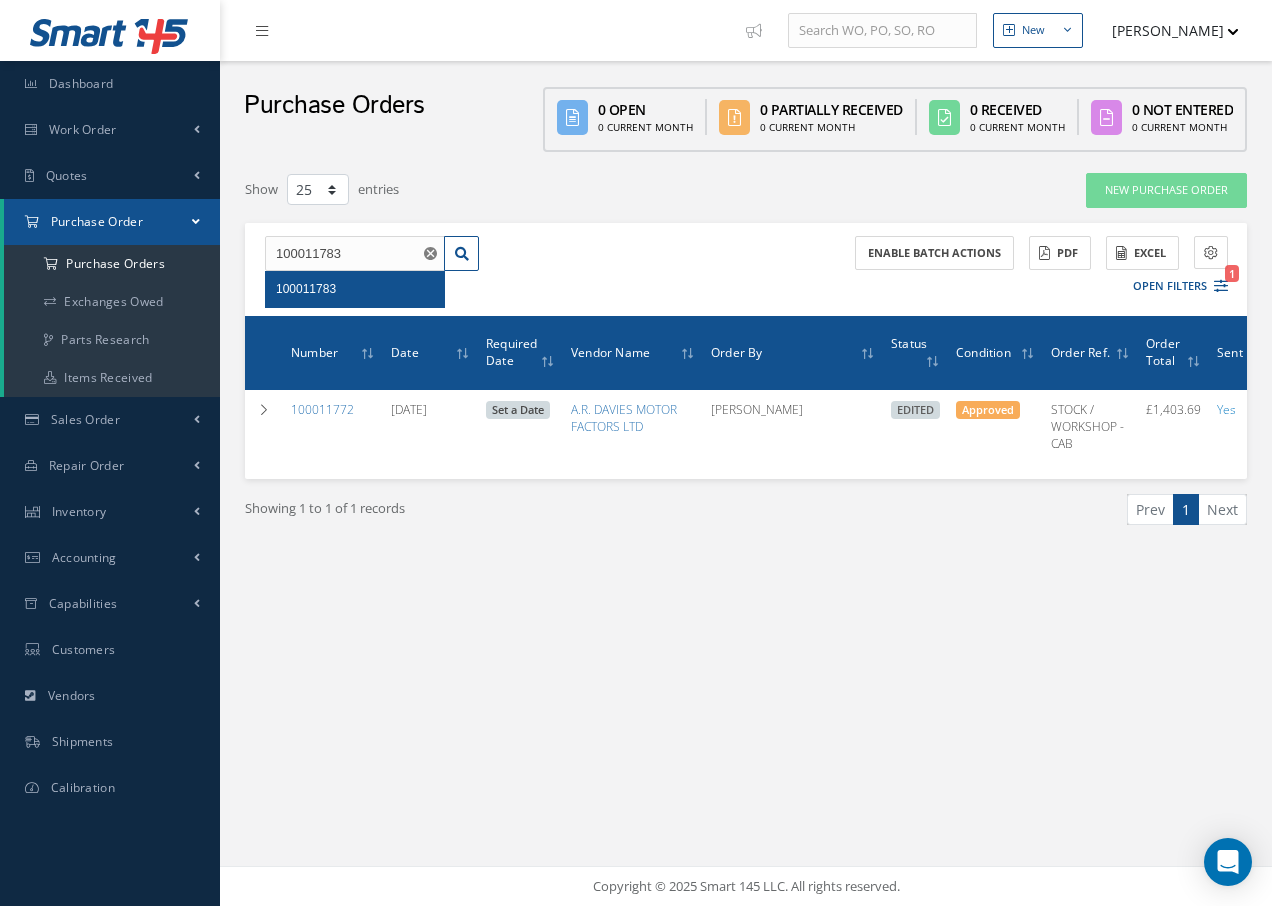 click on "100011783" at bounding box center (355, 289) 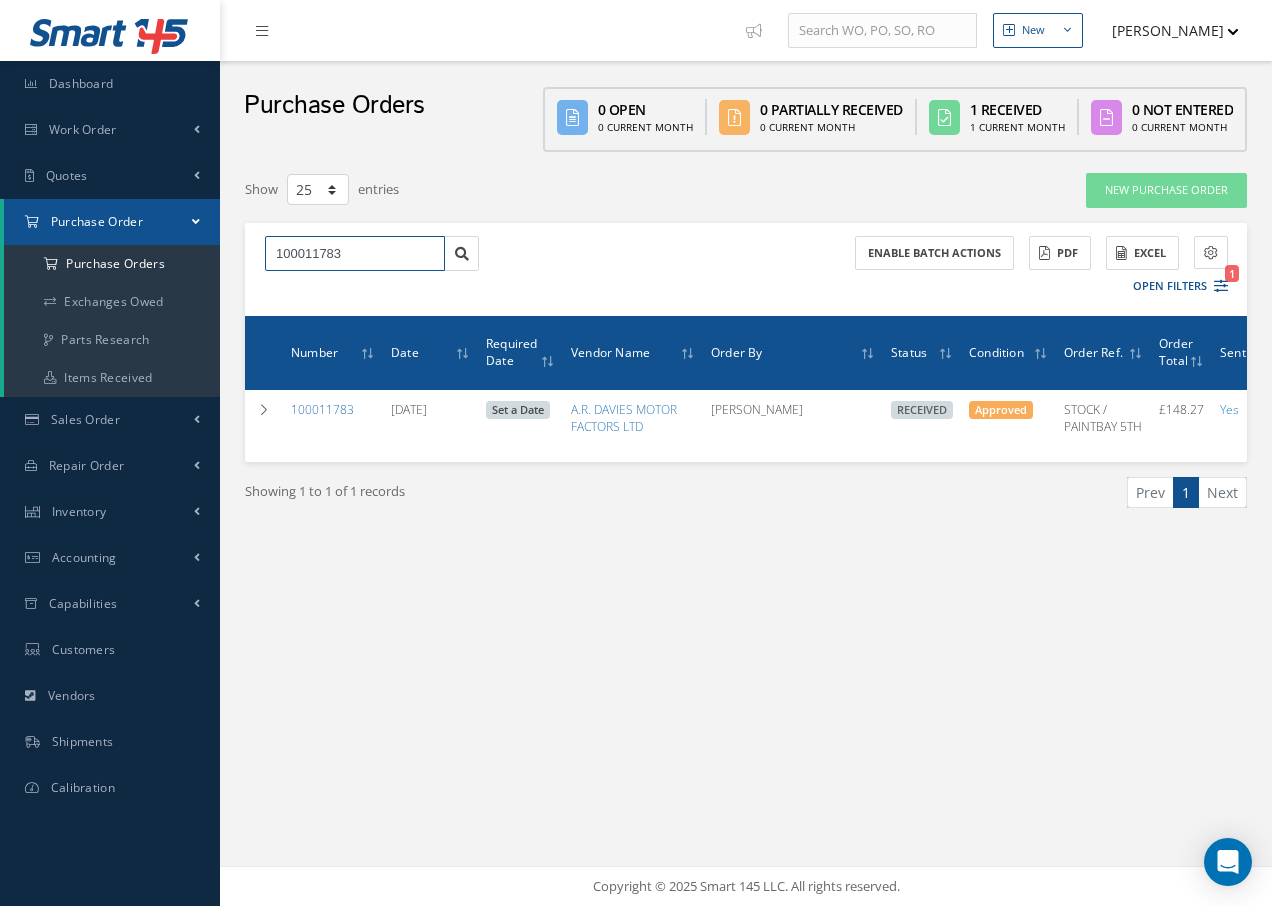 click on "100011783" at bounding box center (355, 254) 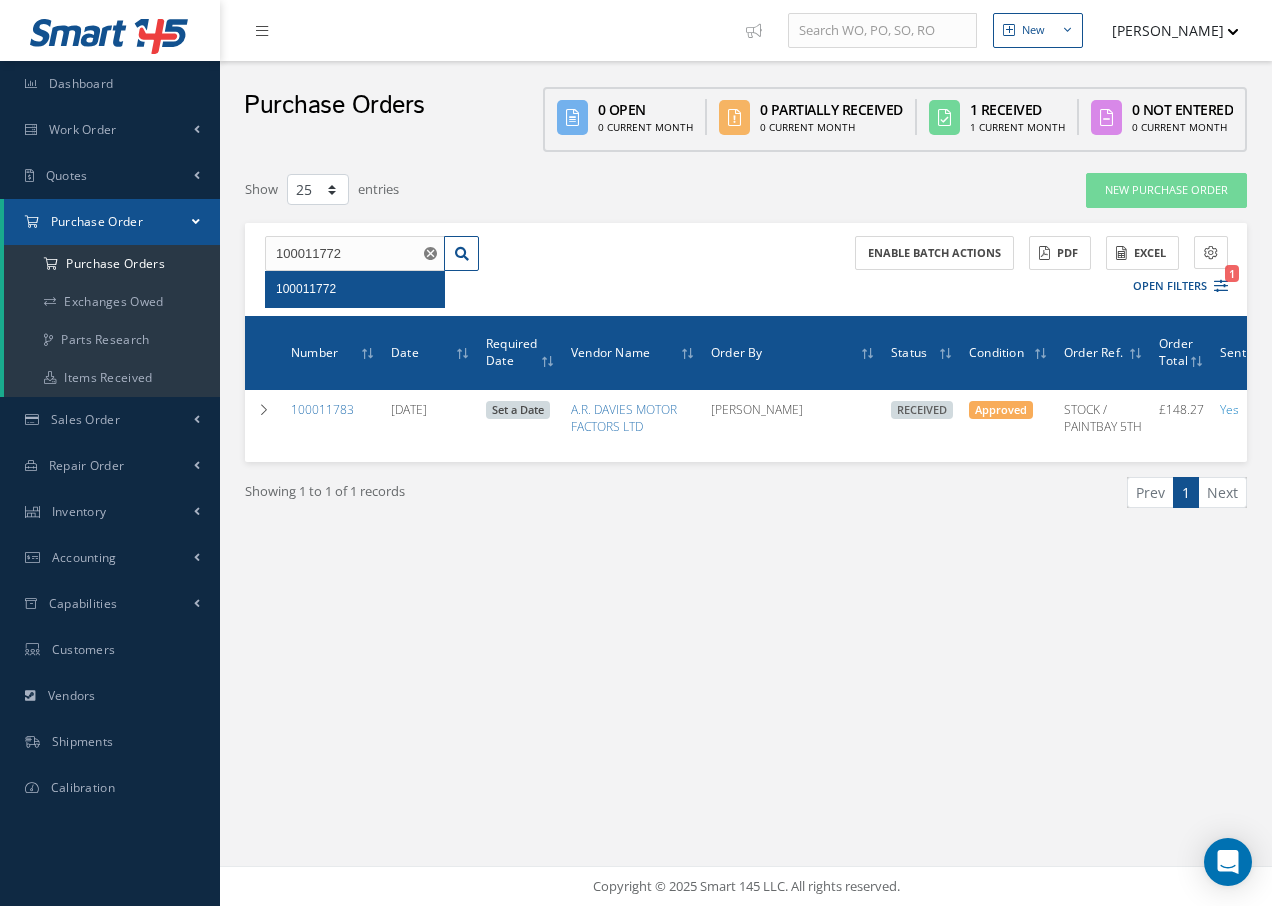 click on "100011772" at bounding box center (355, 289) 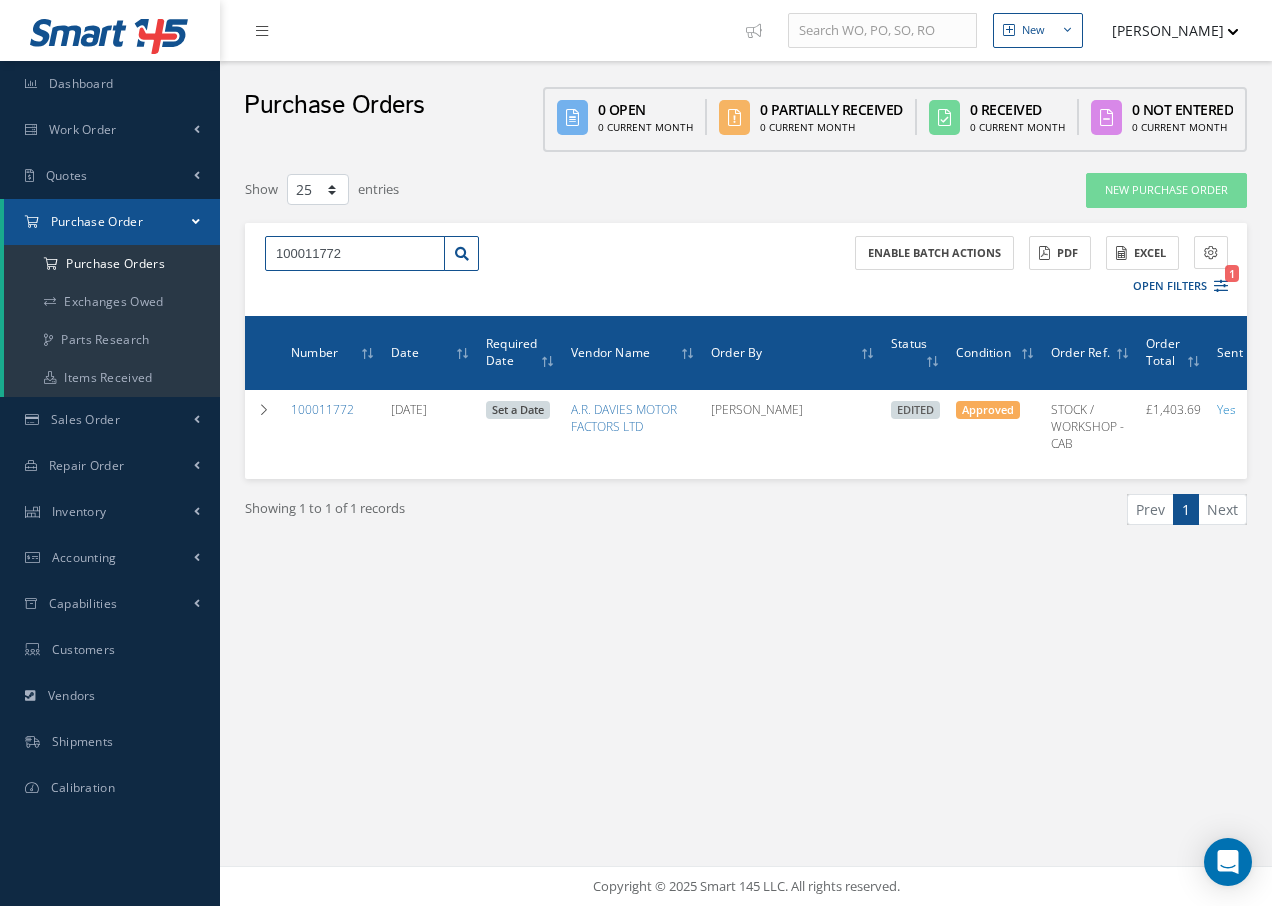 click on "100011772" at bounding box center [355, 254] 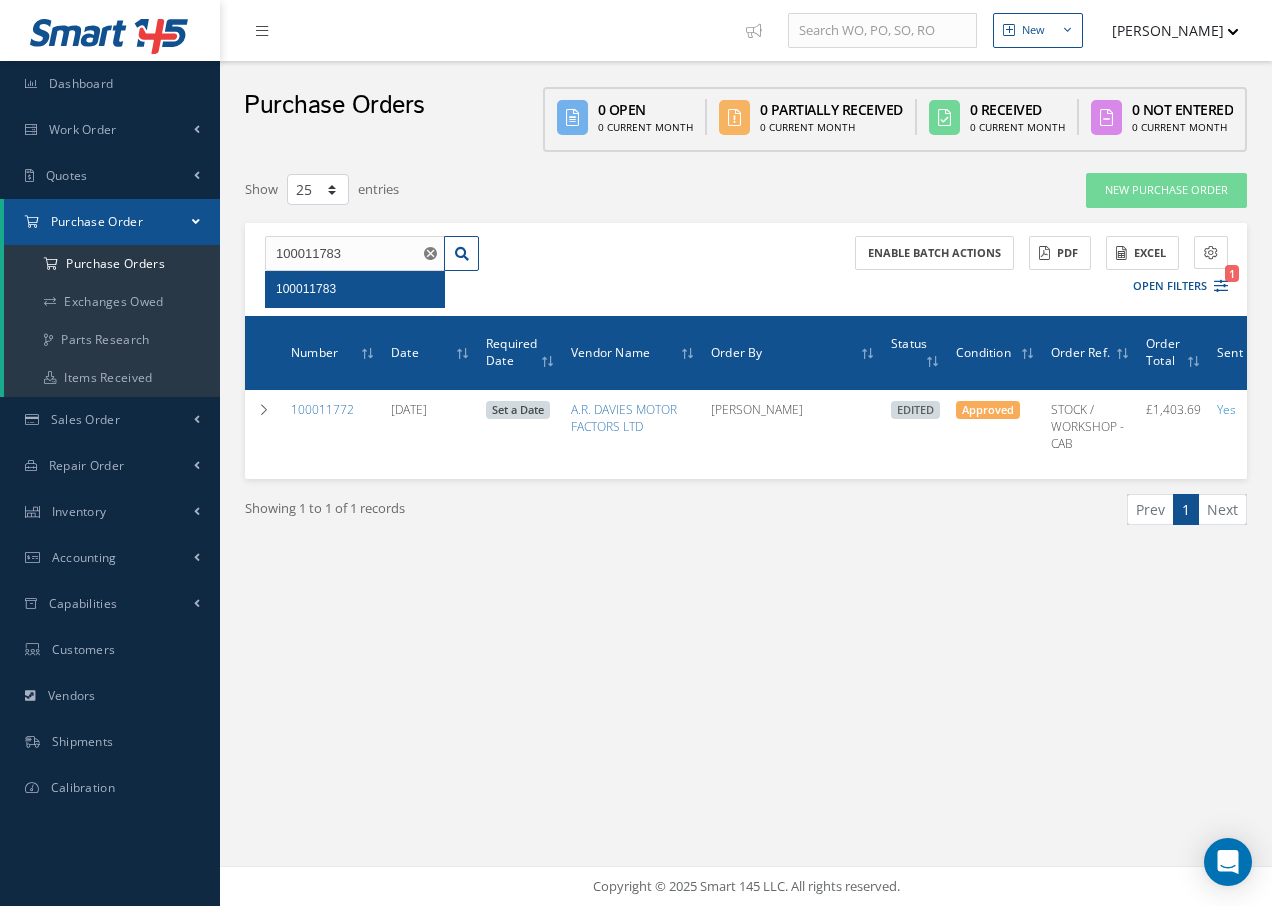click on "100011783" at bounding box center (355, 289) 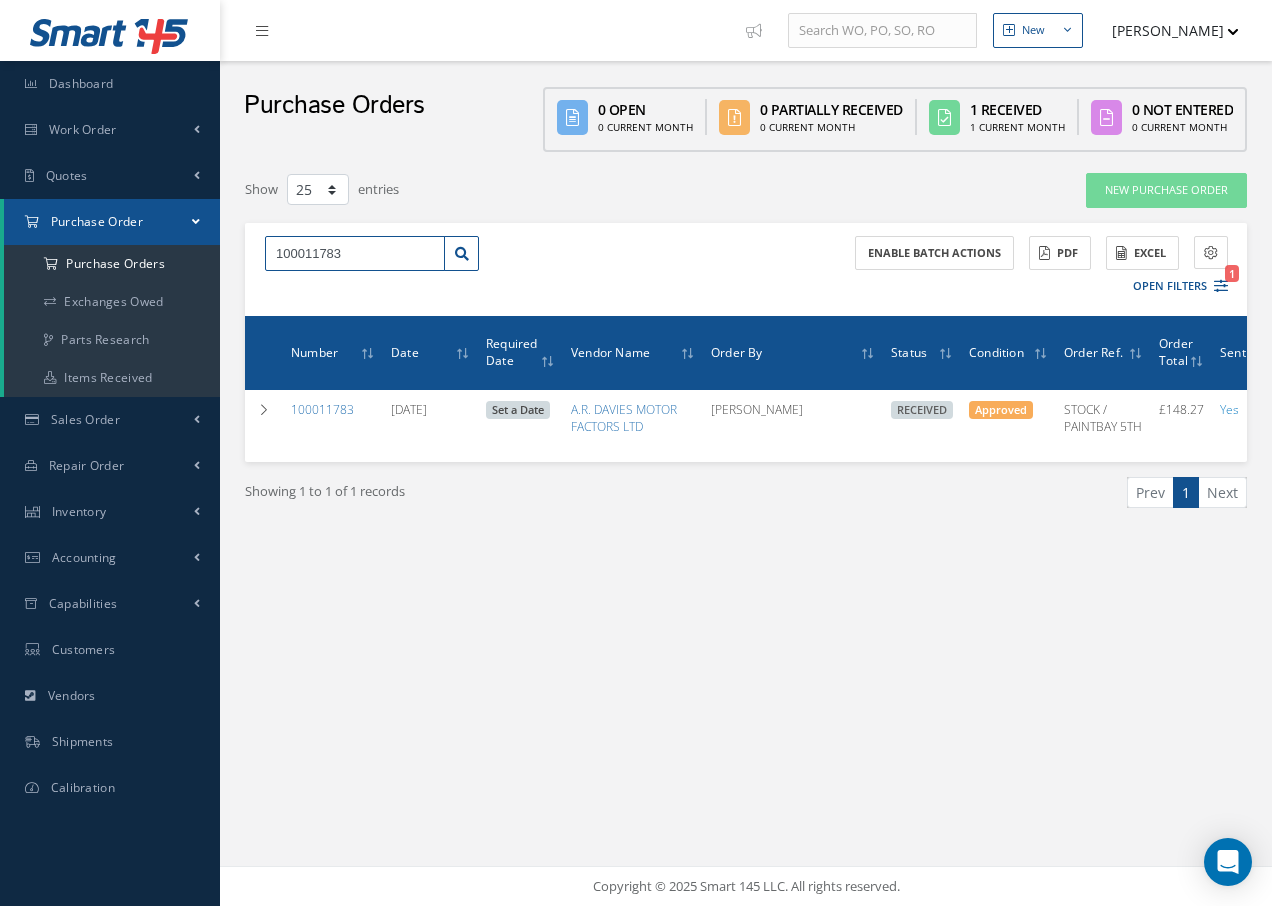 click on "100011783" at bounding box center [355, 254] 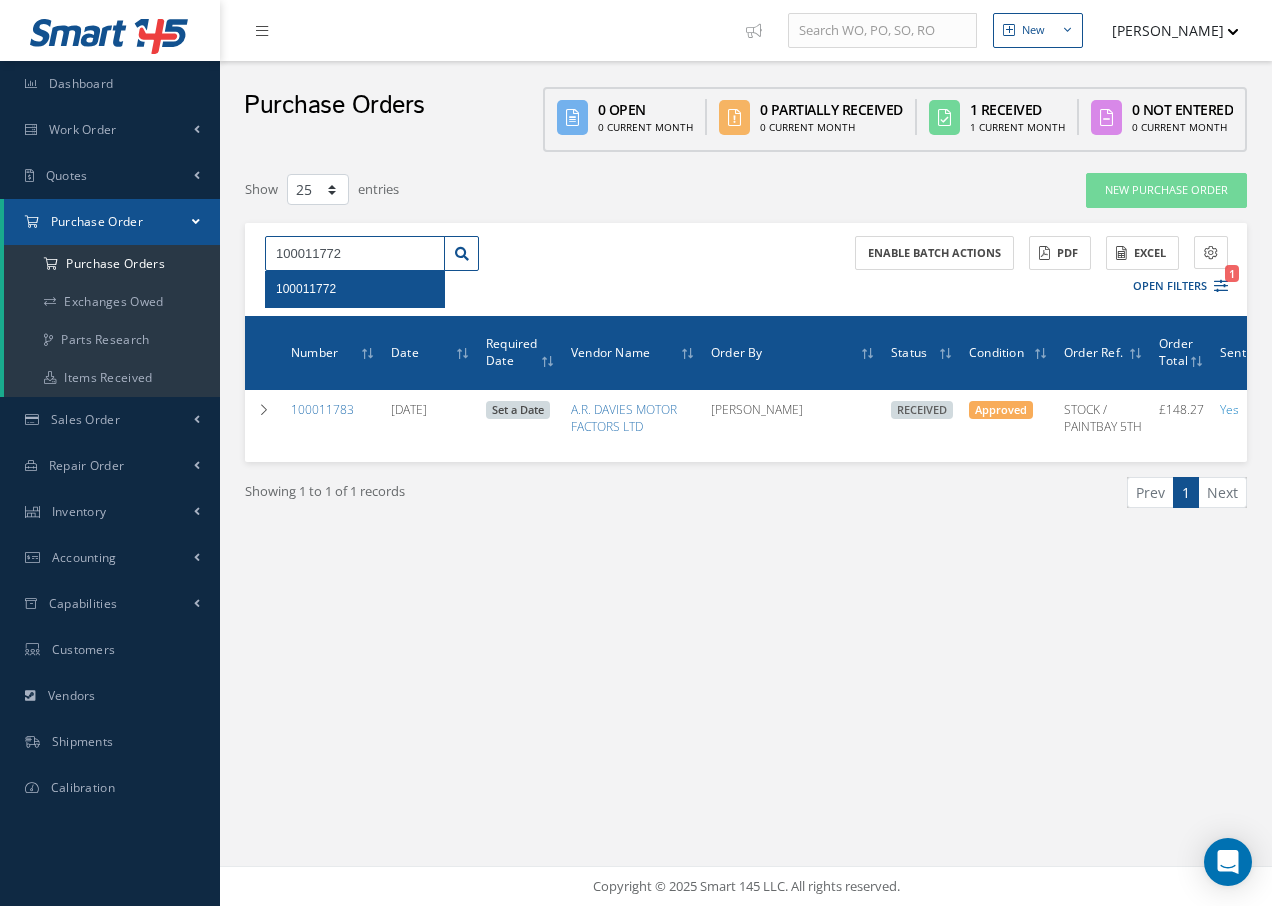 type on "100011772" 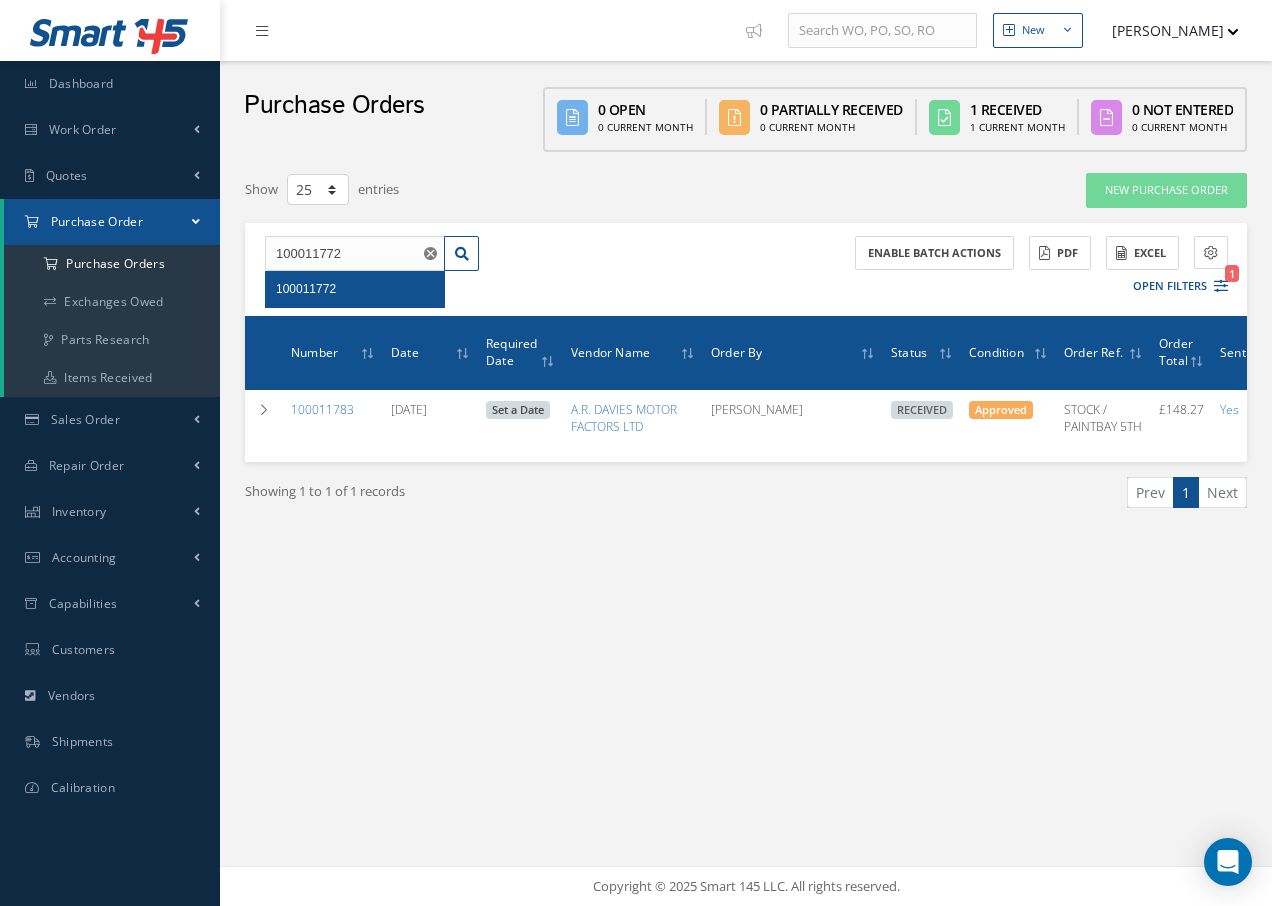click on "100011772" at bounding box center (355, 289) 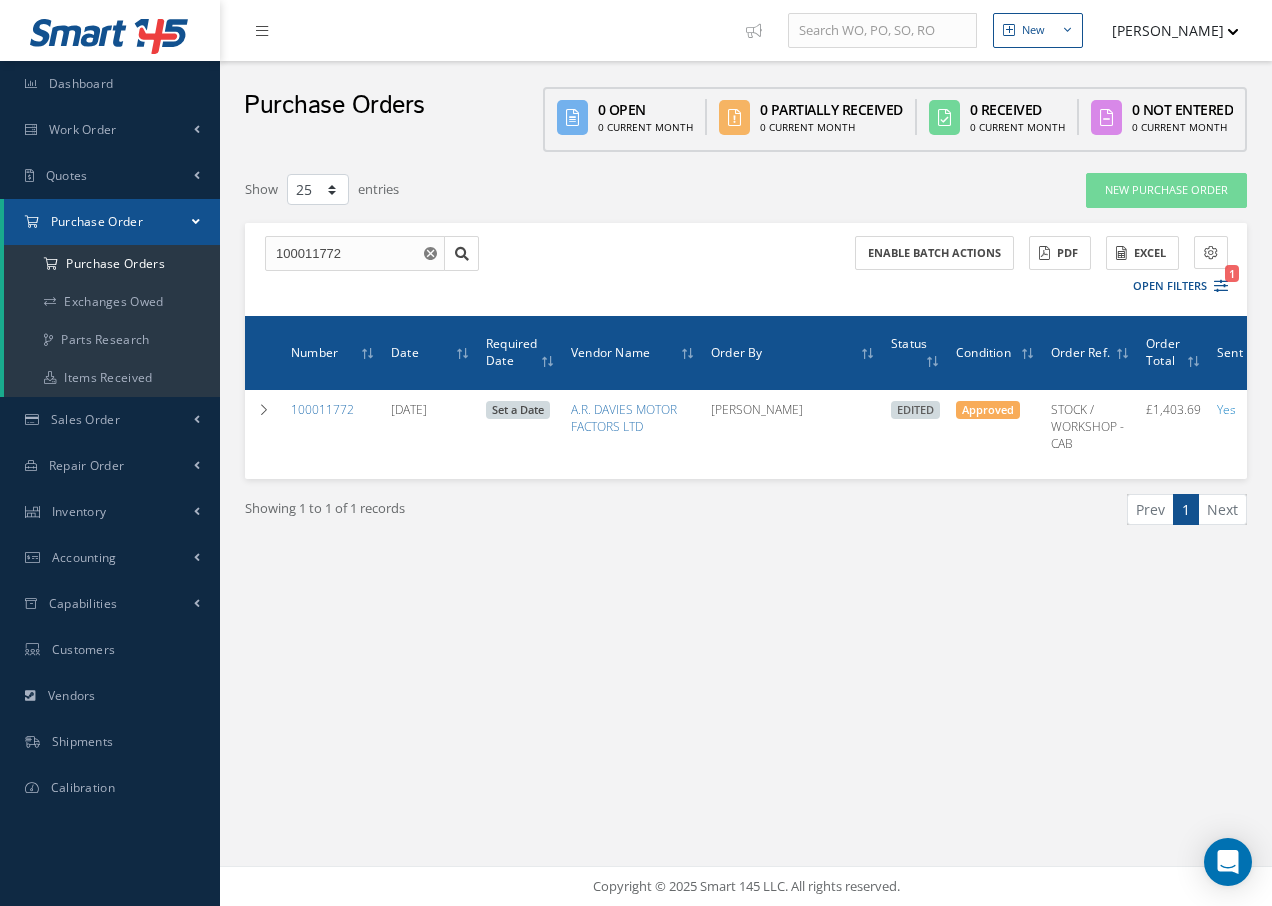 click on "Purchase Order" at bounding box center [97, 221] 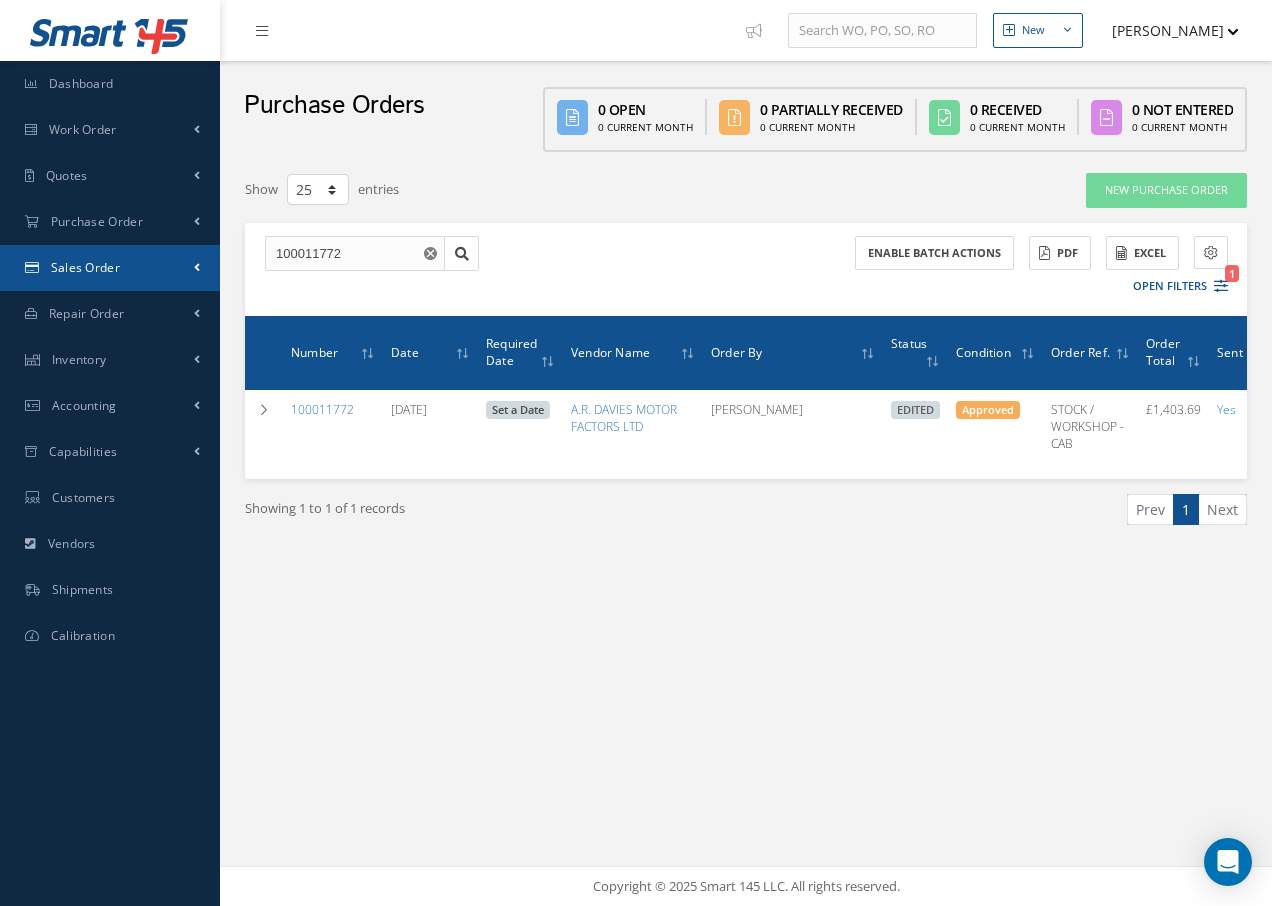 click on "Sales Order" at bounding box center [110, 268] 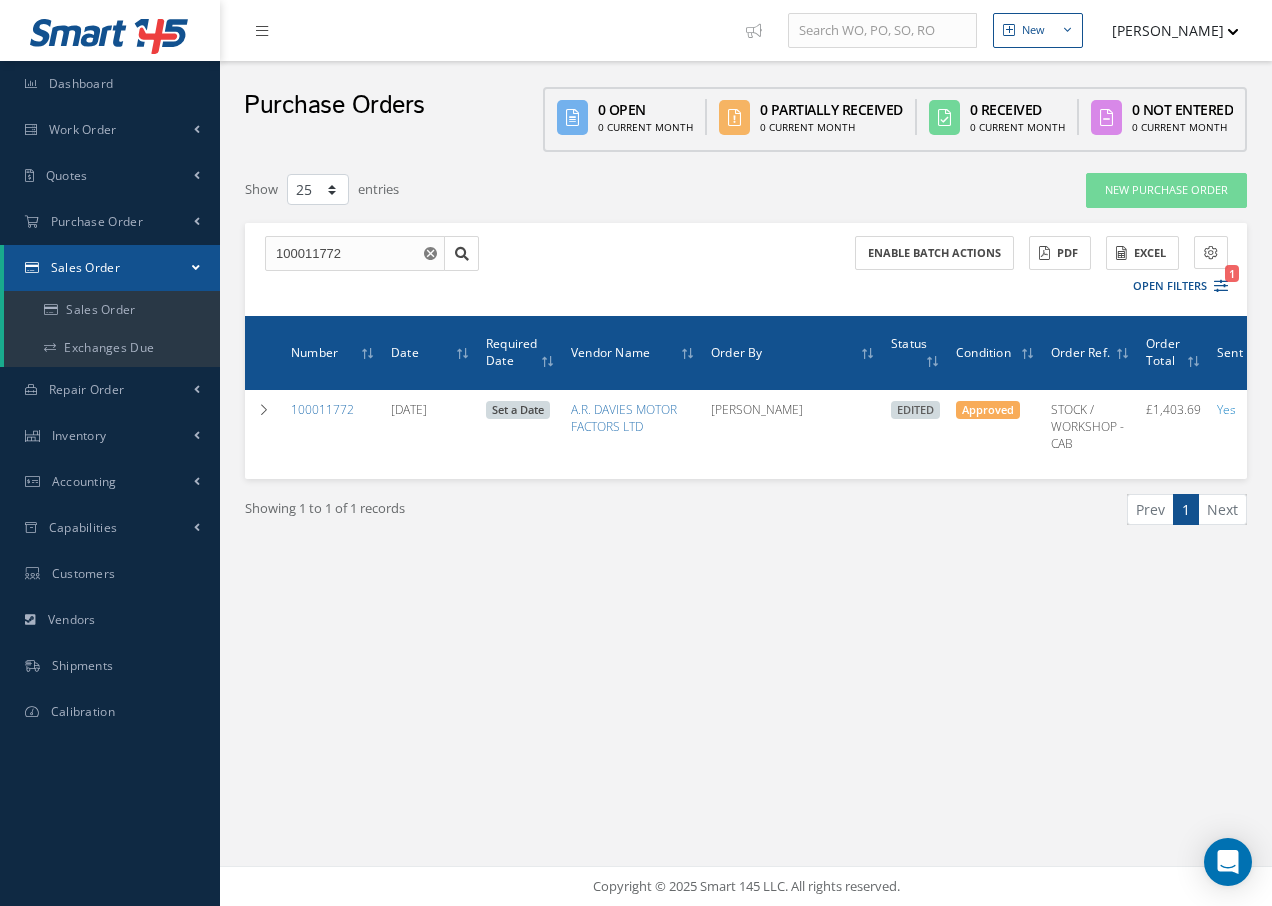 drag, startPoint x: 136, startPoint y: 271, endPoint x: 137, endPoint y: 257, distance: 14.035668 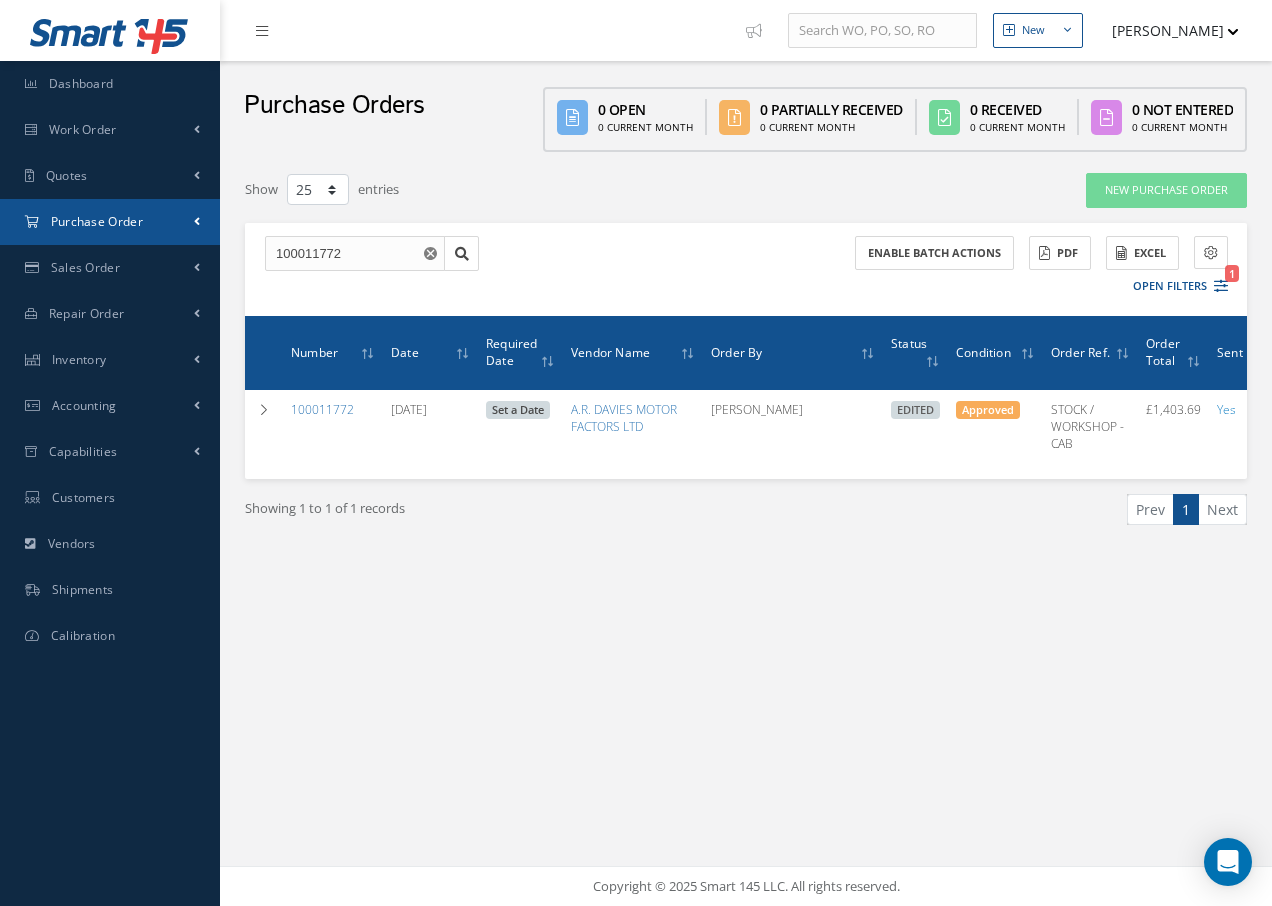 click on "Purchase Order" at bounding box center (97, 221) 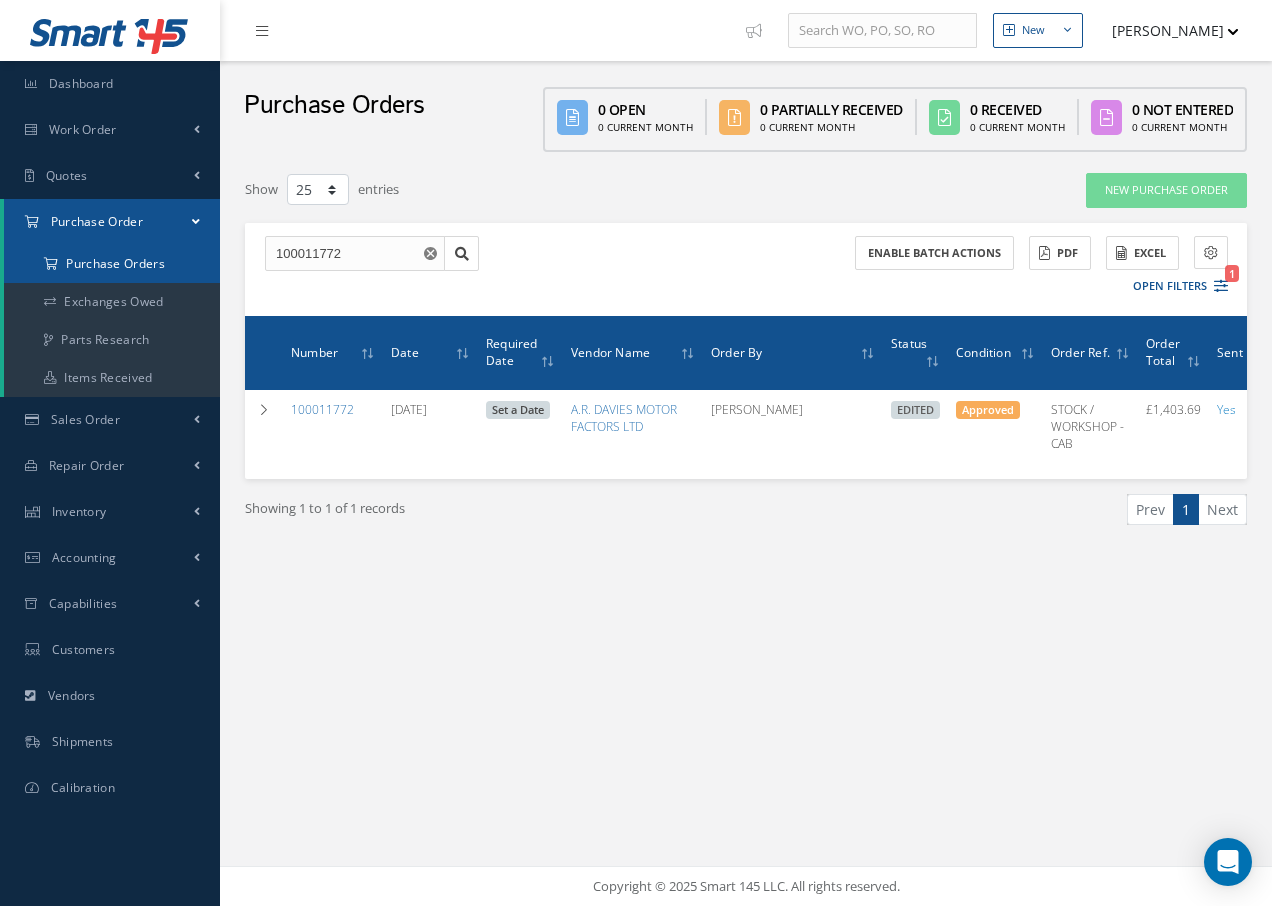 click on "Purchase Orders" at bounding box center [112, 264] 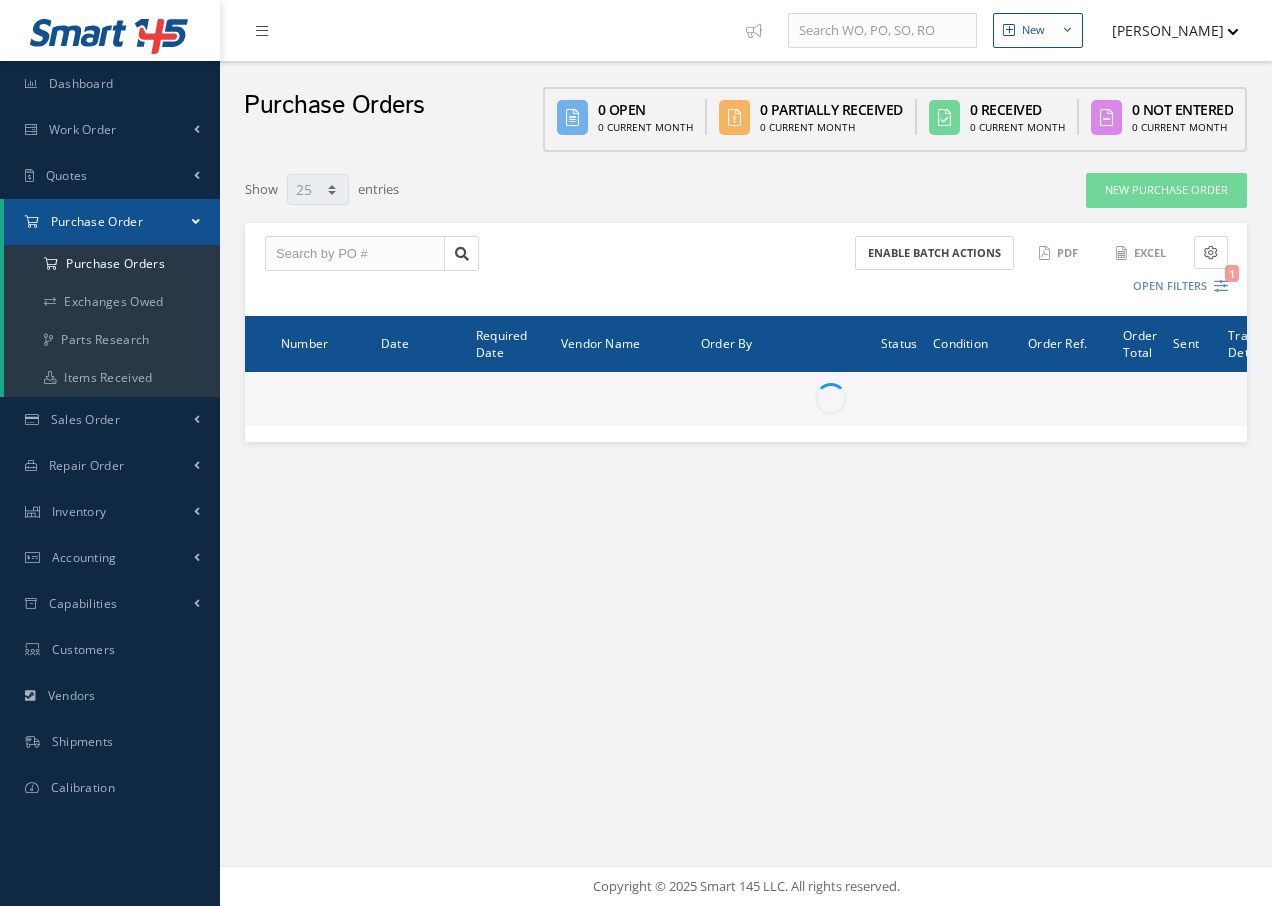 select on "25" 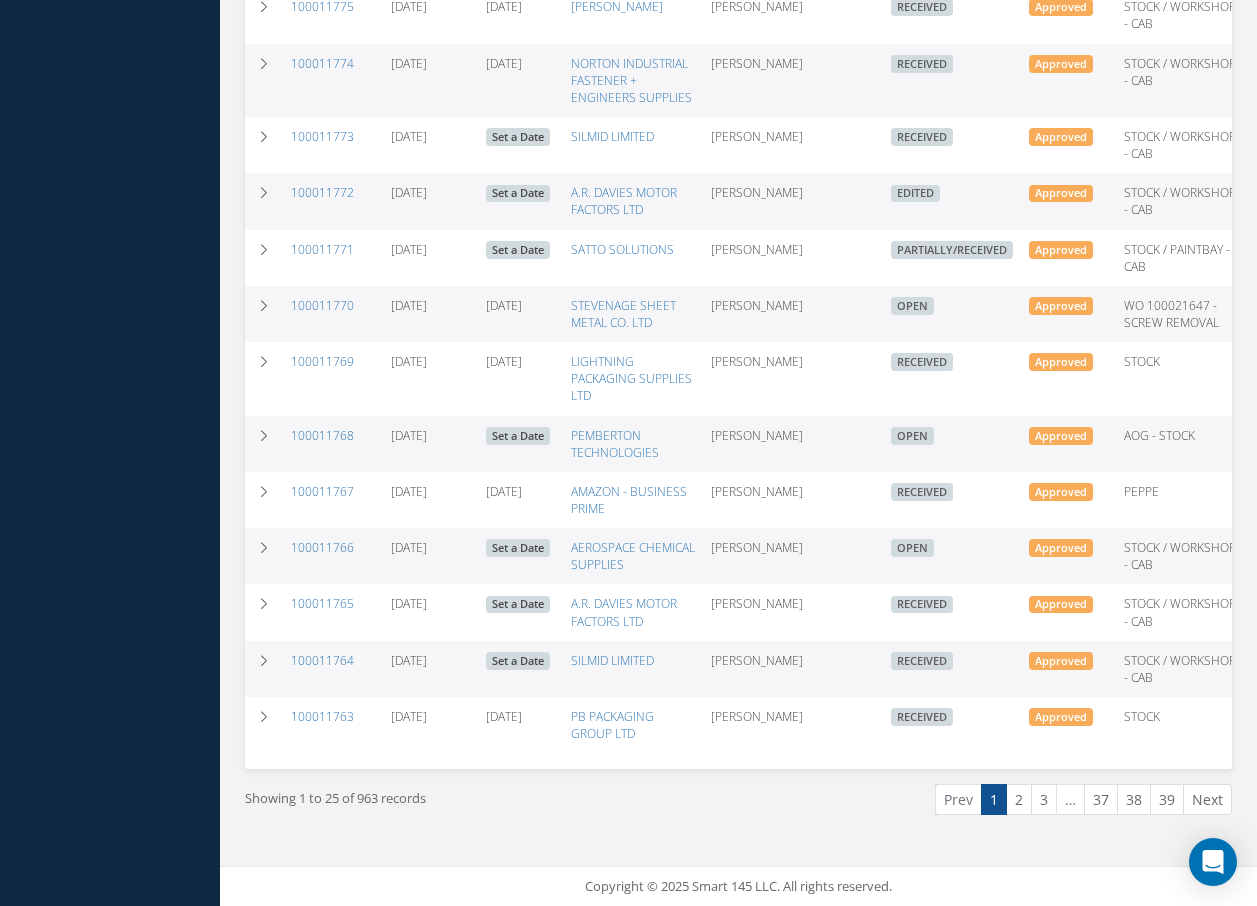 scroll, scrollTop: 1385, scrollLeft: 0, axis: vertical 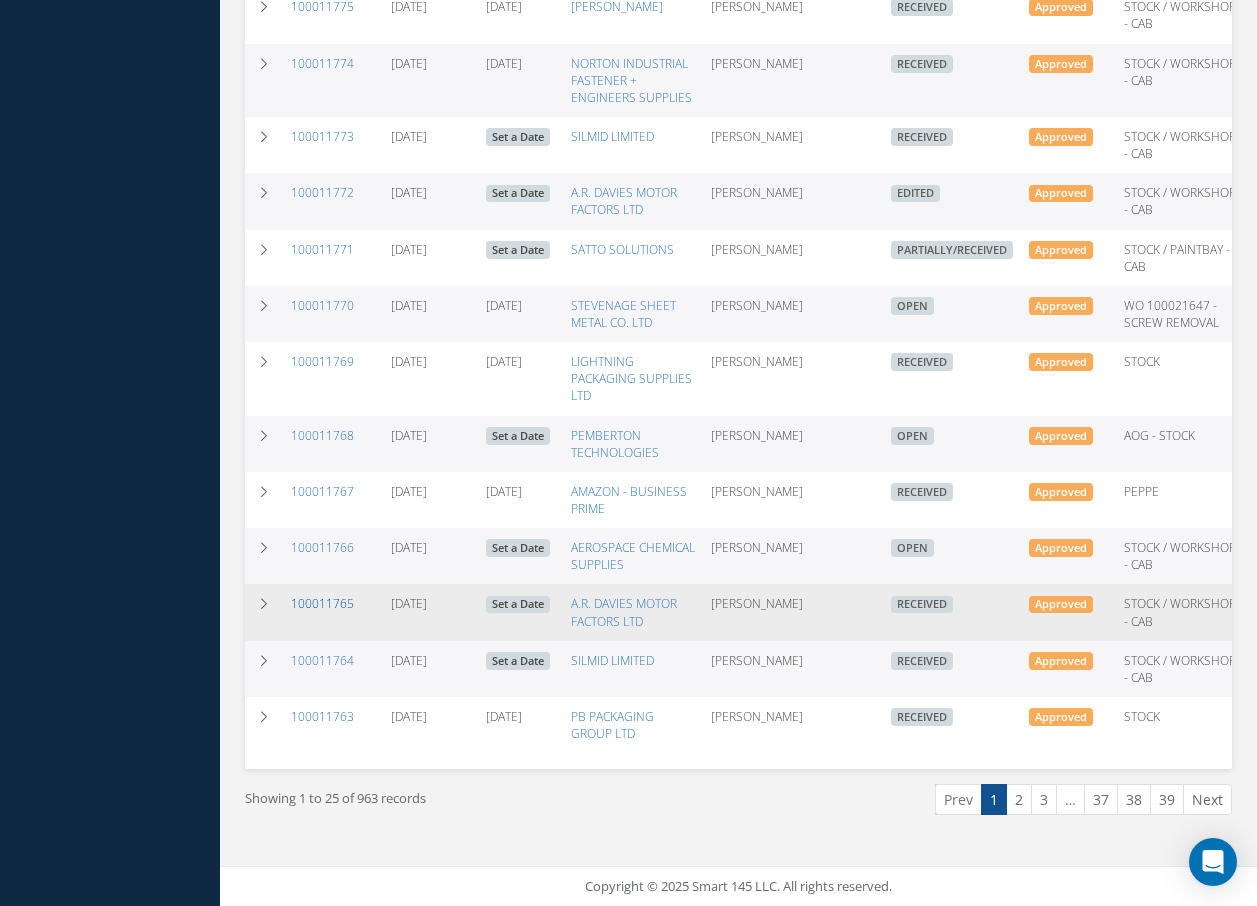 click on "100011765" at bounding box center (322, 603) 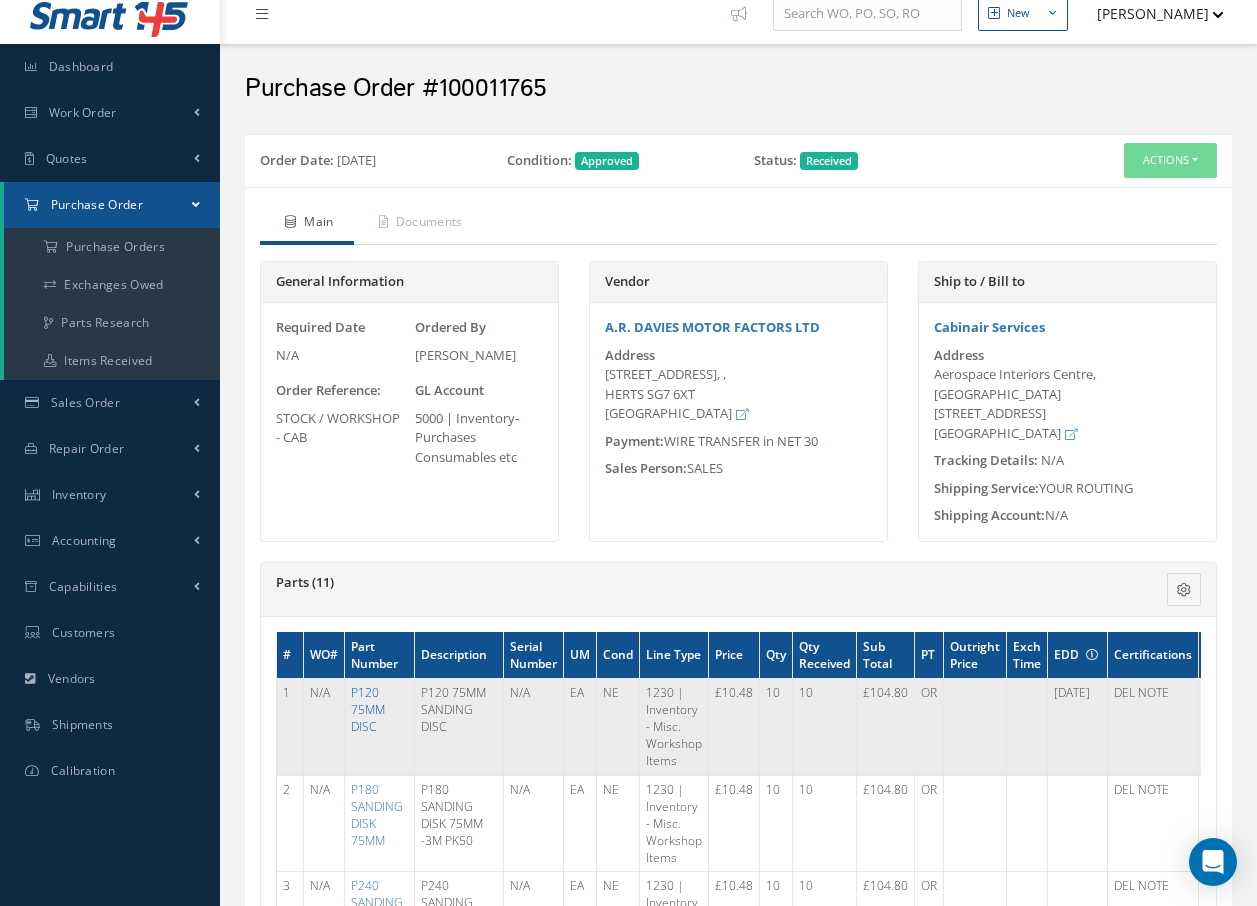 scroll, scrollTop: 0, scrollLeft: 0, axis: both 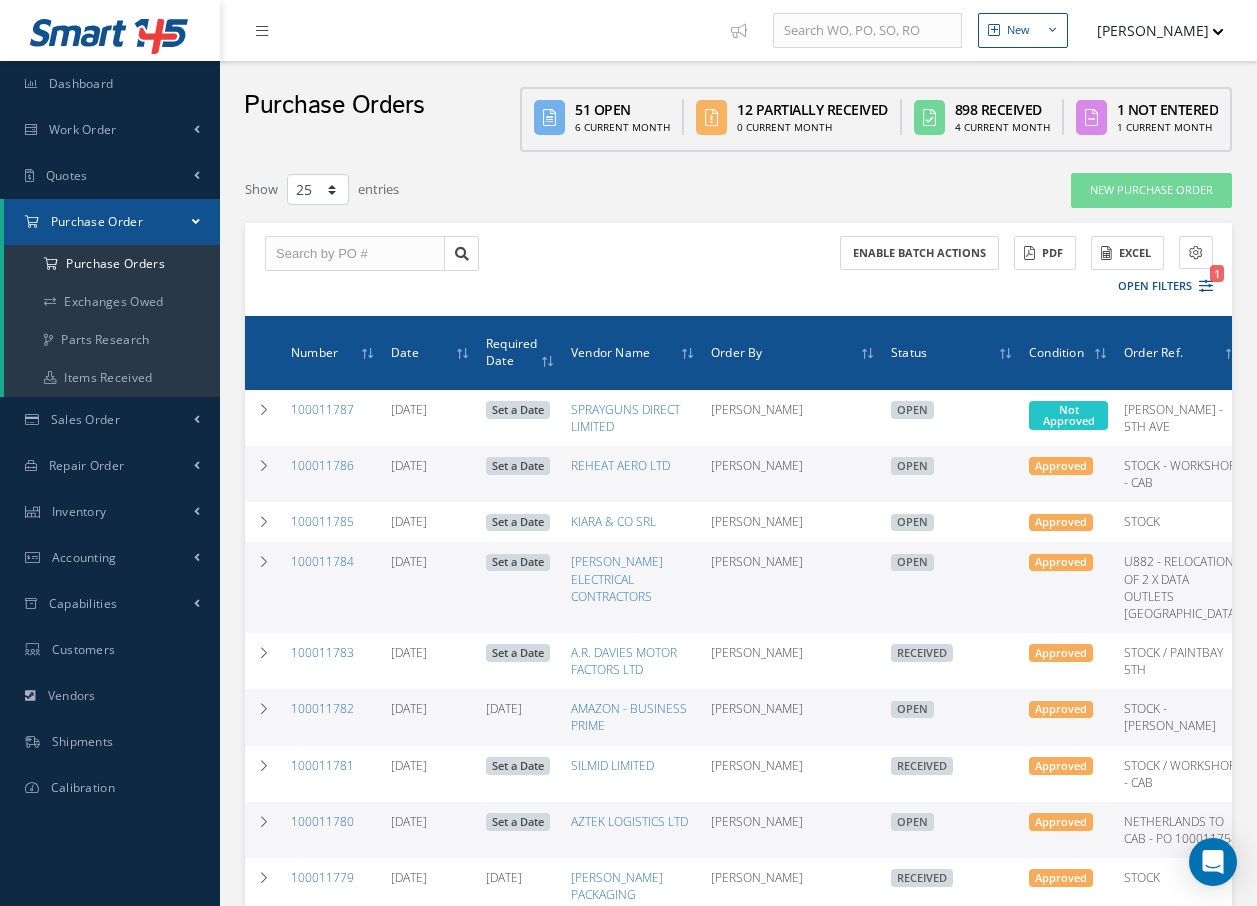 select on "25" 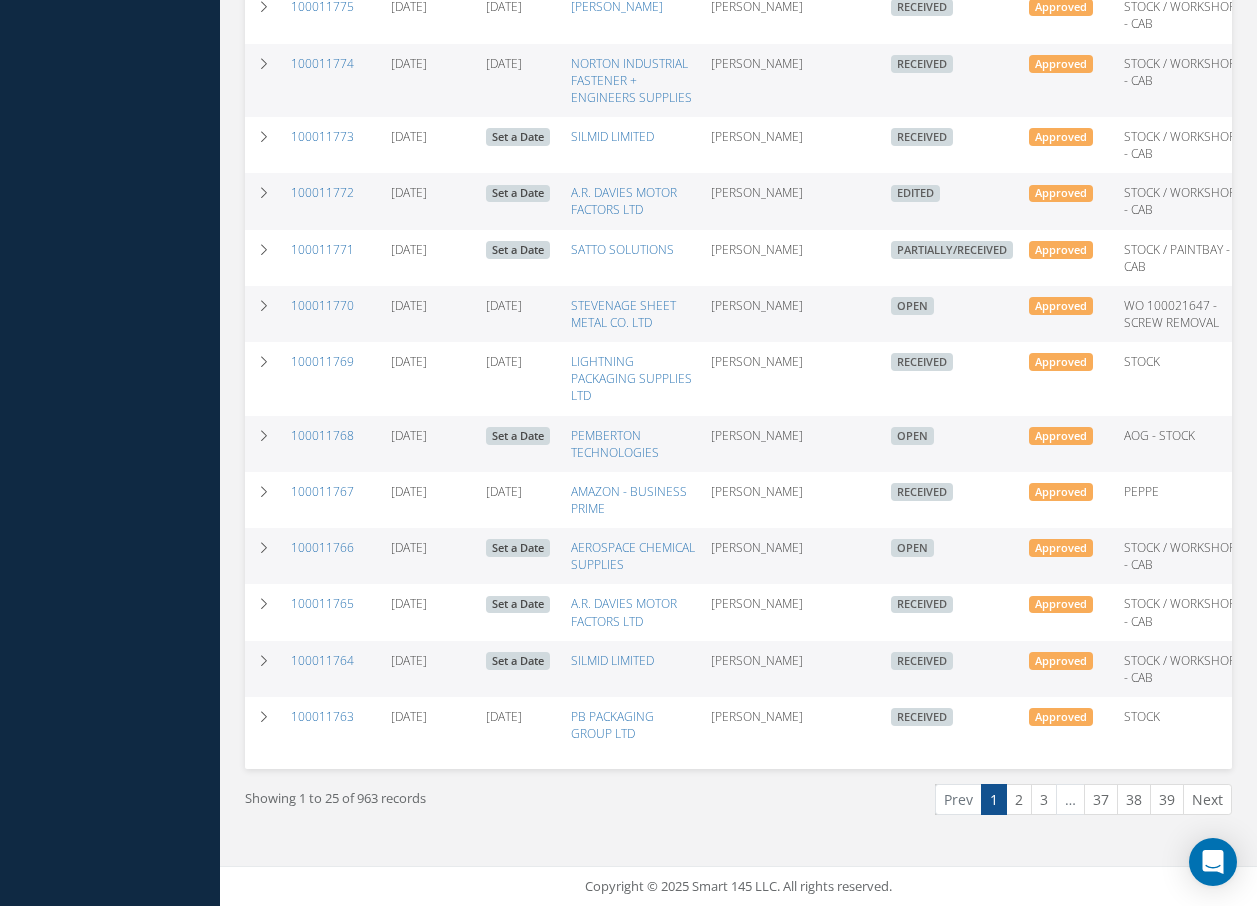 scroll, scrollTop: 1085, scrollLeft: 0, axis: vertical 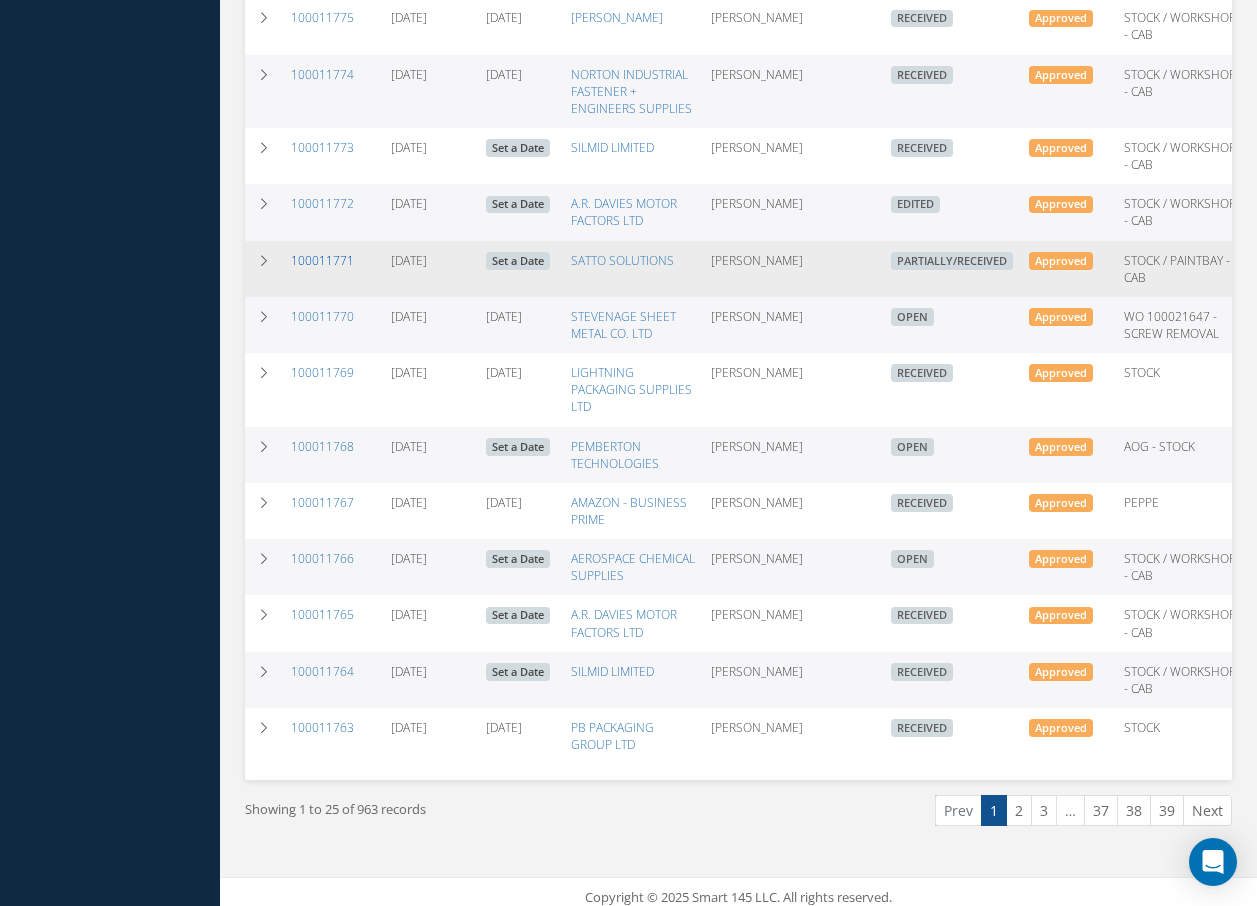 click on "100011771" at bounding box center [322, 260] 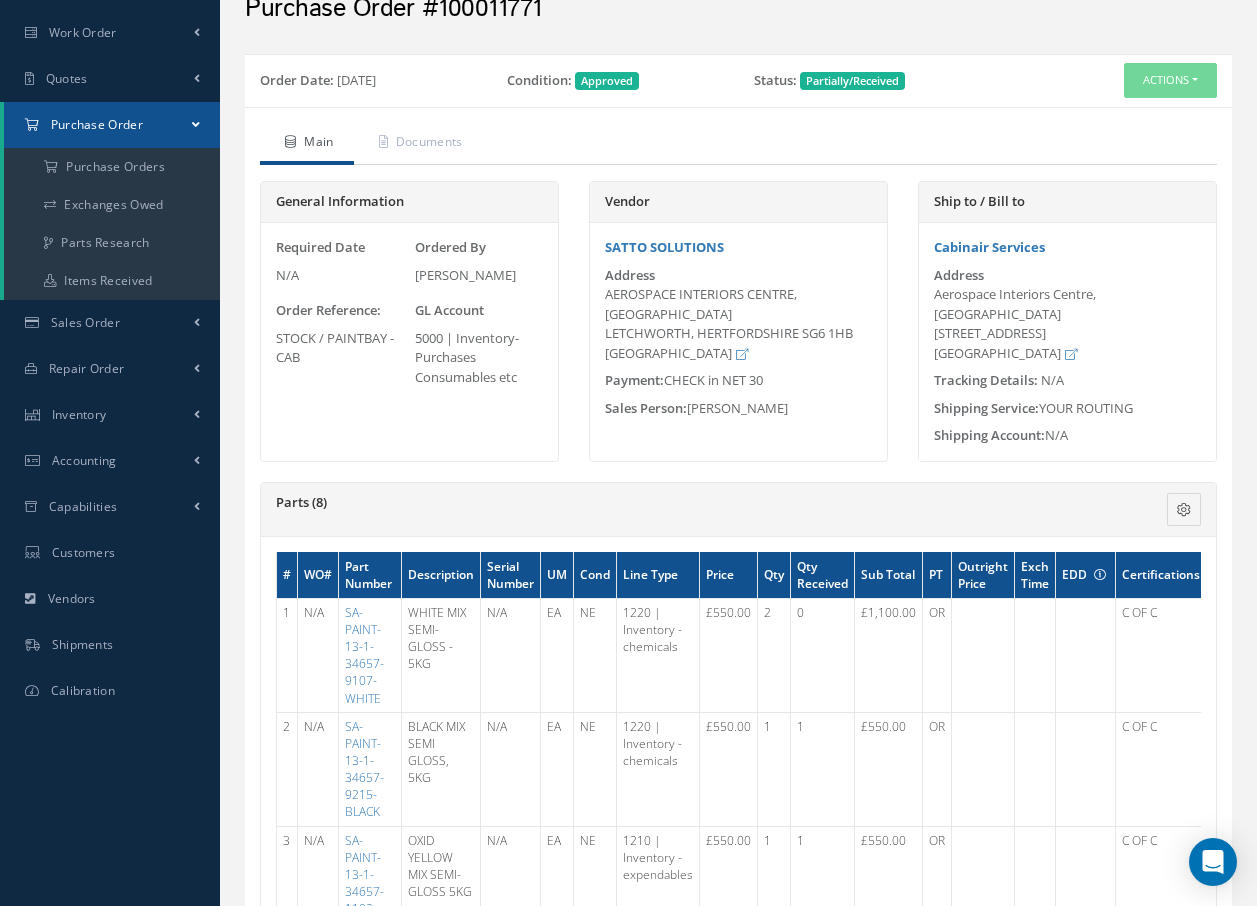 scroll, scrollTop: 0, scrollLeft: 0, axis: both 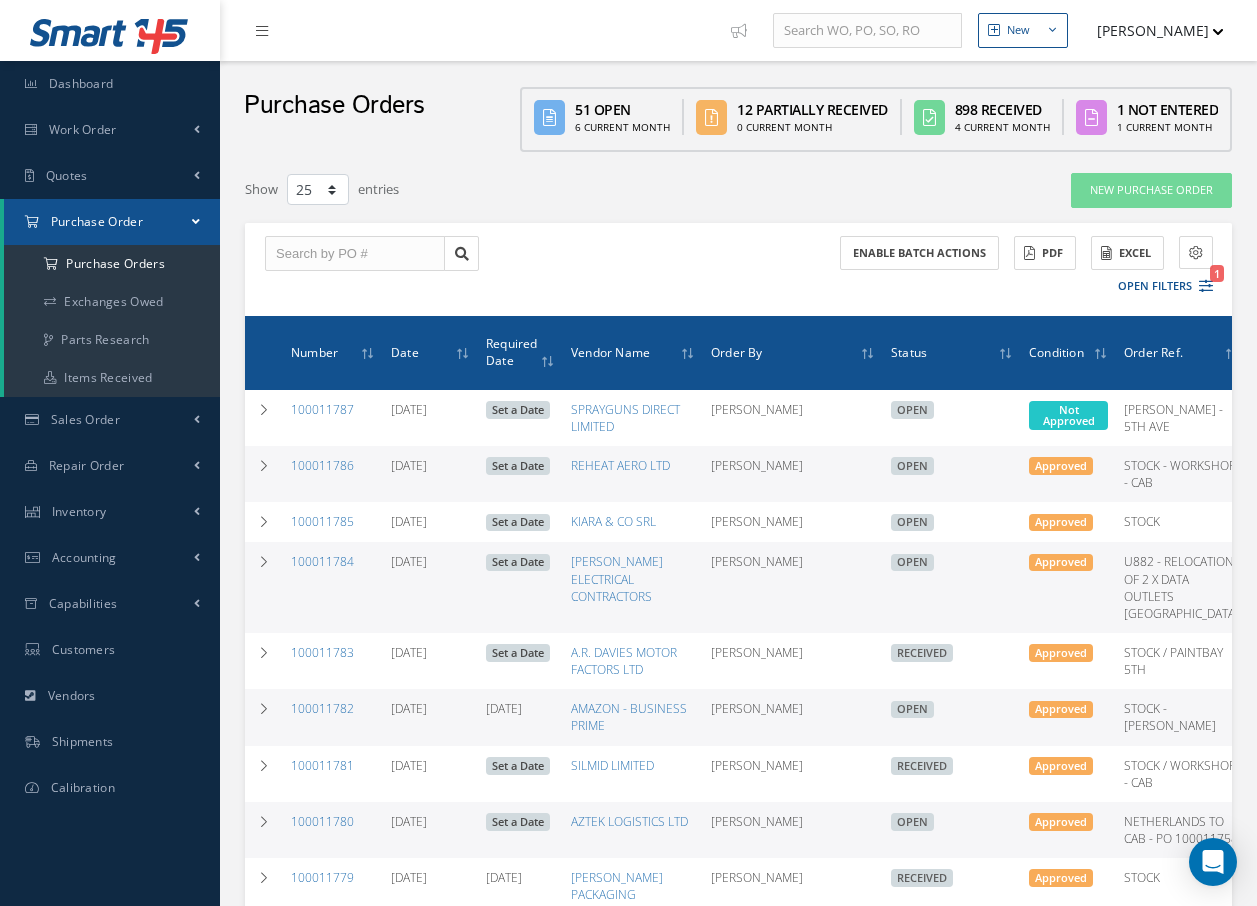 select on "25" 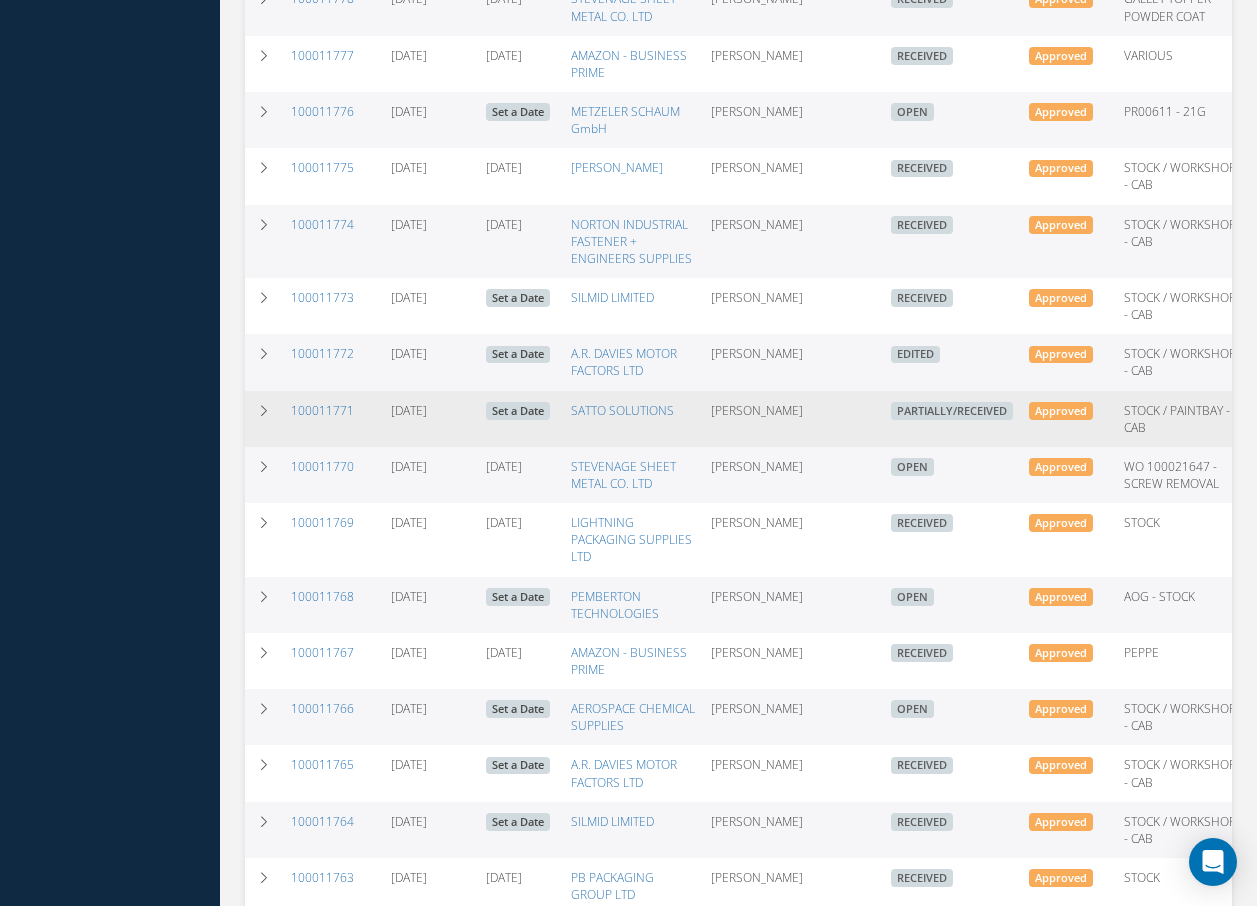scroll, scrollTop: 900, scrollLeft: 0, axis: vertical 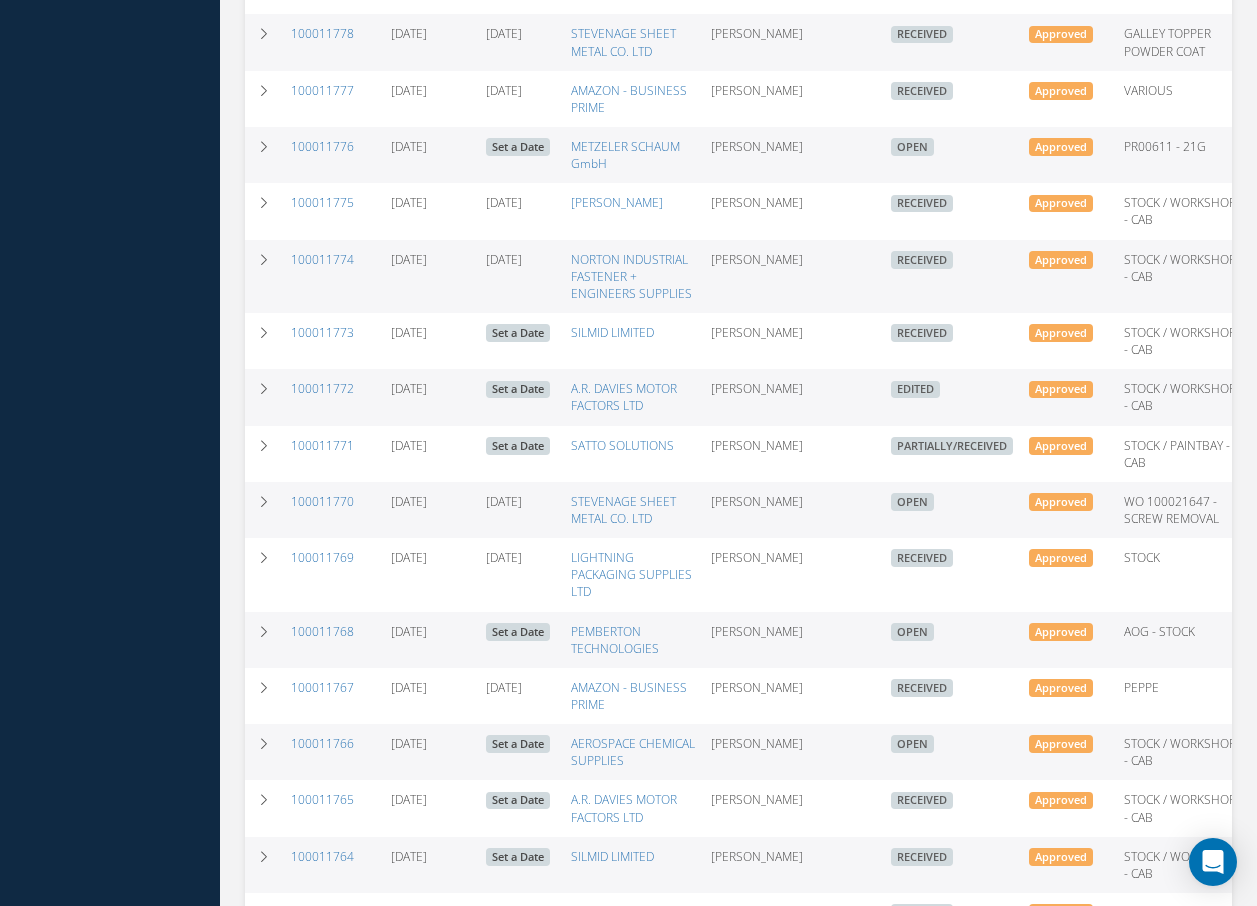 drag, startPoint x: 920, startPoint y: 546, endPoint x: 834, endPoint y: 524, distance: 88.76936 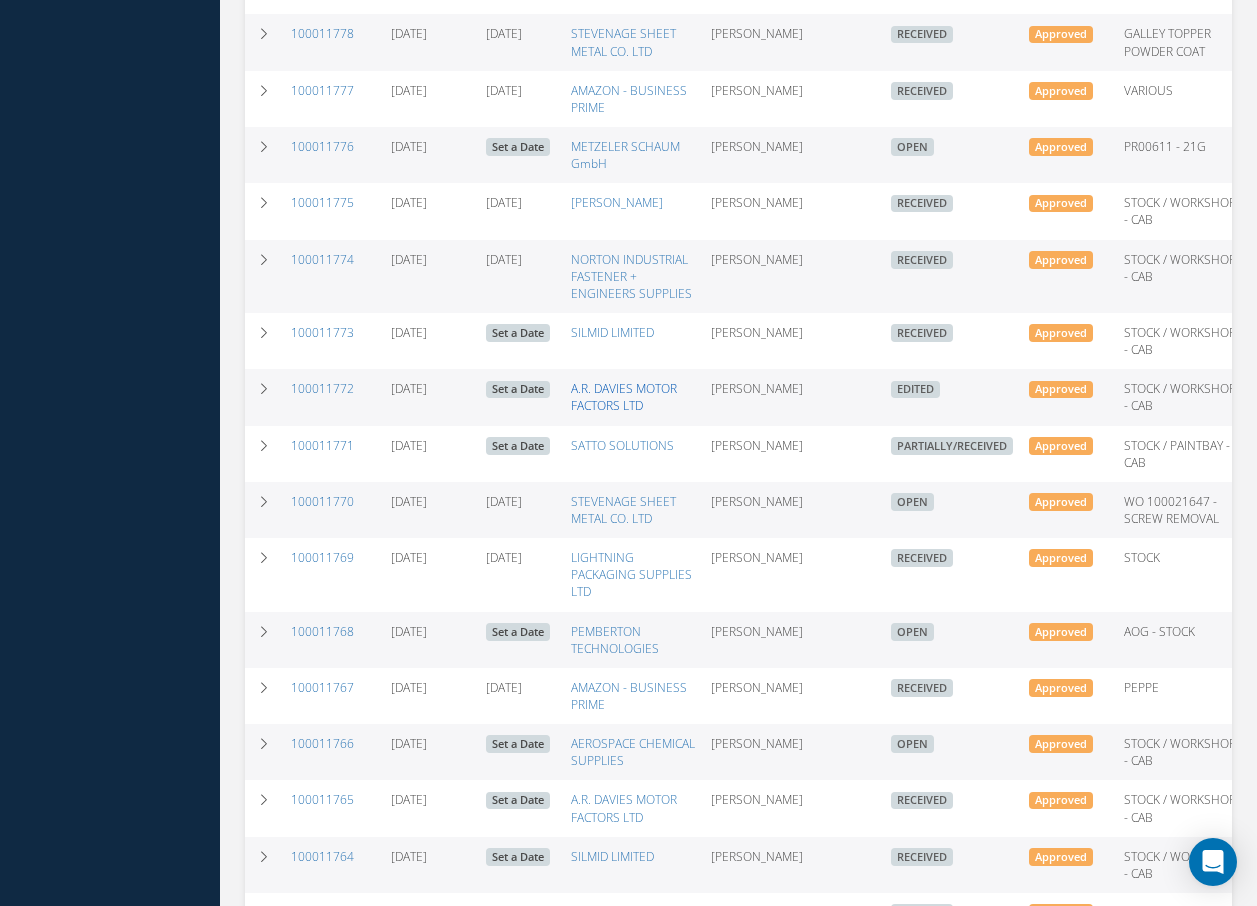 click on "A.R. DAVIES MOTOR FACTORS LTD" at bounding box center [624, 397] 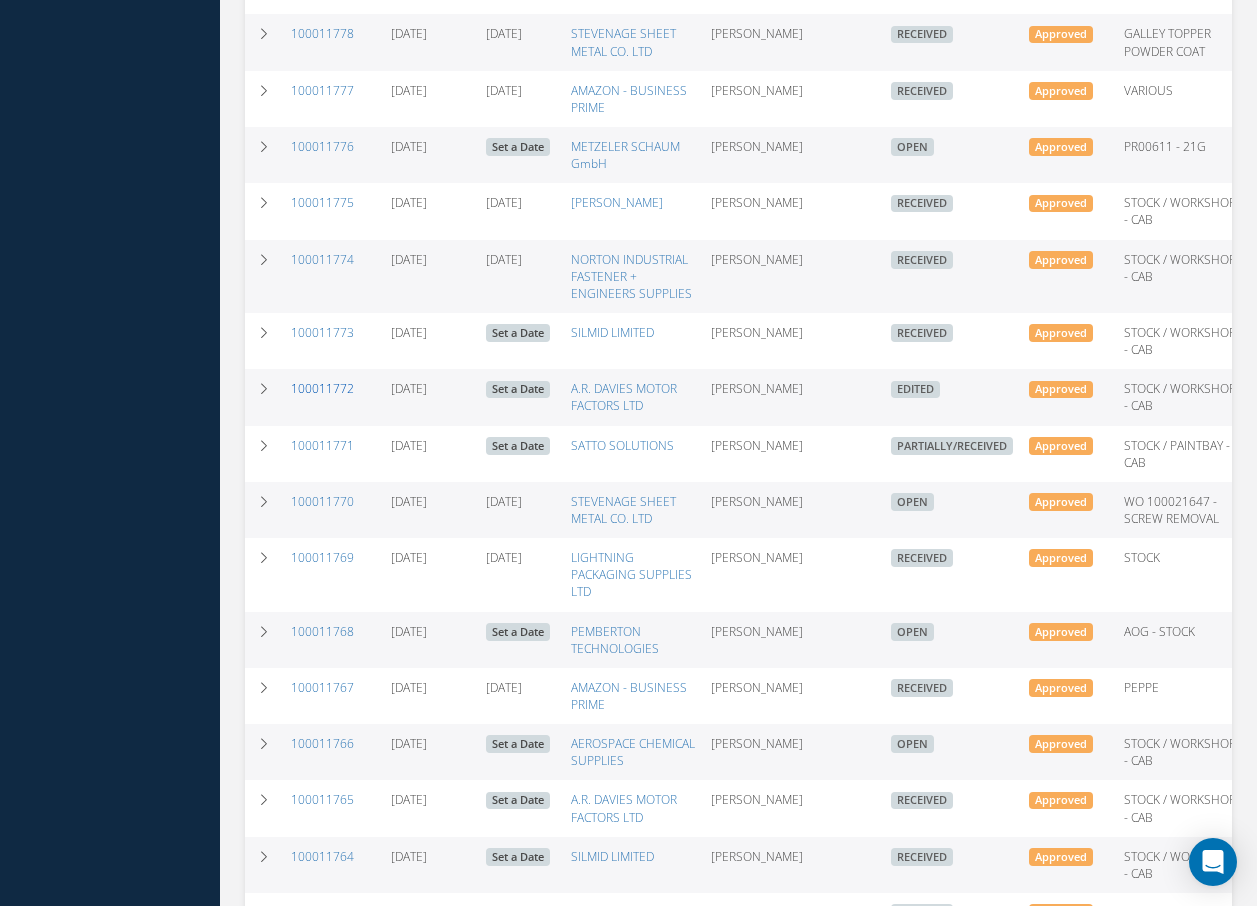 click on "100011772" at bounding box center [322, 388] 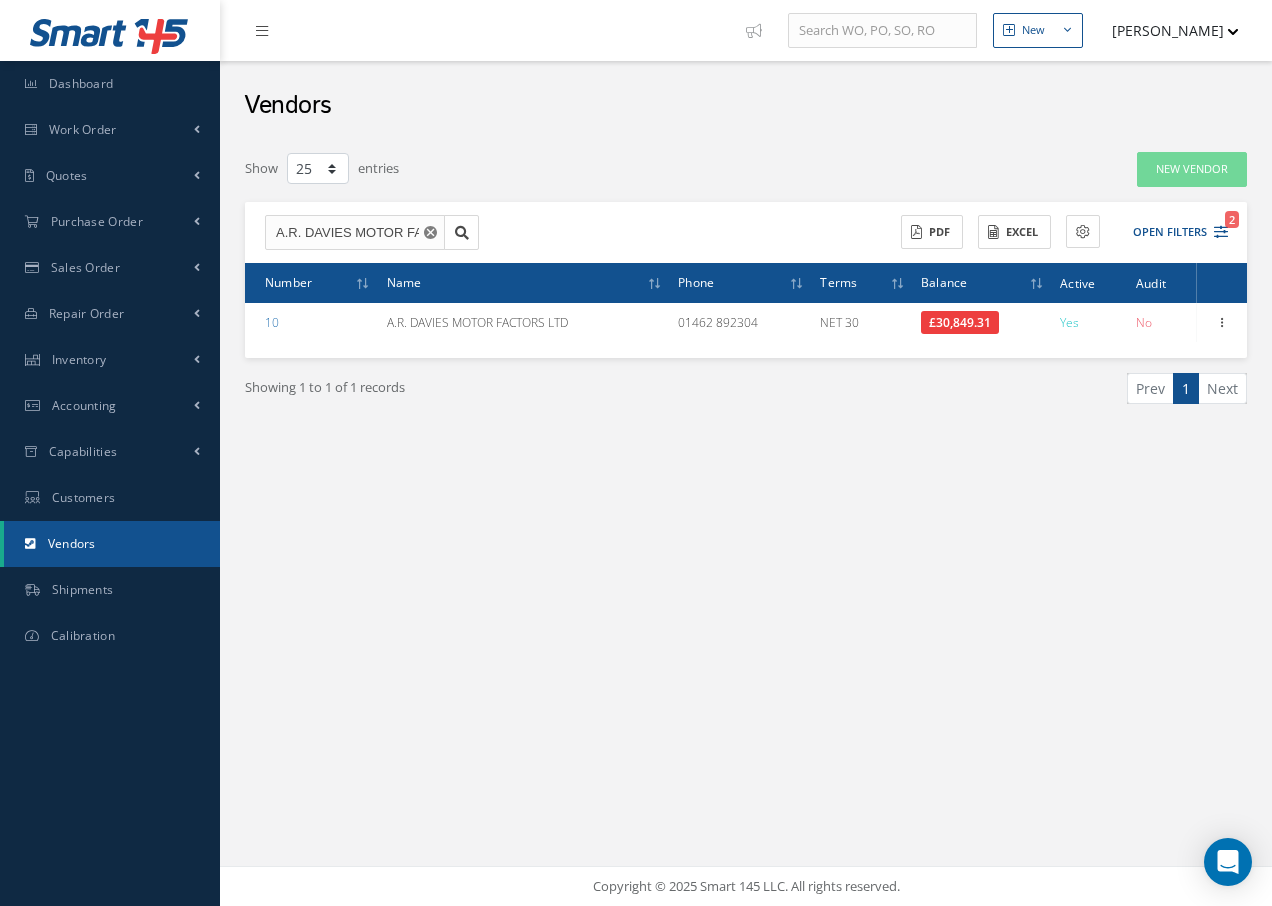 select on "25" 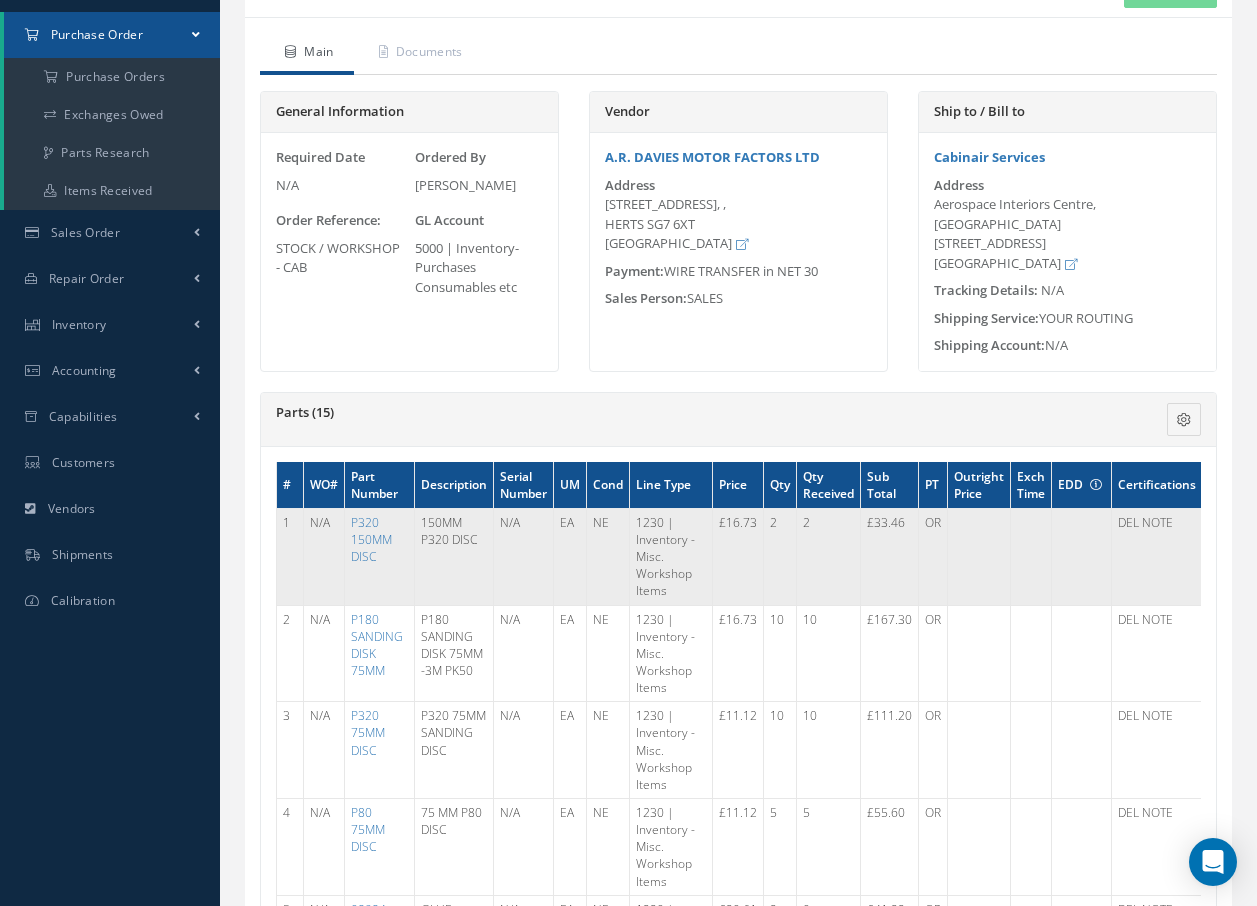 scroll, scrollTop: 0, scrollLeft: 0, axis: both 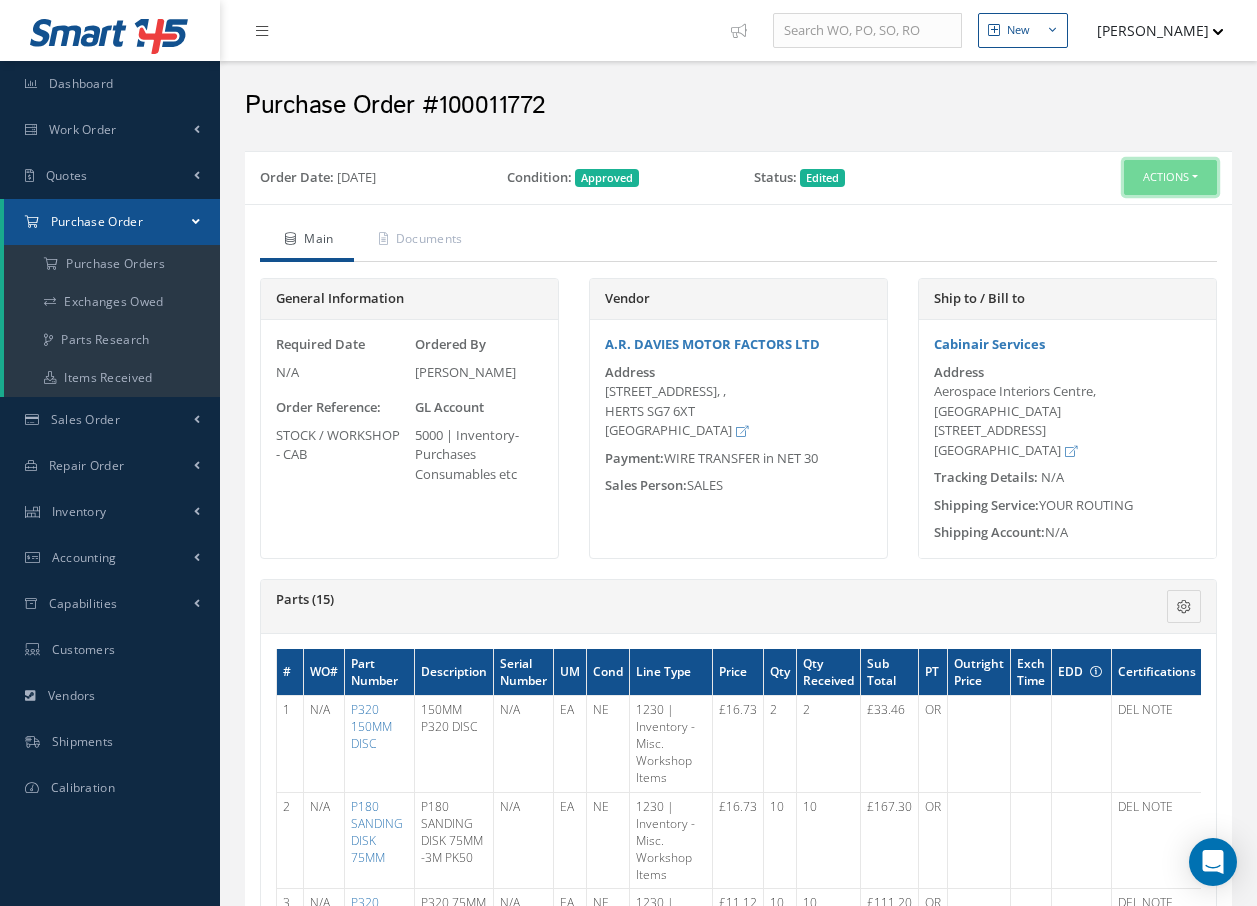 click on "Actions" at bounding box center (1170, 177) 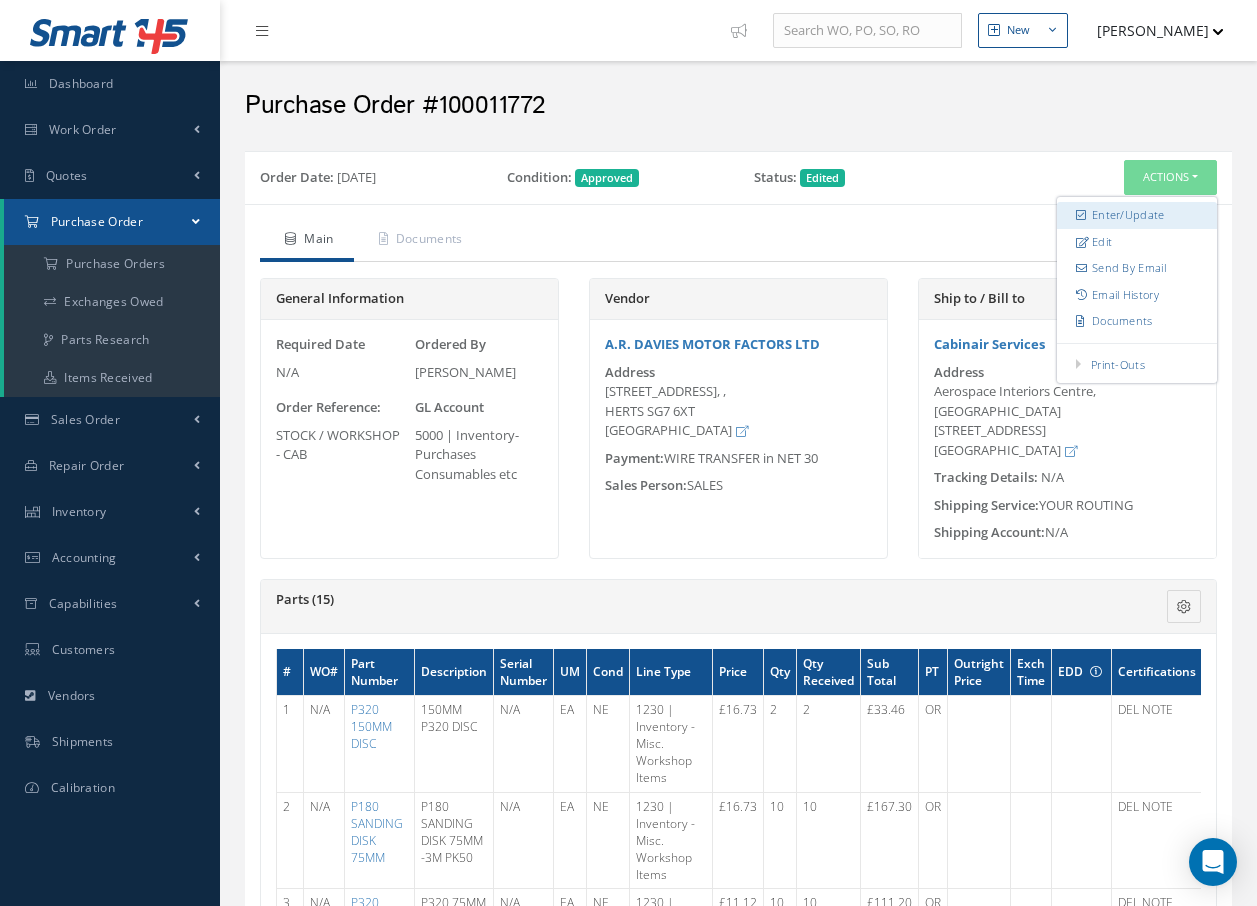 click on "Enter/Update" at bounding box center [1137, 215] 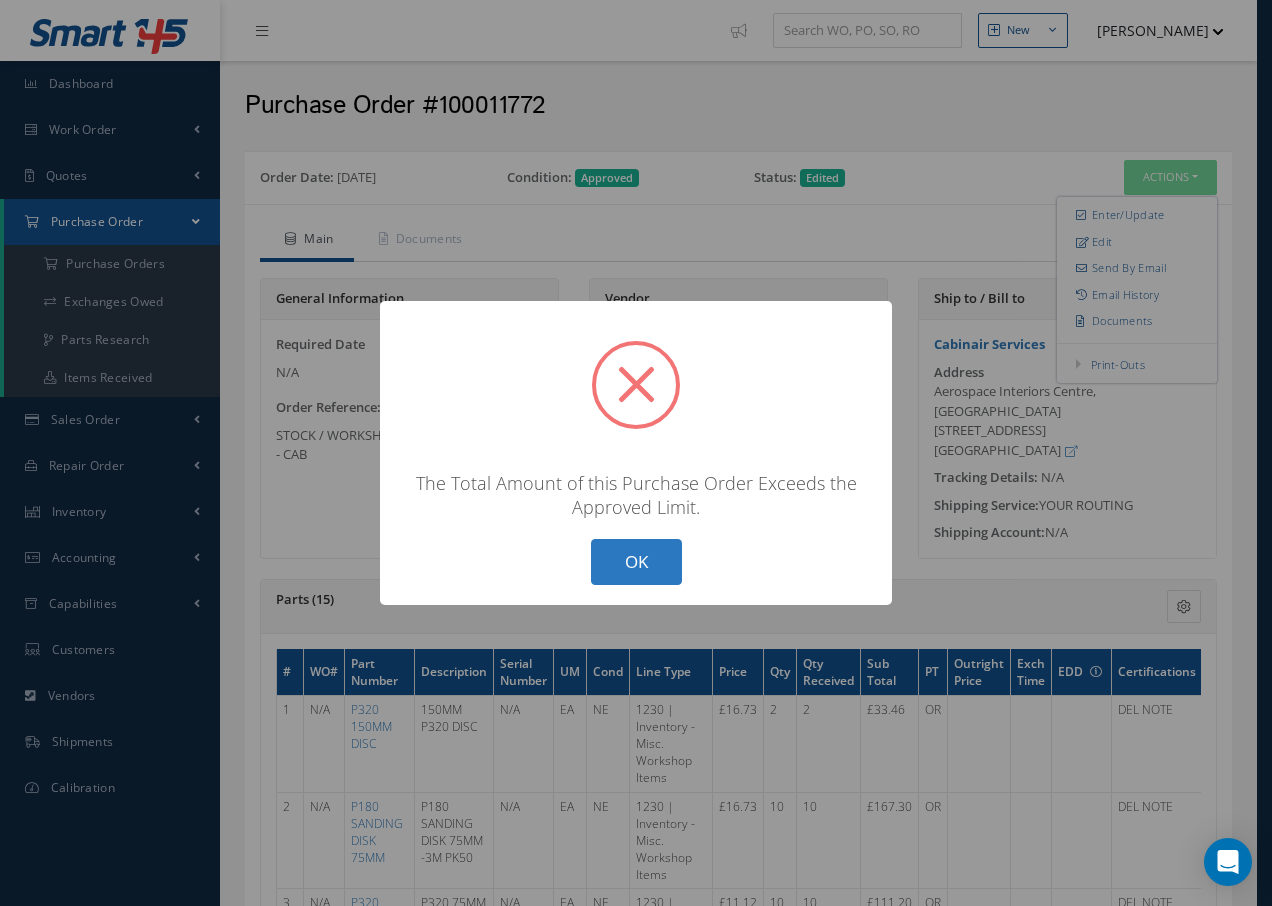 click on "OK" at bounding box center (636, 562) 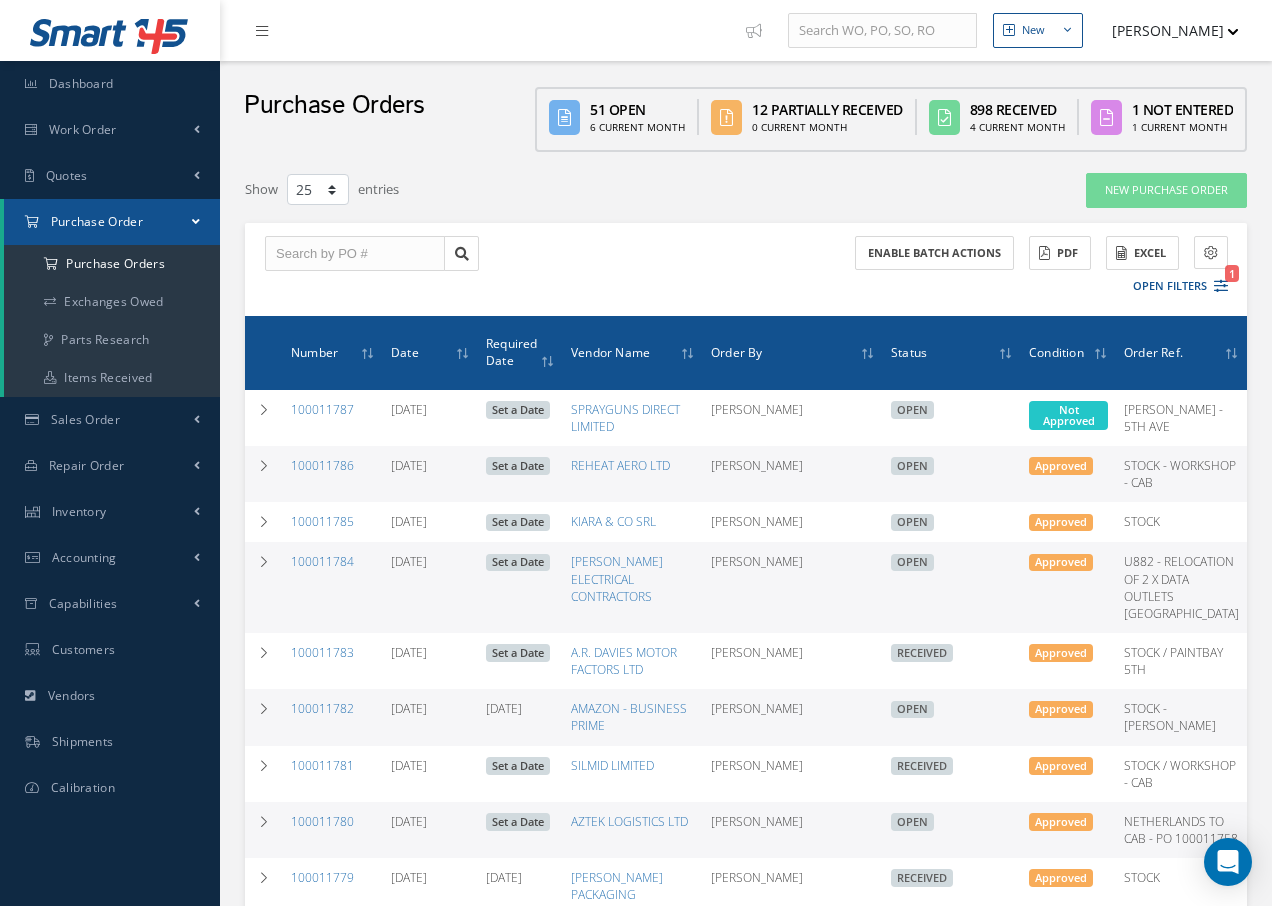 select on "25" 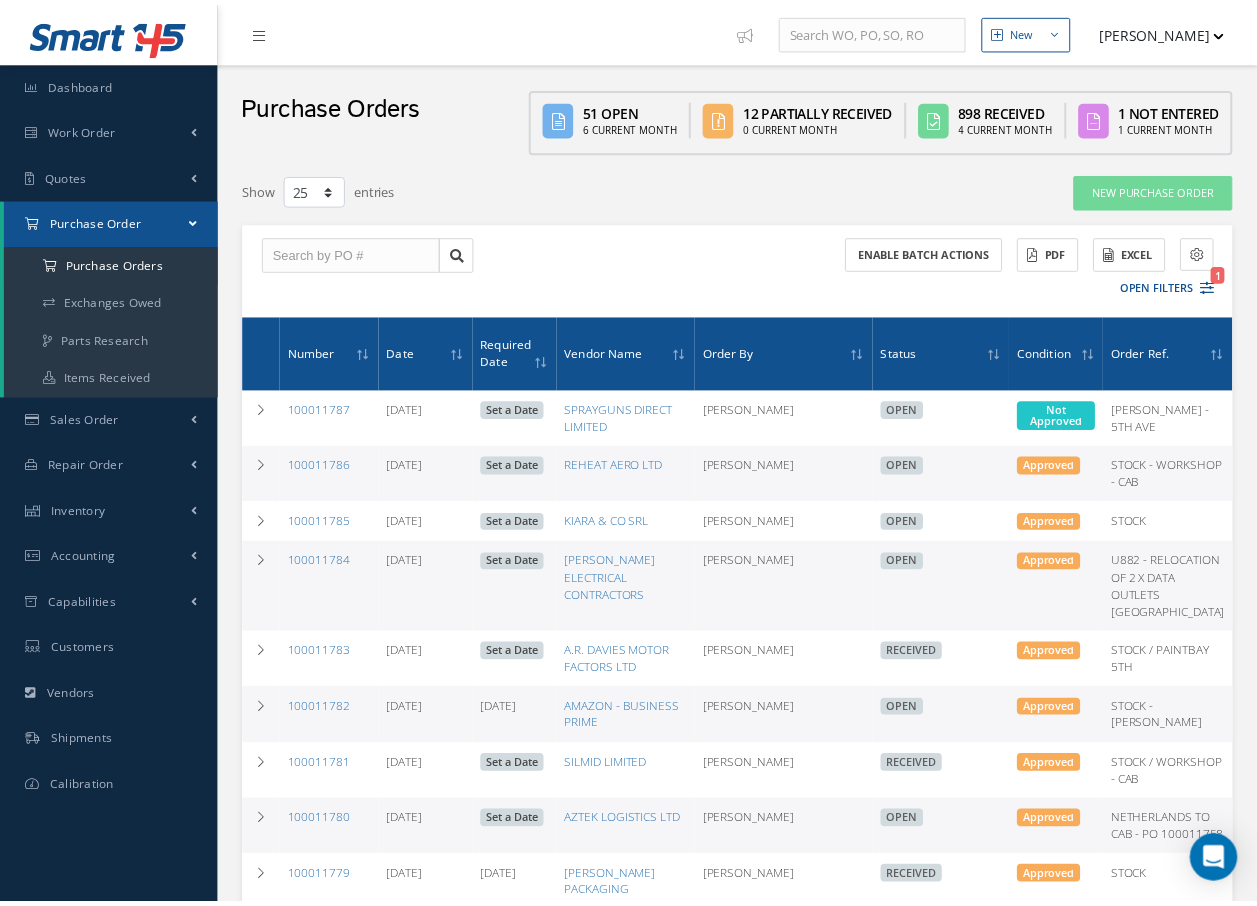 scroll, scrollTop: 900, scrollLeft: 0, axis: vertical 